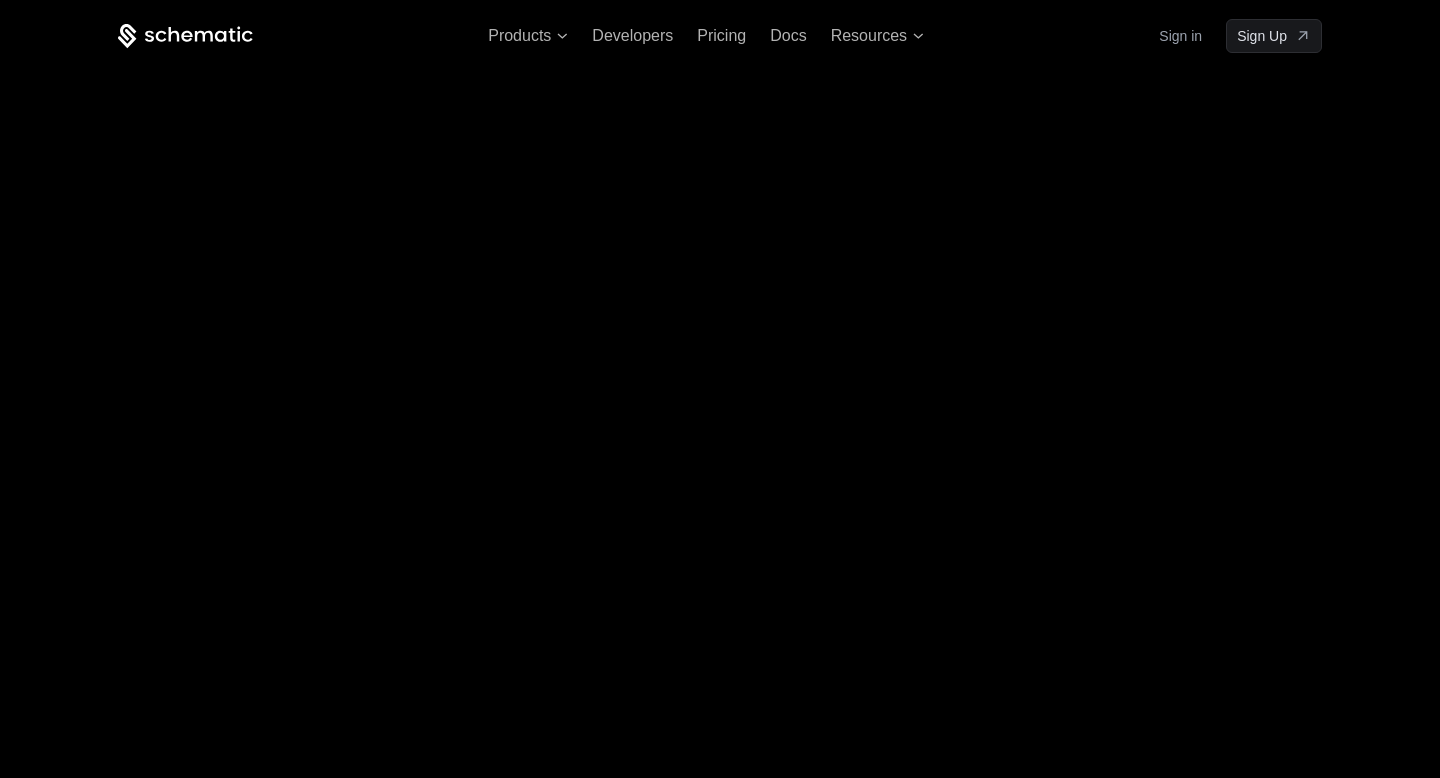 scroll, scrollTop: 0, scrollLeft: 0, axis: both 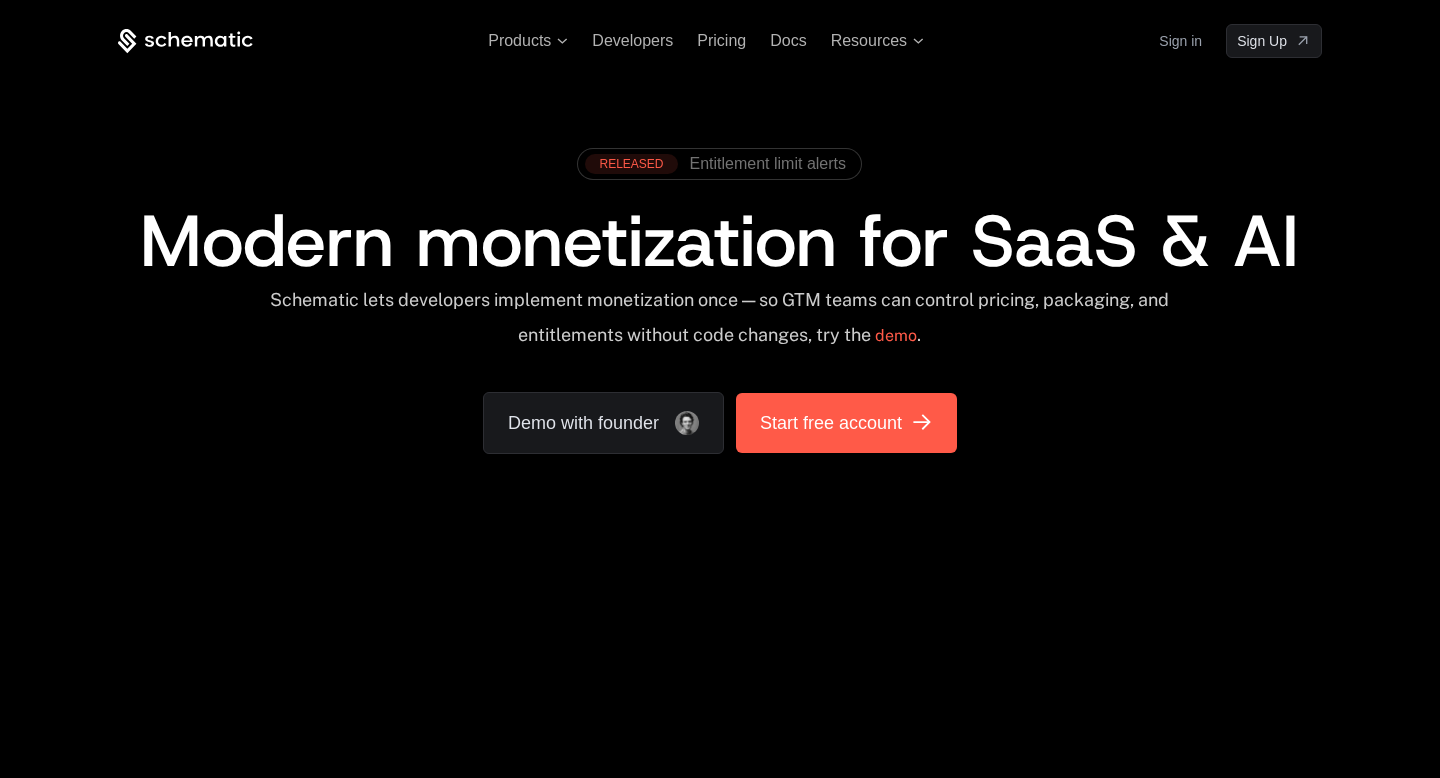 click on "Start free account" at bounding box center (831, 423) 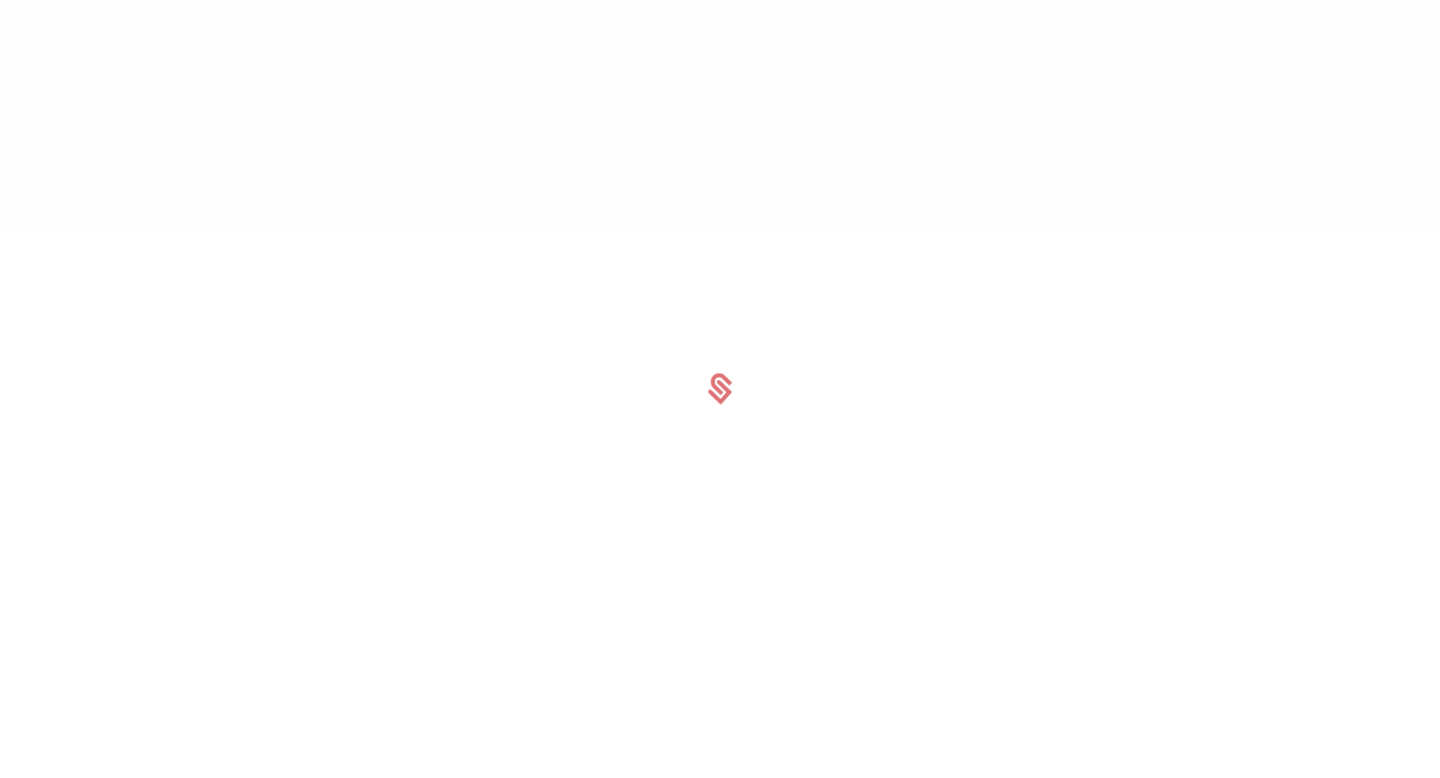 scroll, scrollTop: 0, scrollLeft: 0, axis: both 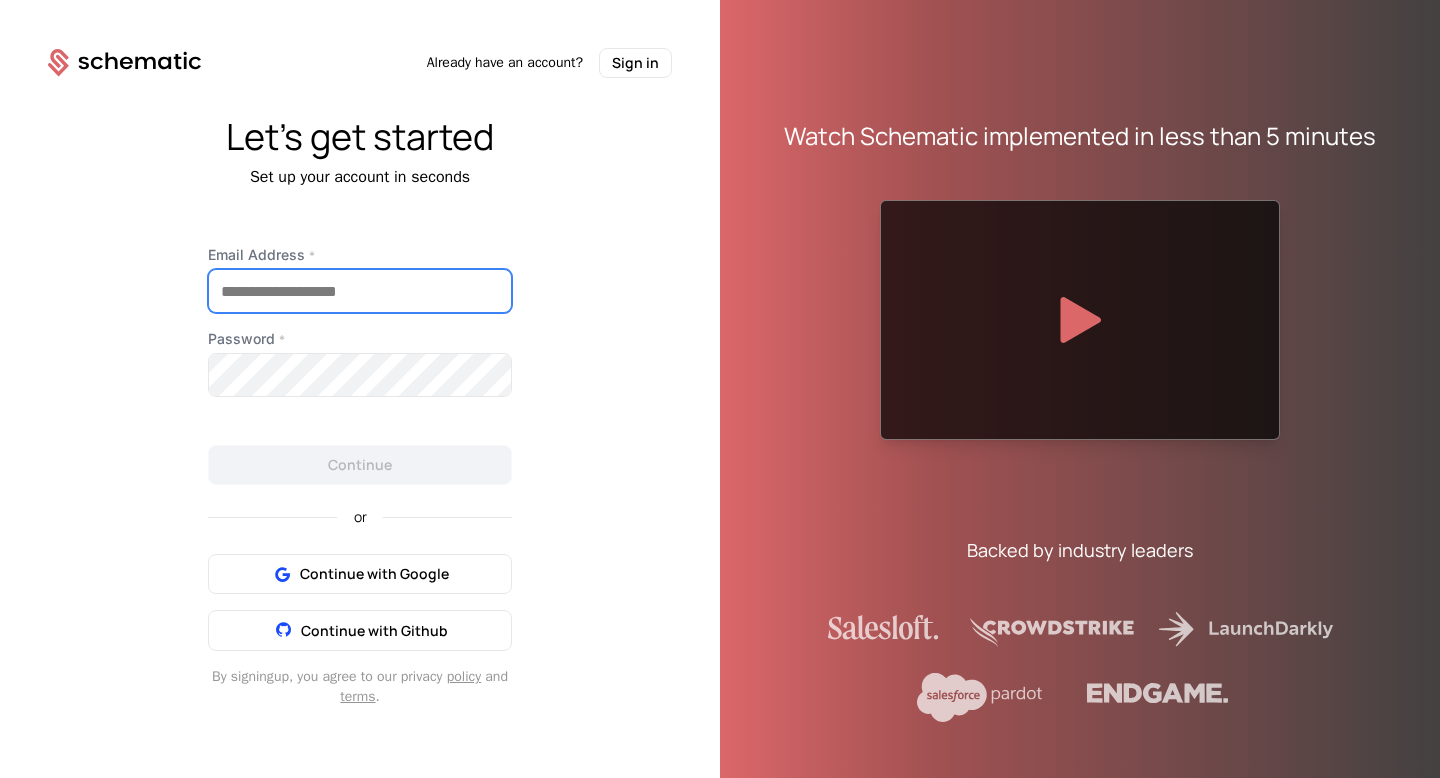 click on "Email Address *" at bounding box center [360, 291] 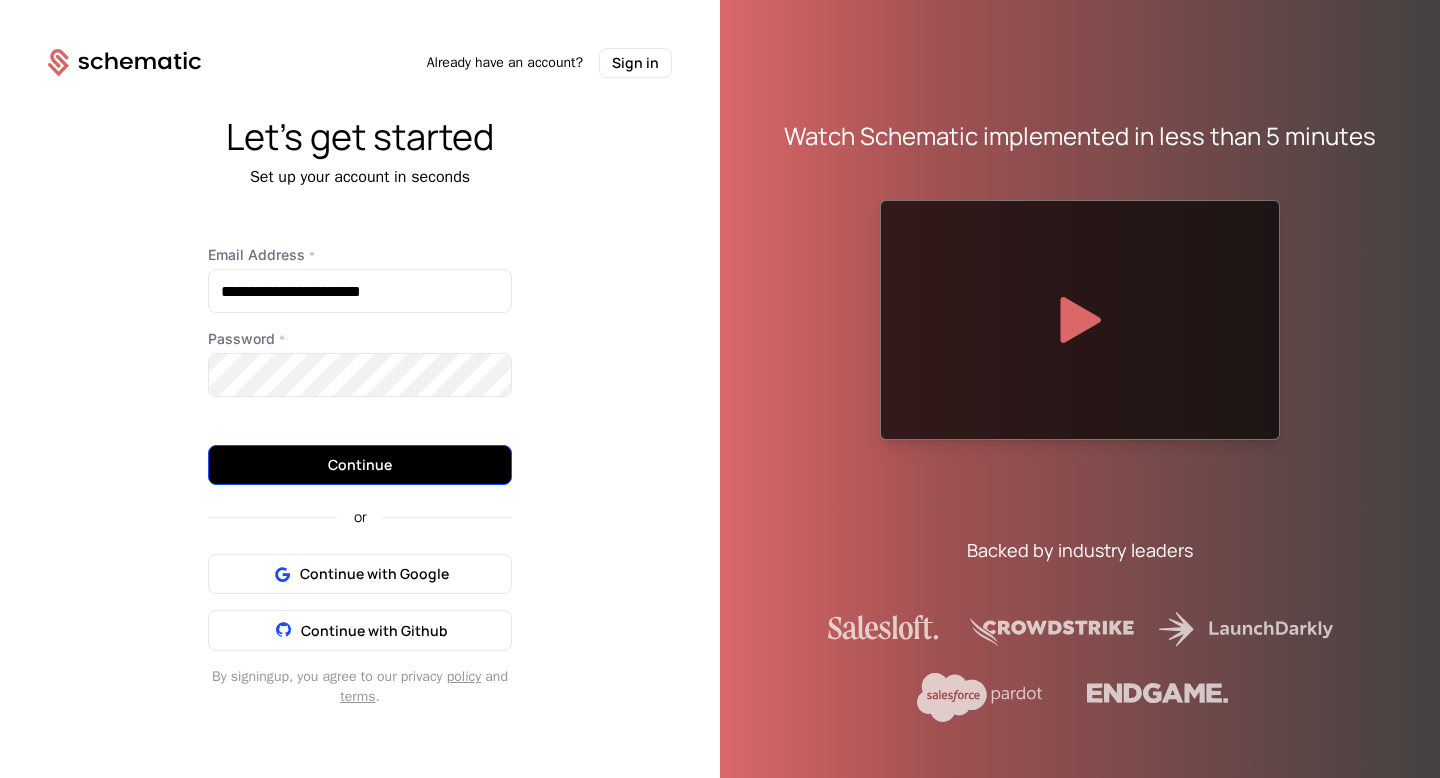 click on "Continue" at bounding box center [360, 465] 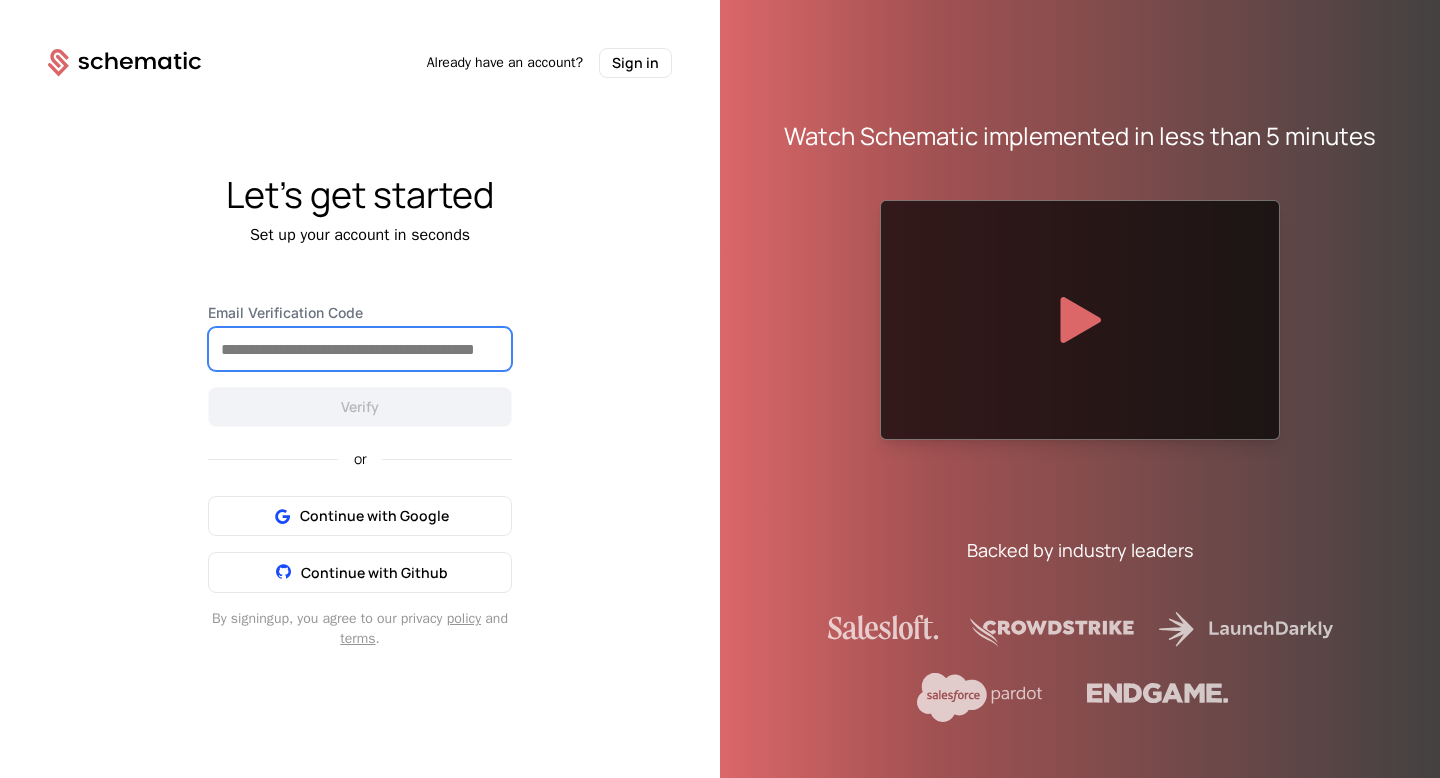 click on "Email Verification Code" at bounding box center [360, 349] 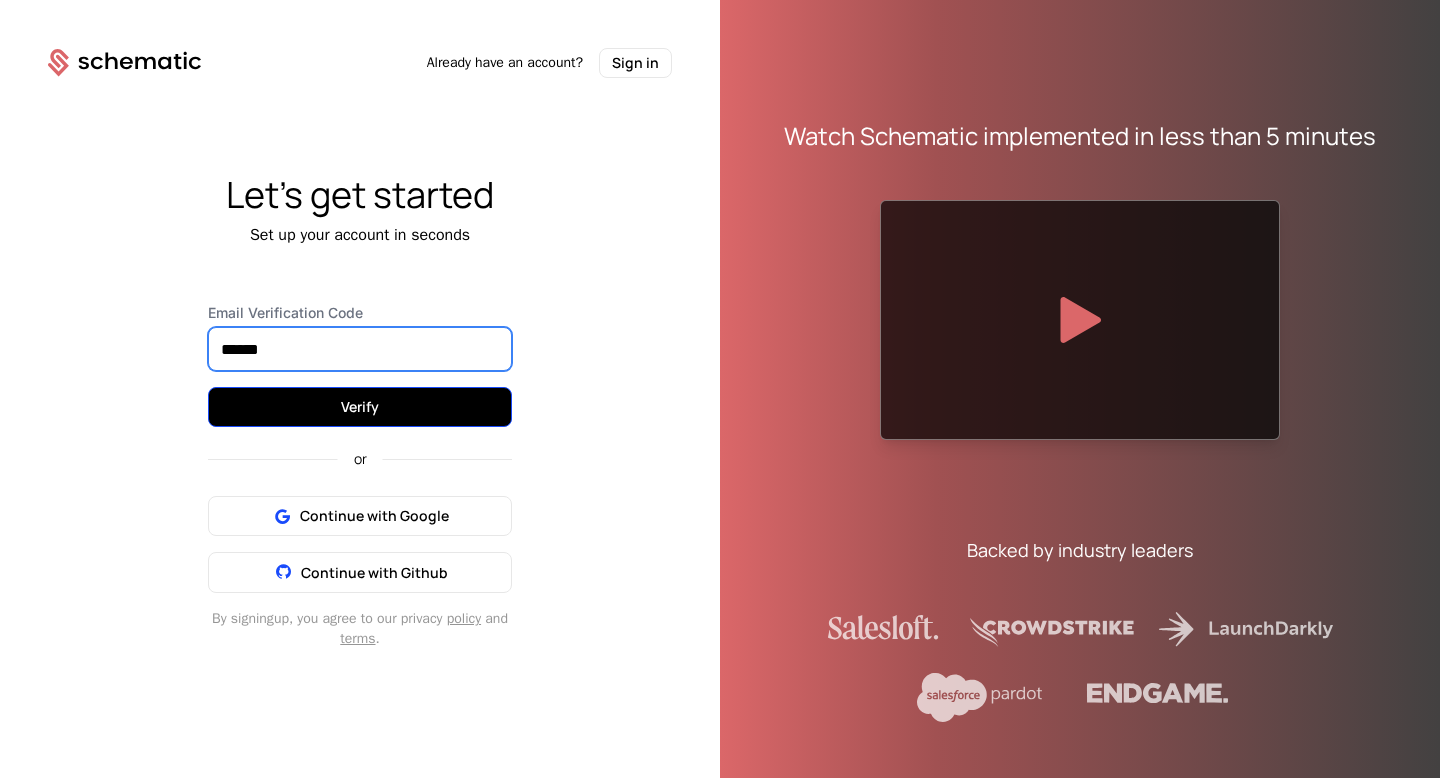 type on "******" 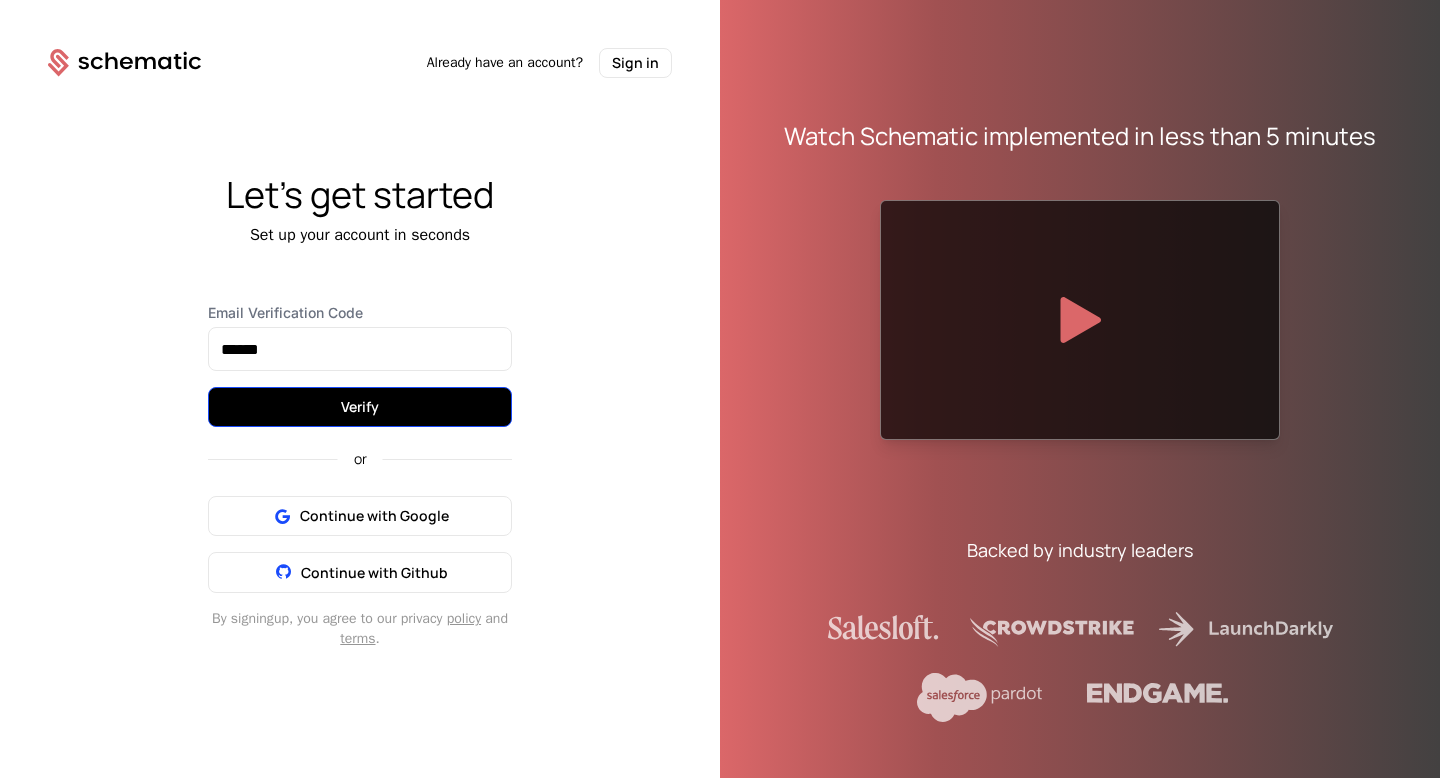 click on "Verify" at bounding box center [360, 407] 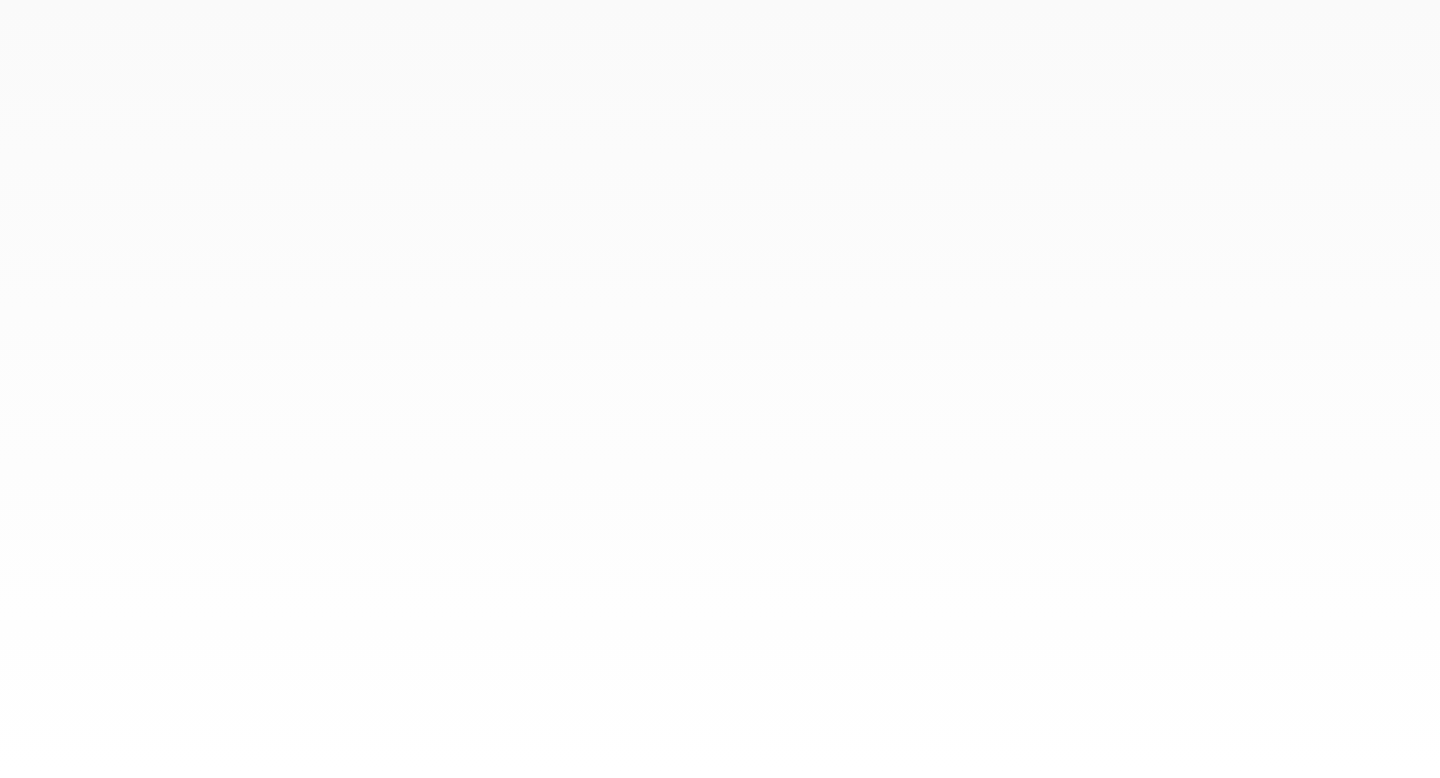 scroll, scrollTop: 0, scrollLeft: 0, axis: both 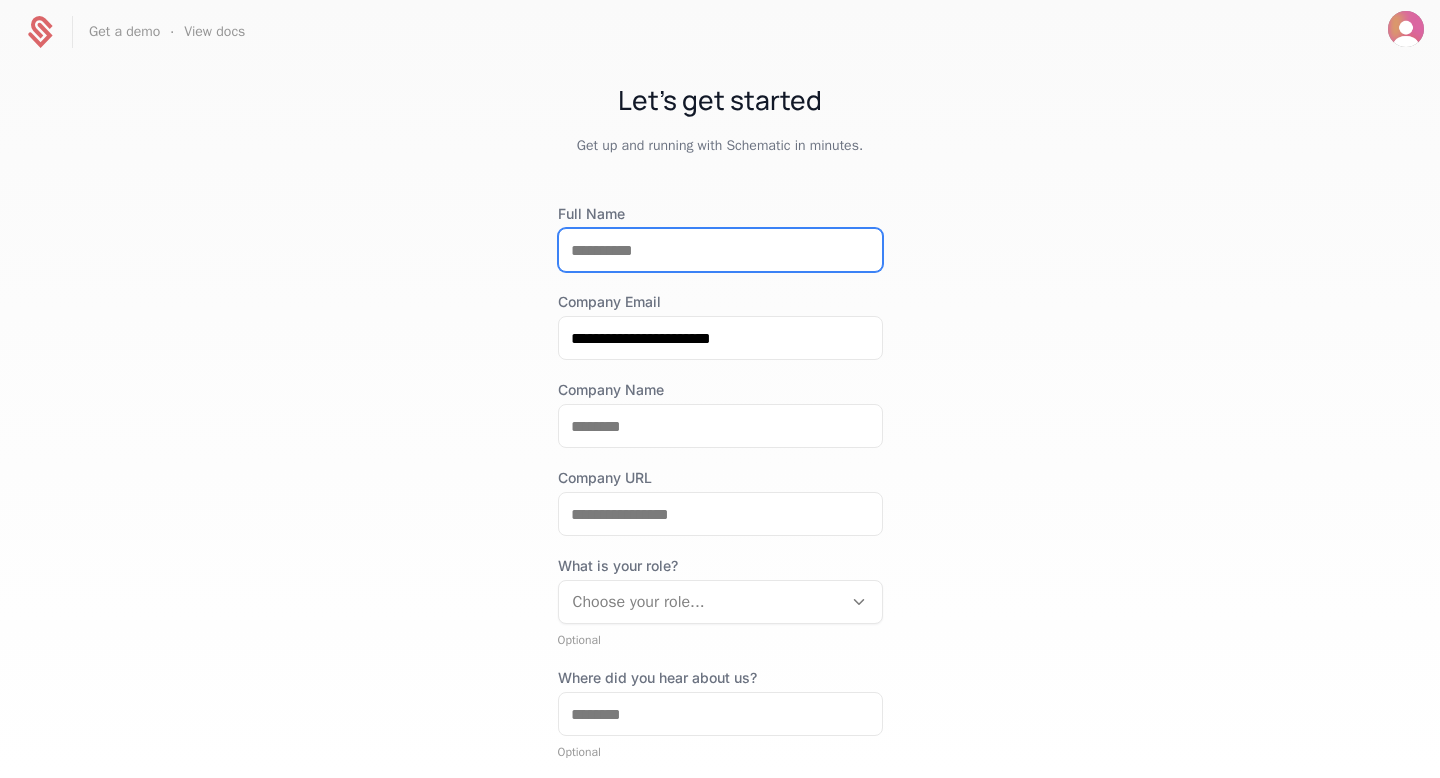 click on "Full Name" at bounding box center (720, 250) 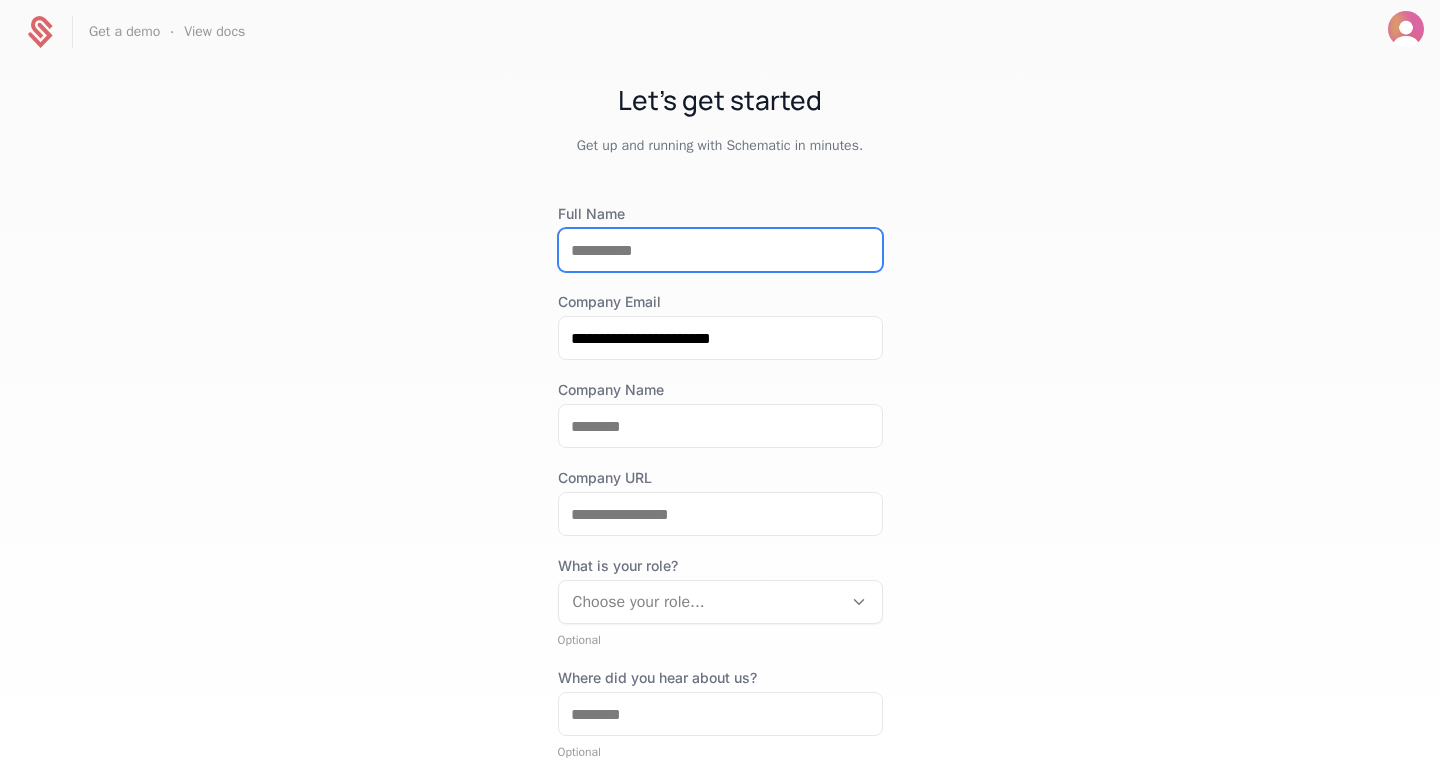 type on "**********" 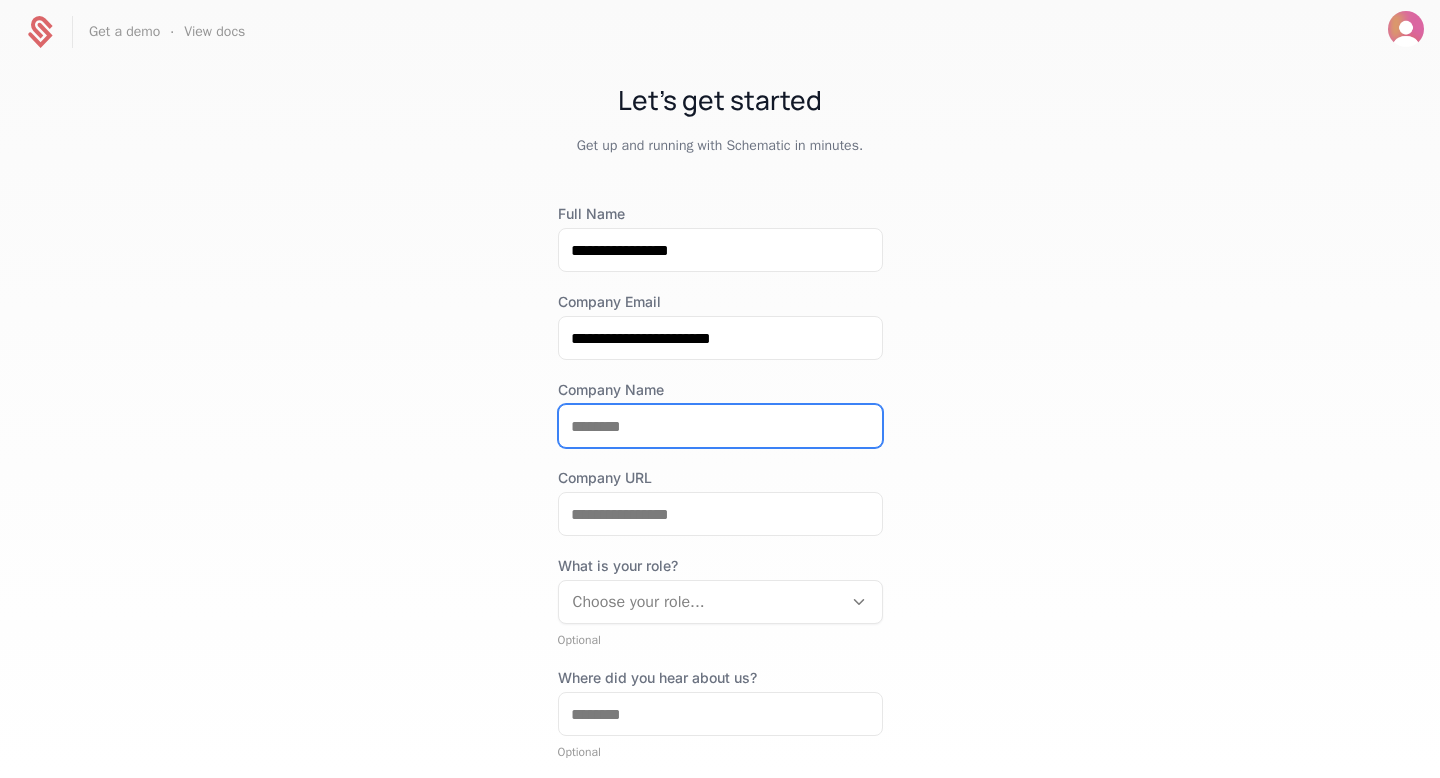 click on "Company Name" at bounding box center [720, 426] 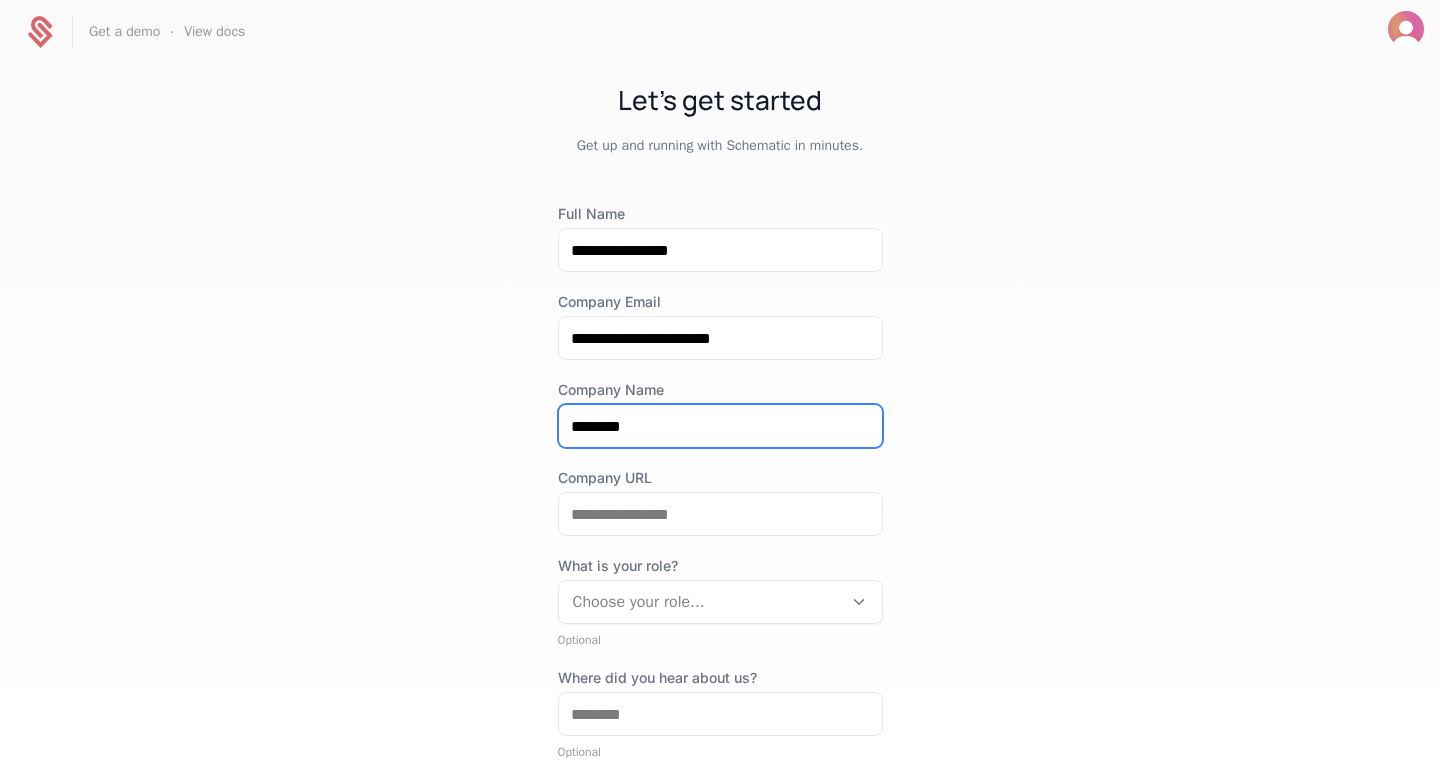 type on "*******" 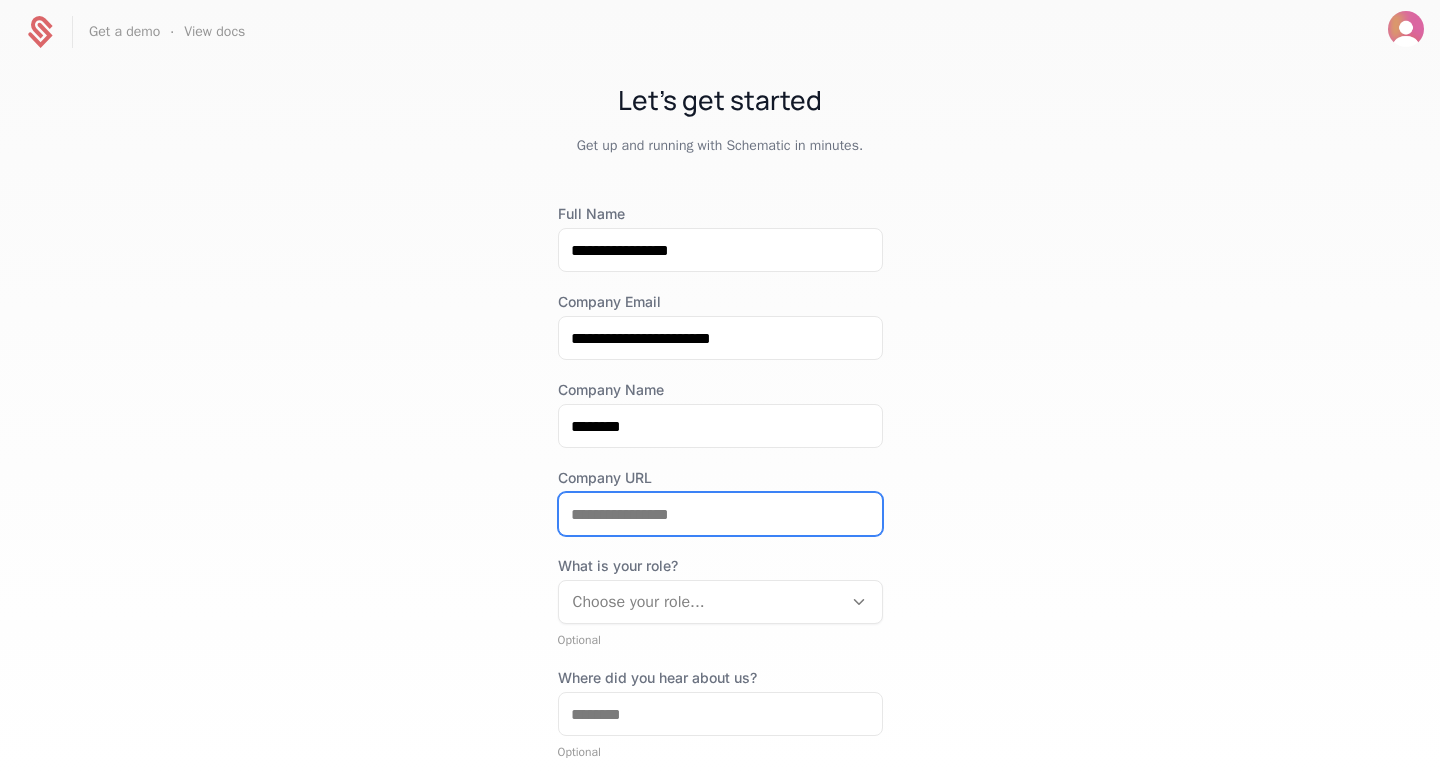 click on "Company URL" at bounding box center [720, 514] 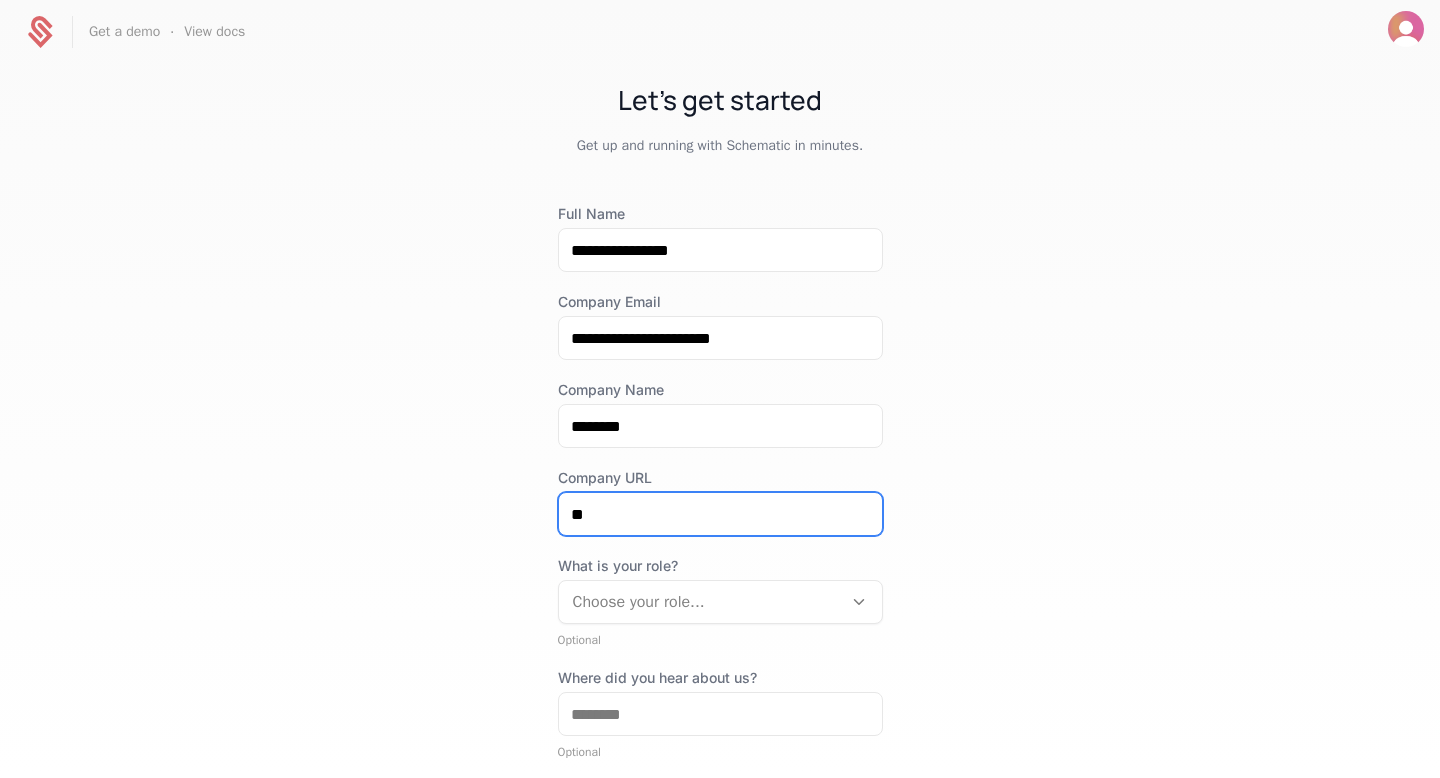 type on "*" 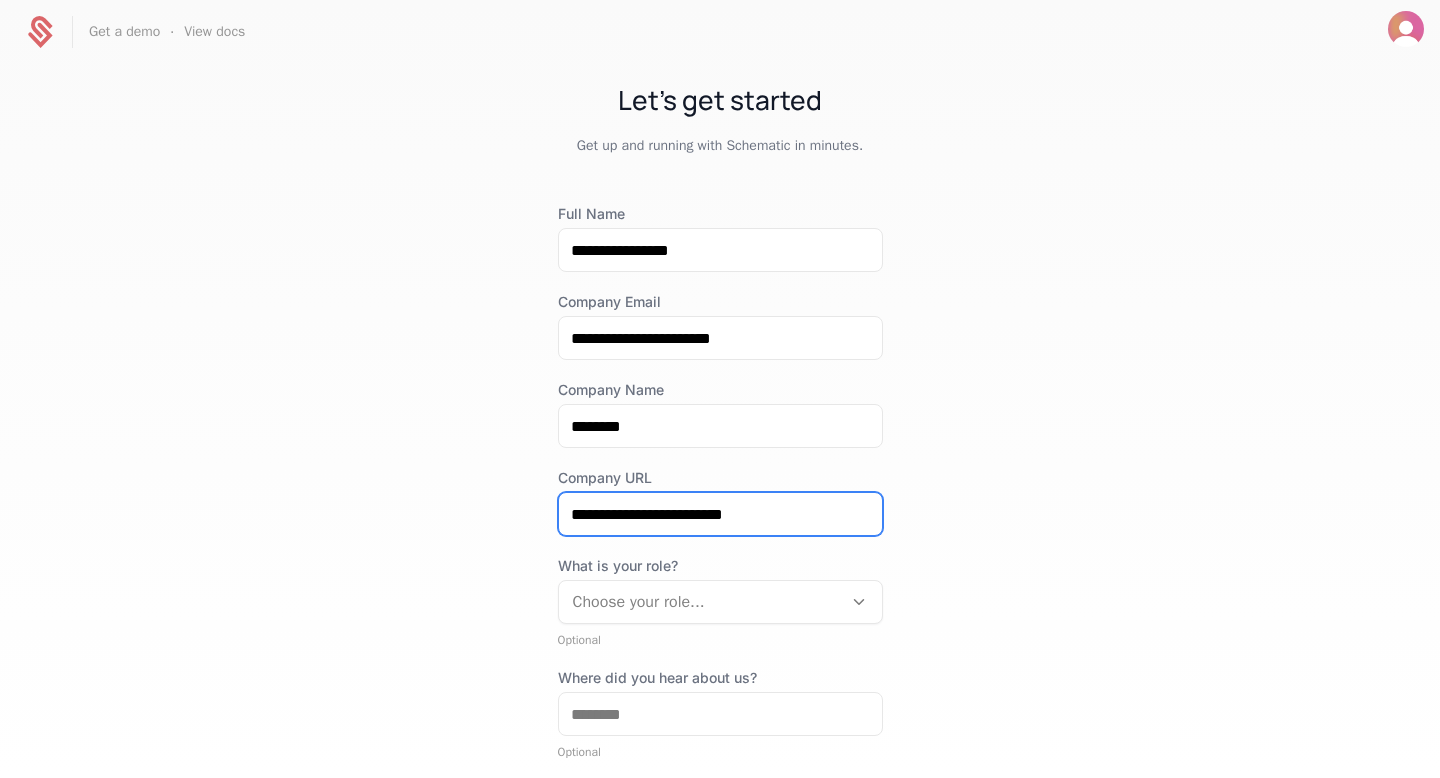 type on "**********" 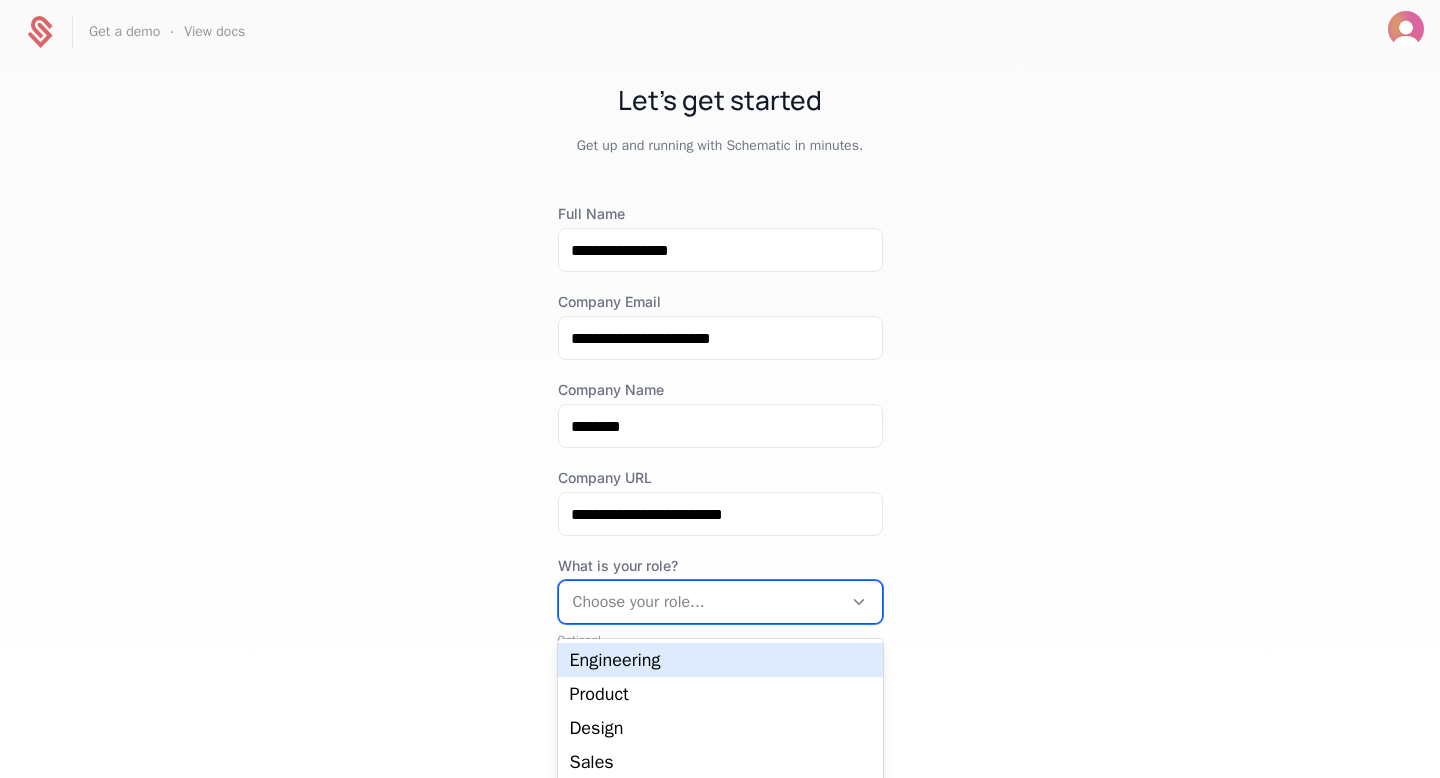 click at bounding box center (700, 602) 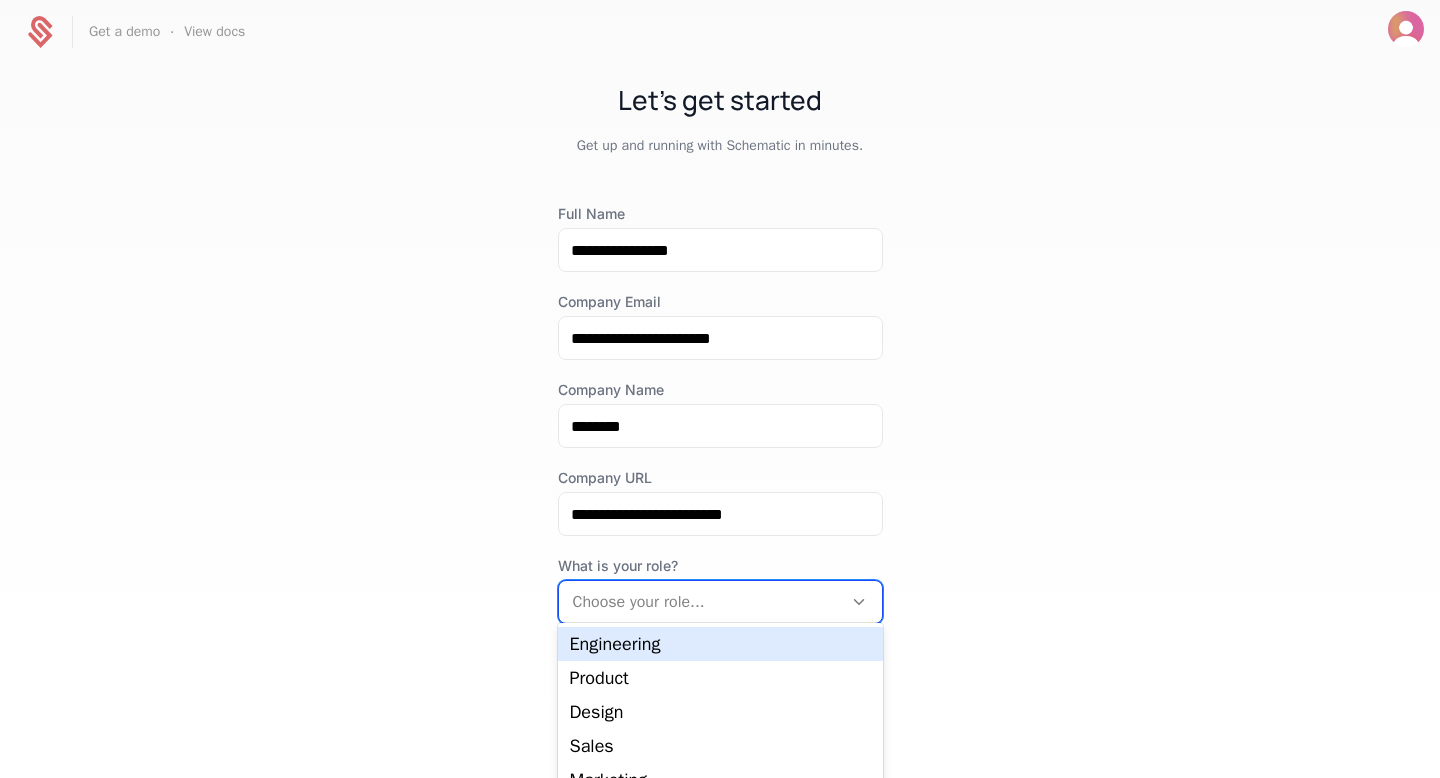 scroll, scrollTop: 78, scrollLeft: 0, axis: vertical 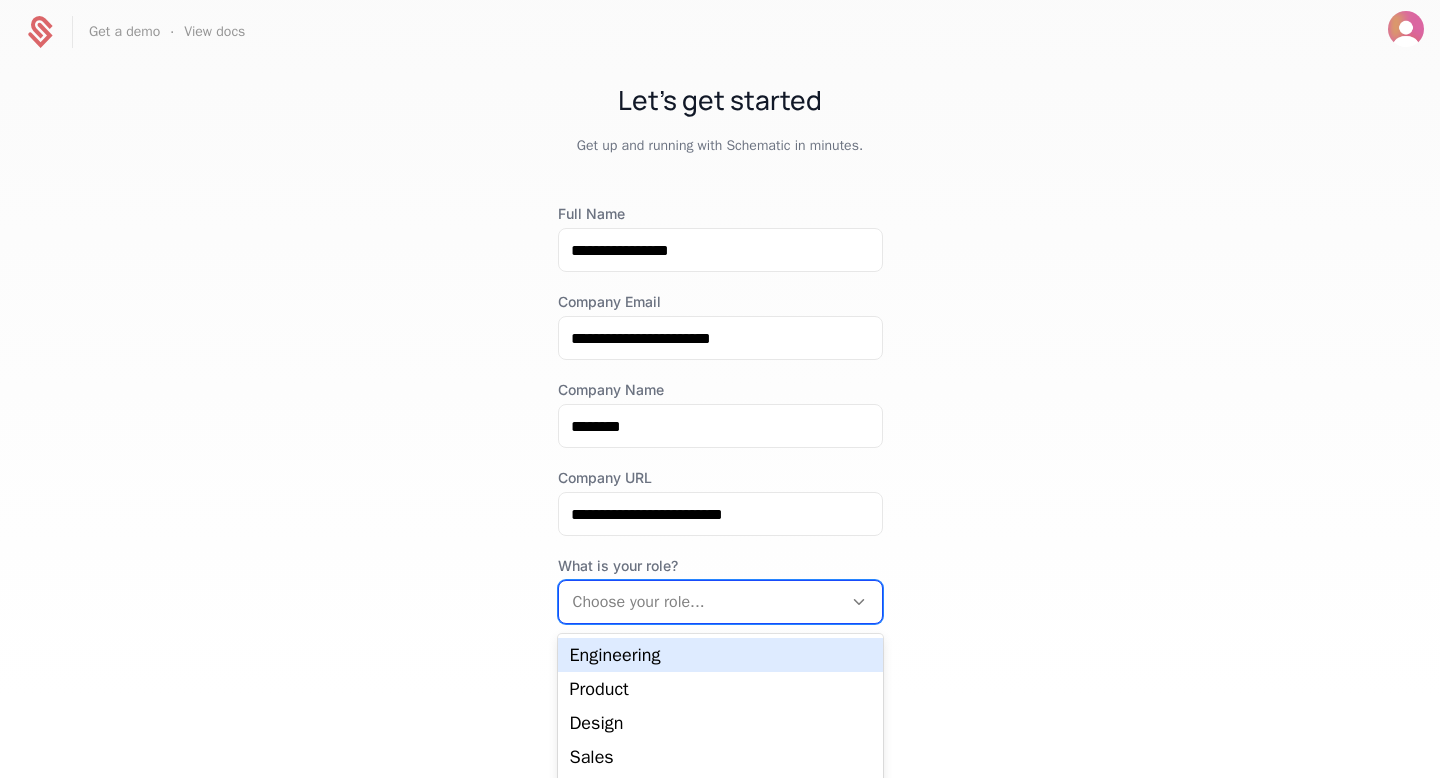 click on "Engineering" at bounding box center (720, 655) 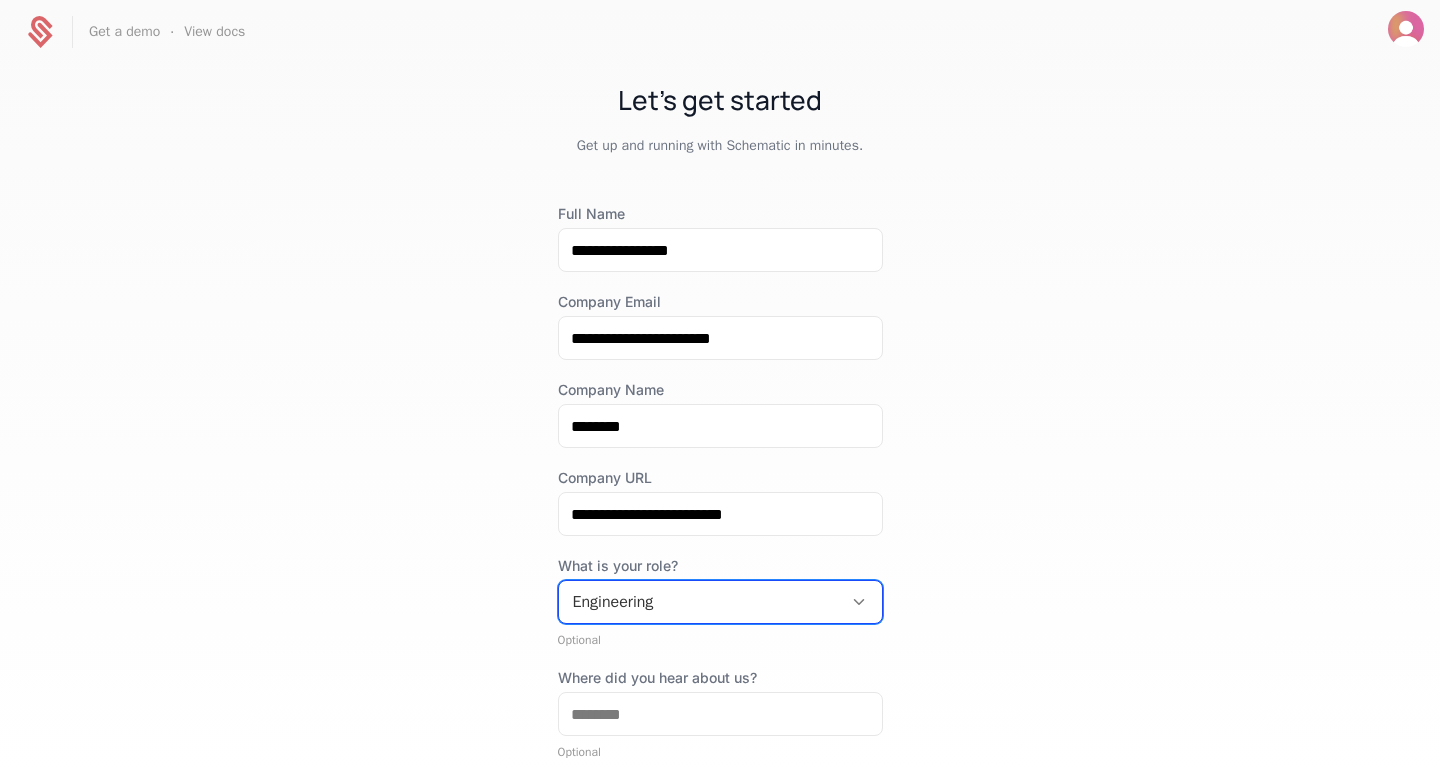 scroll, scrollTop: 0, scrollLeft: 0, axis: both 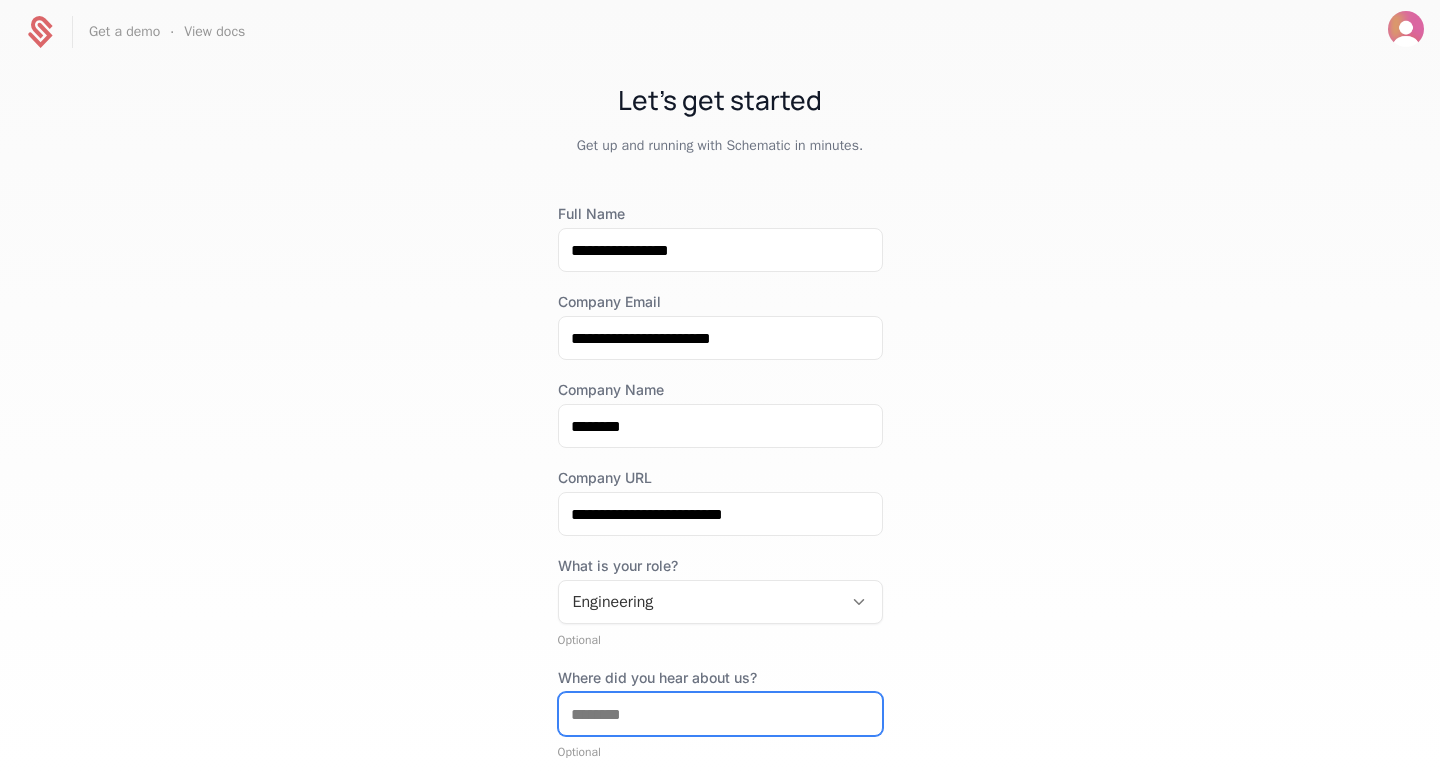 click on "Where did you hear about us?" at bounding box center [720, 714] 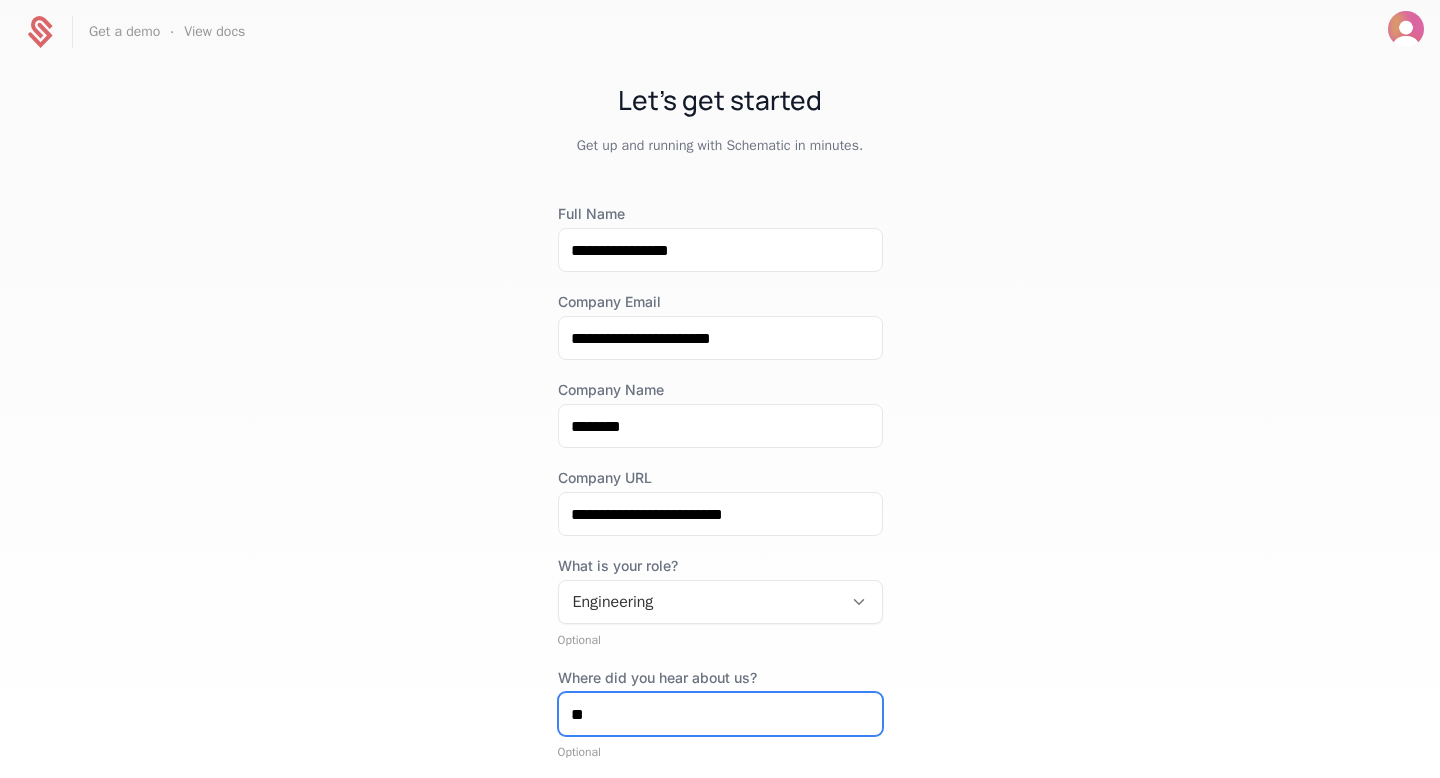 type on "*" 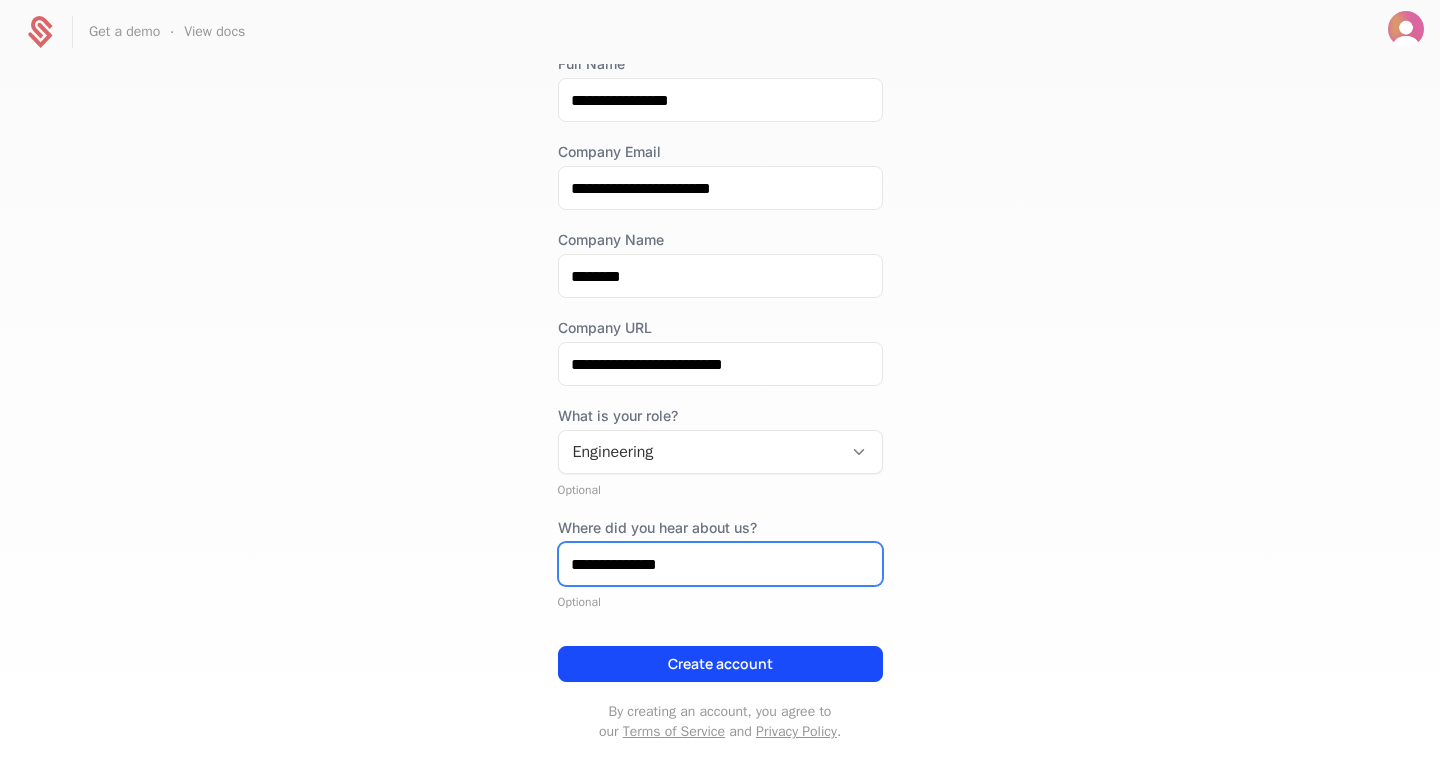 scroll, scrollTop: 154, scrollLeft: 0, axis: vertical 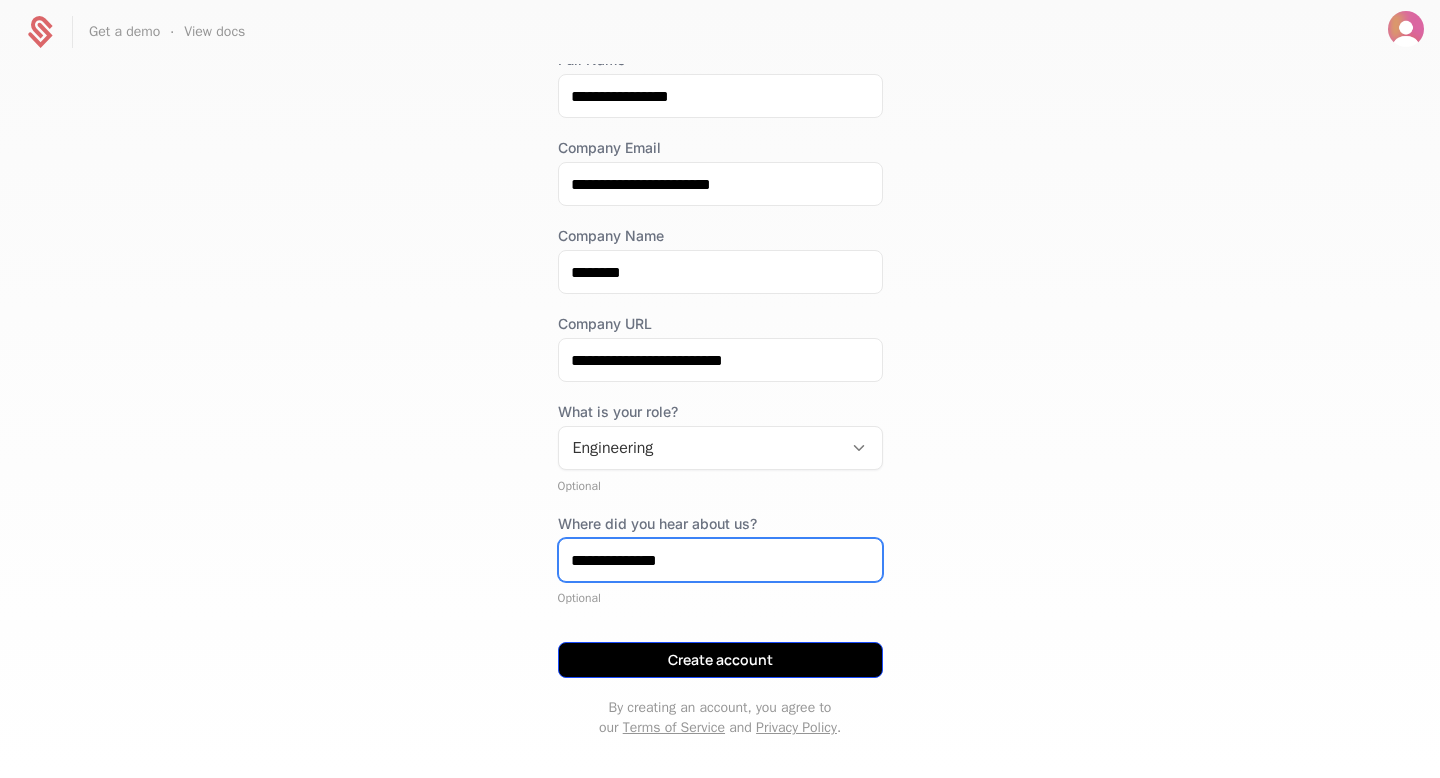 type on "**********" 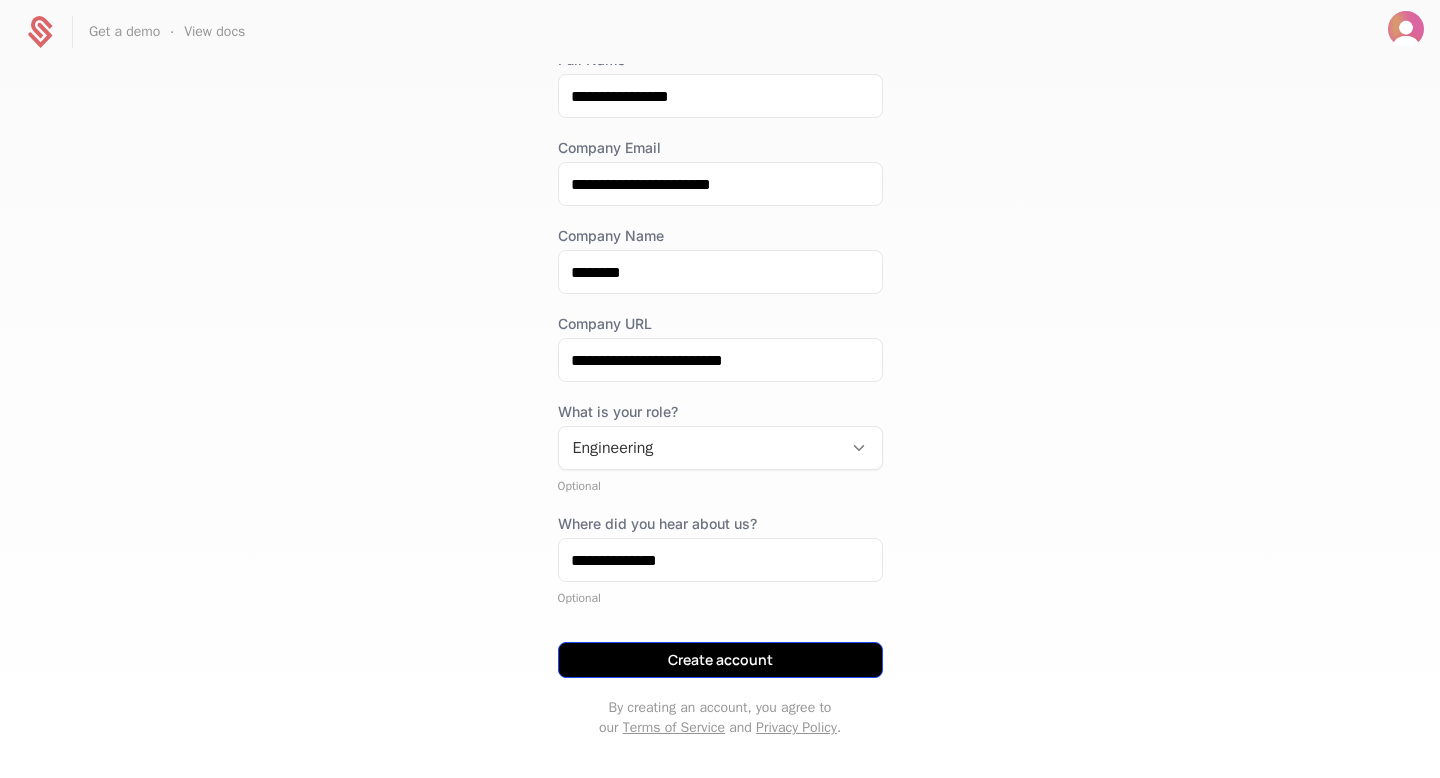 click on "Create account" at bounding box center [720, 660] 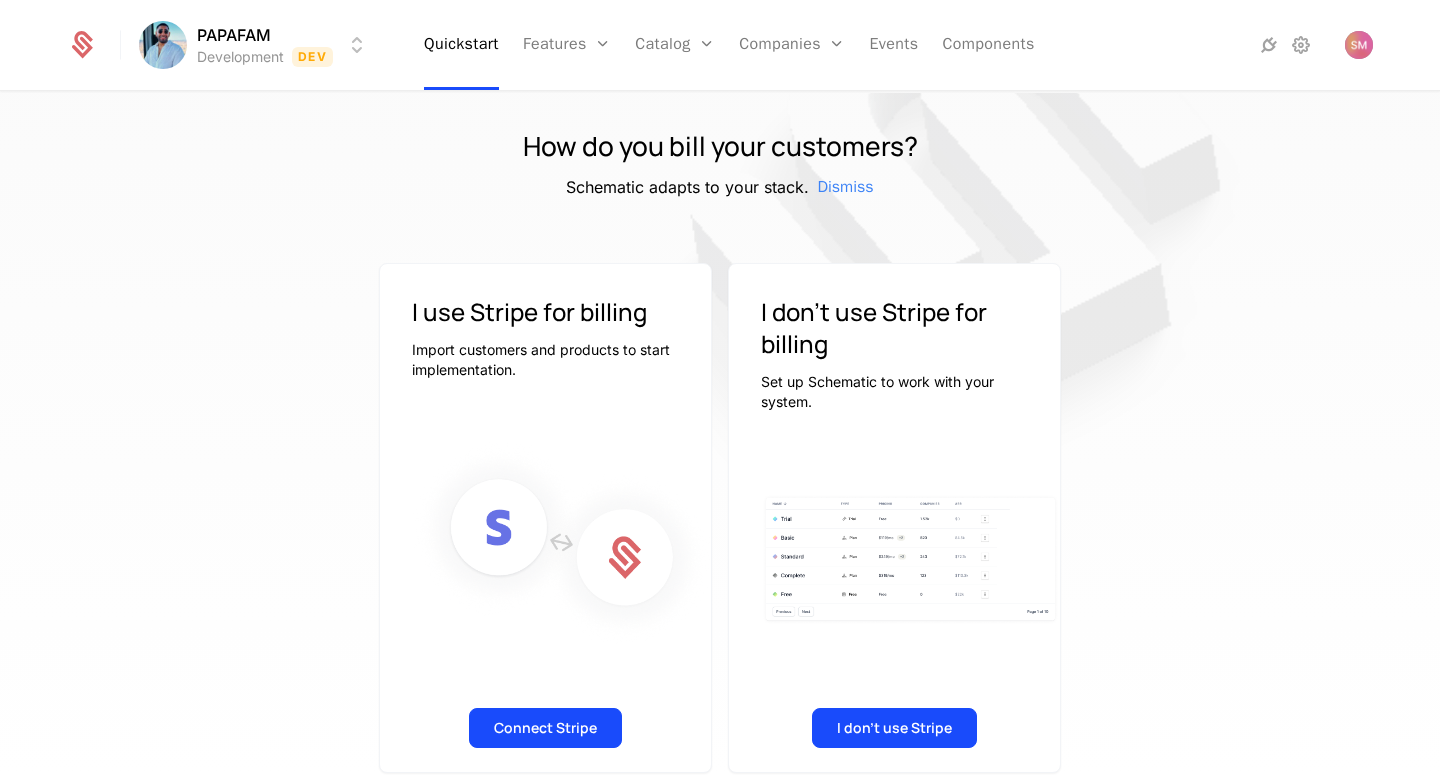 scroll, scrollTop: 76, scrollLeft: 0, axis: vertical 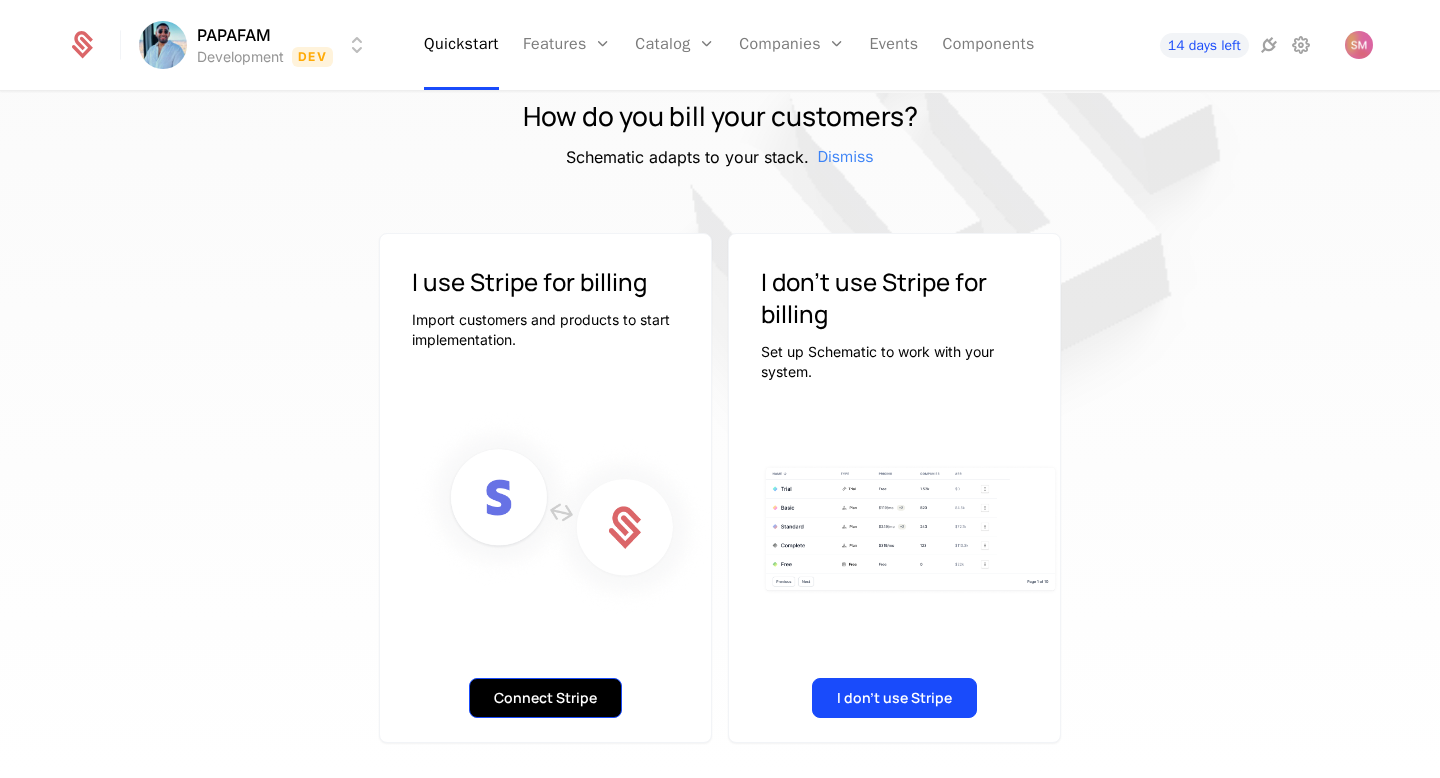 click on "Connect Stripe" at bounding box center (545, 698) 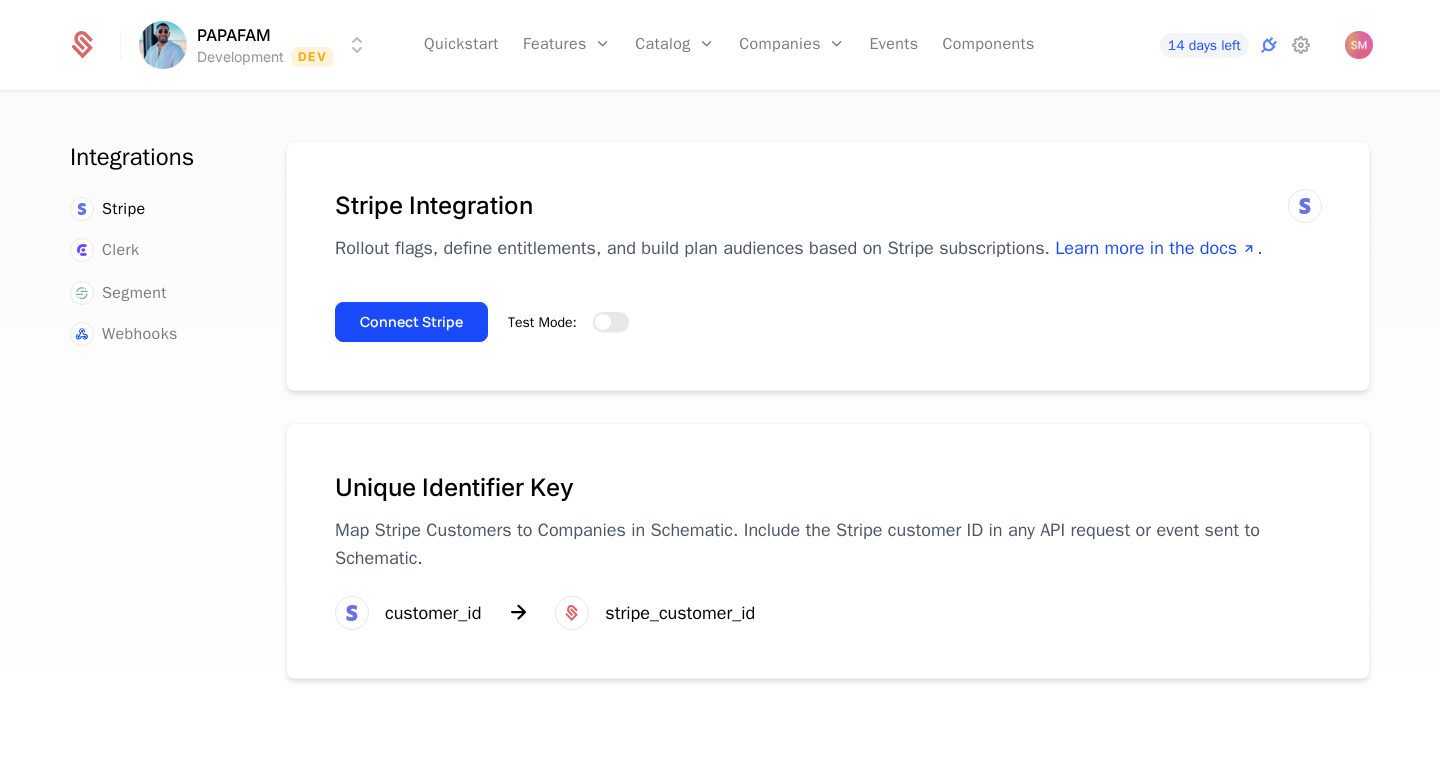click on "Test Mode:" at bounding box center [611, 322] 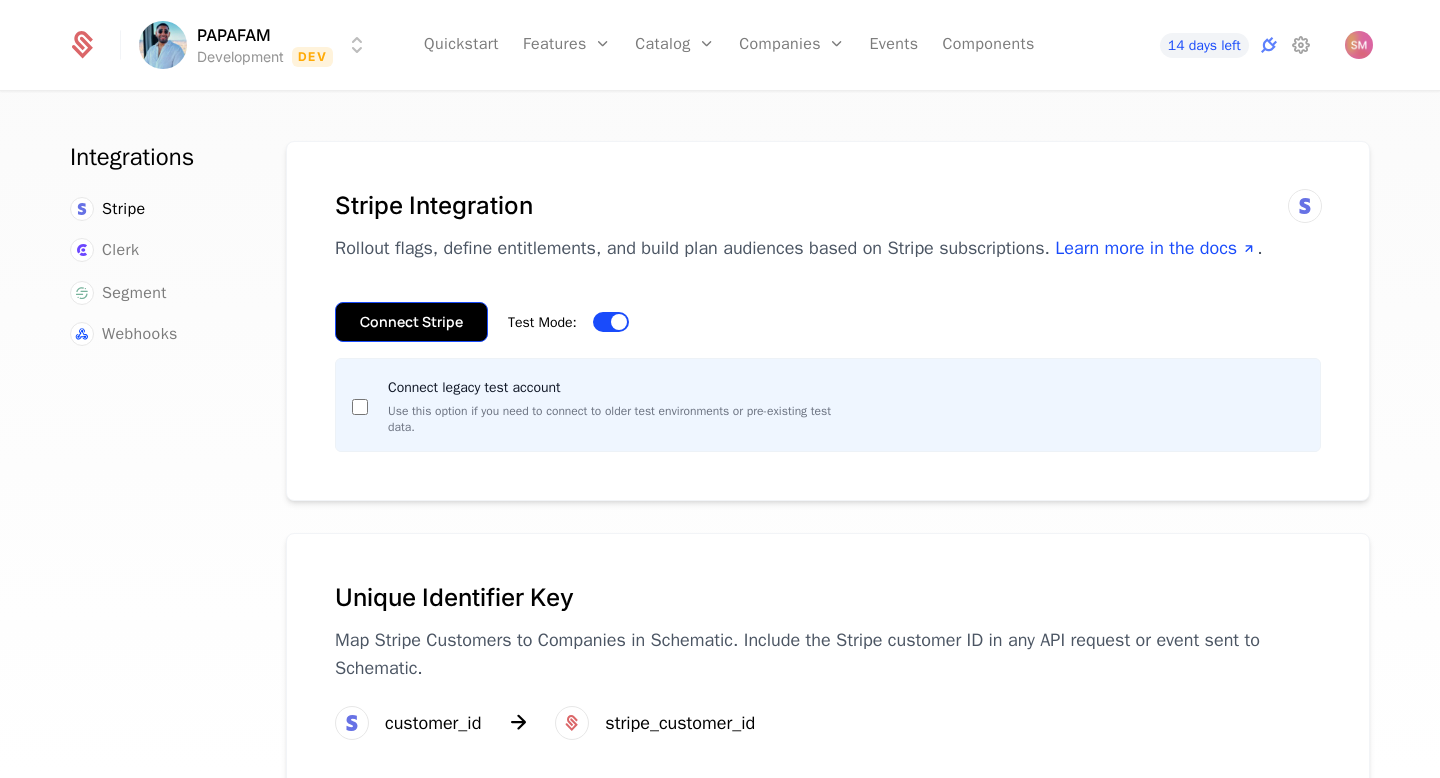 click on "Connect Stripe" at bounding box center (411, 322) 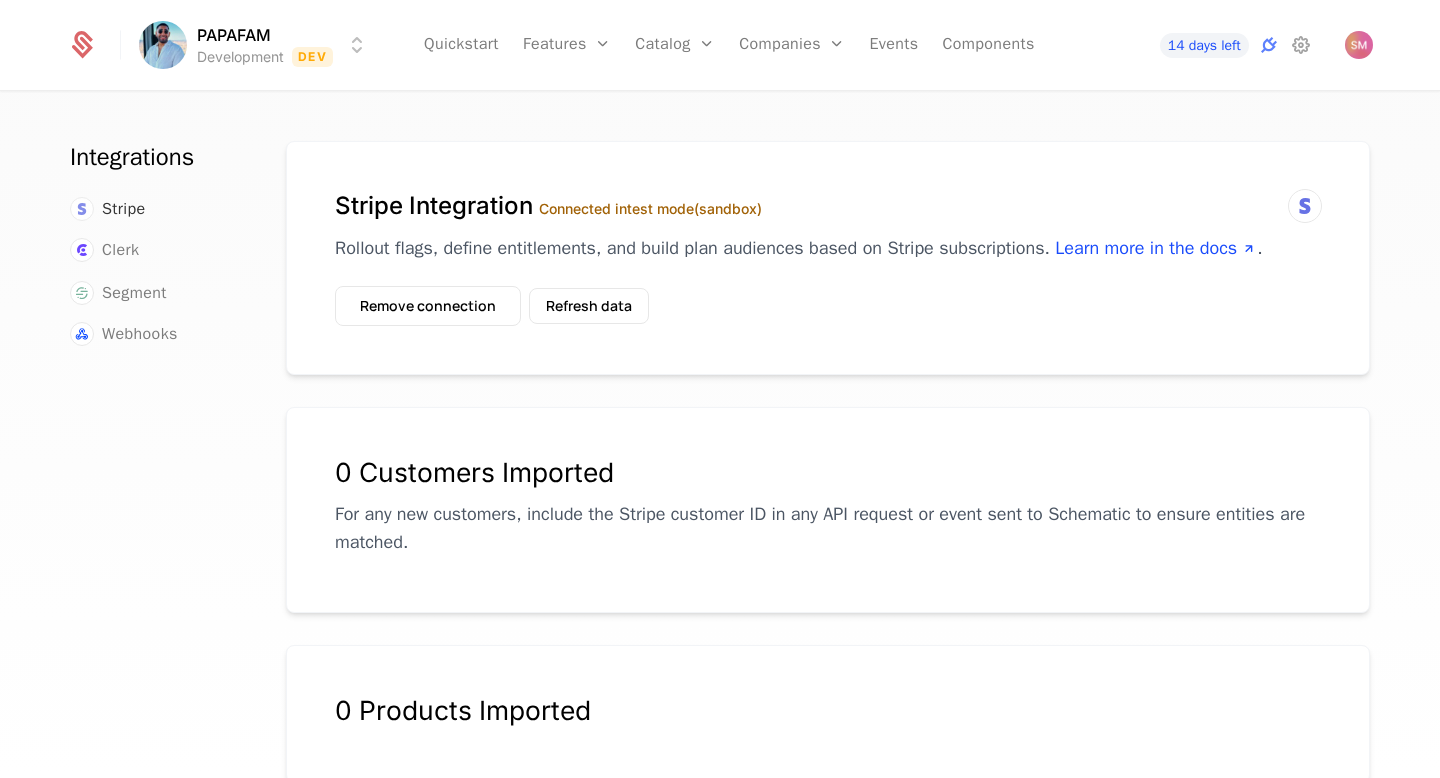 click on "Stripe" at bounding box center [124, 209] 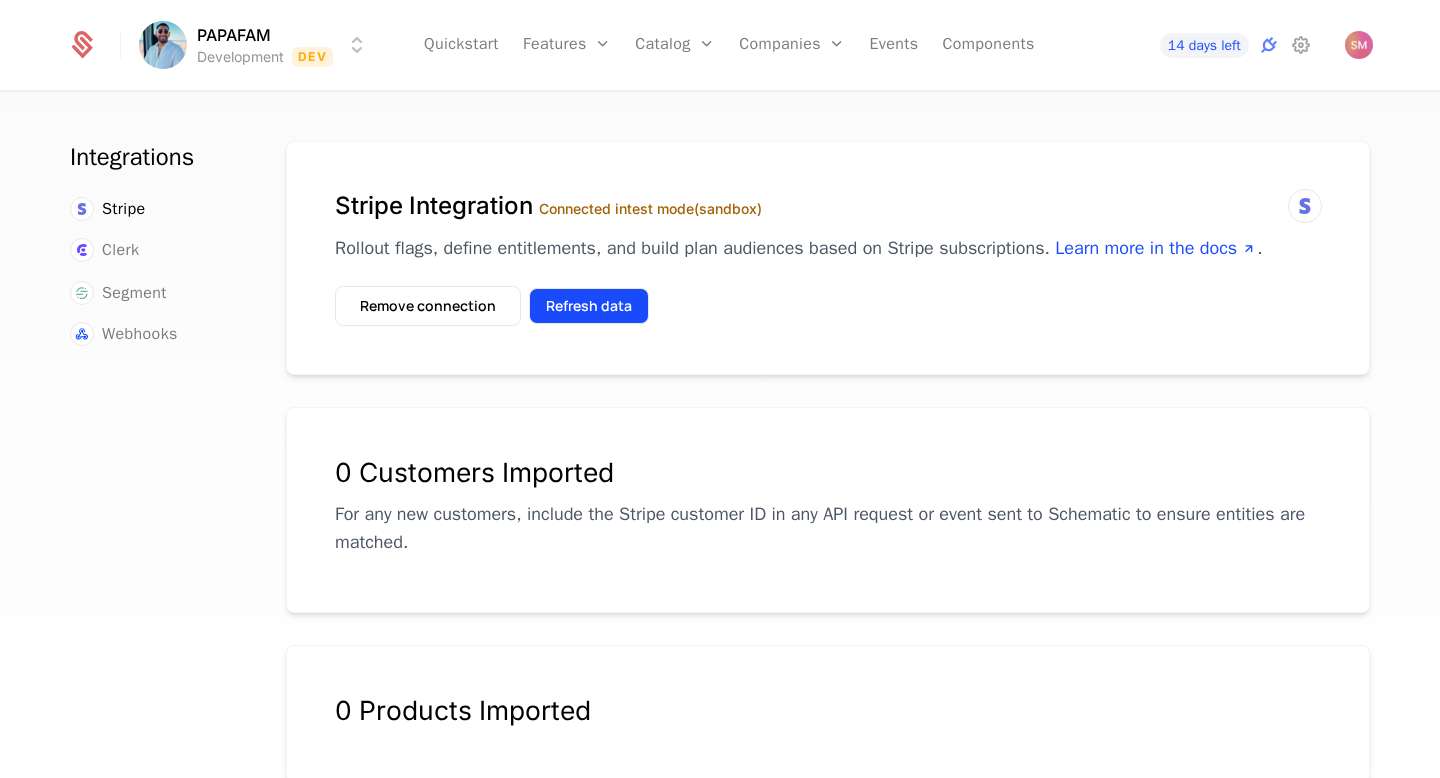 click on "Refresh data" at bounding box center [589, 306] 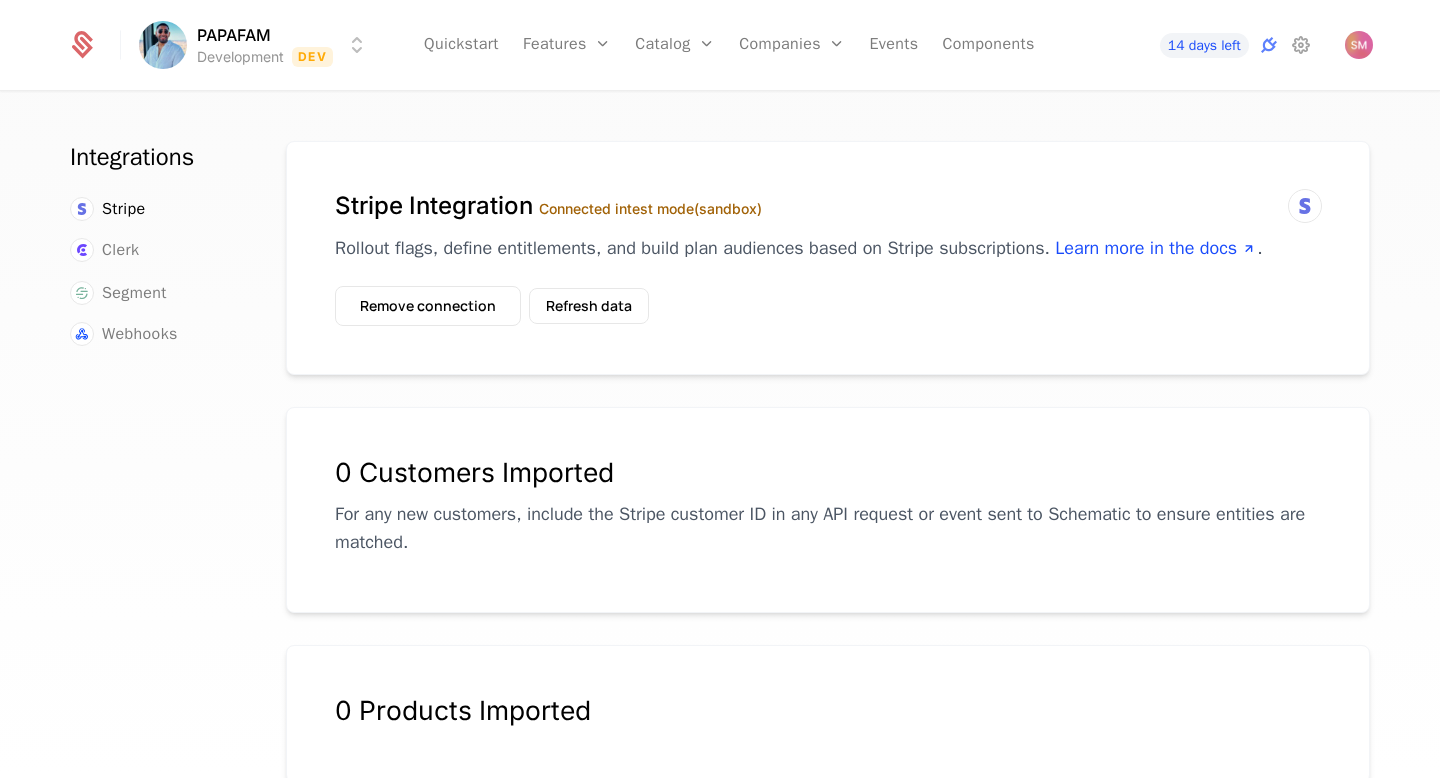 click at bounding box center (1305, 206) 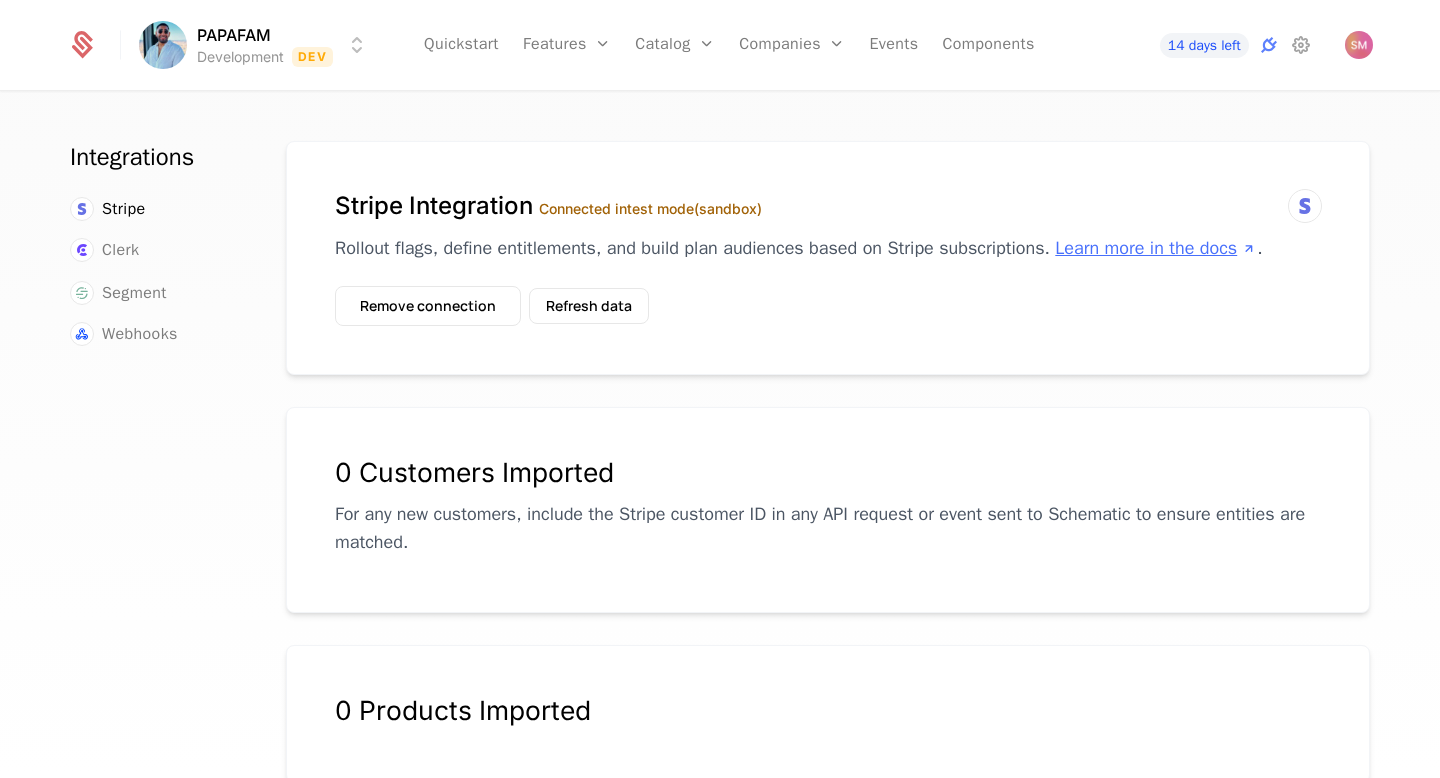 click on "Learn more in the docs" at bounding box center (1156, 248) 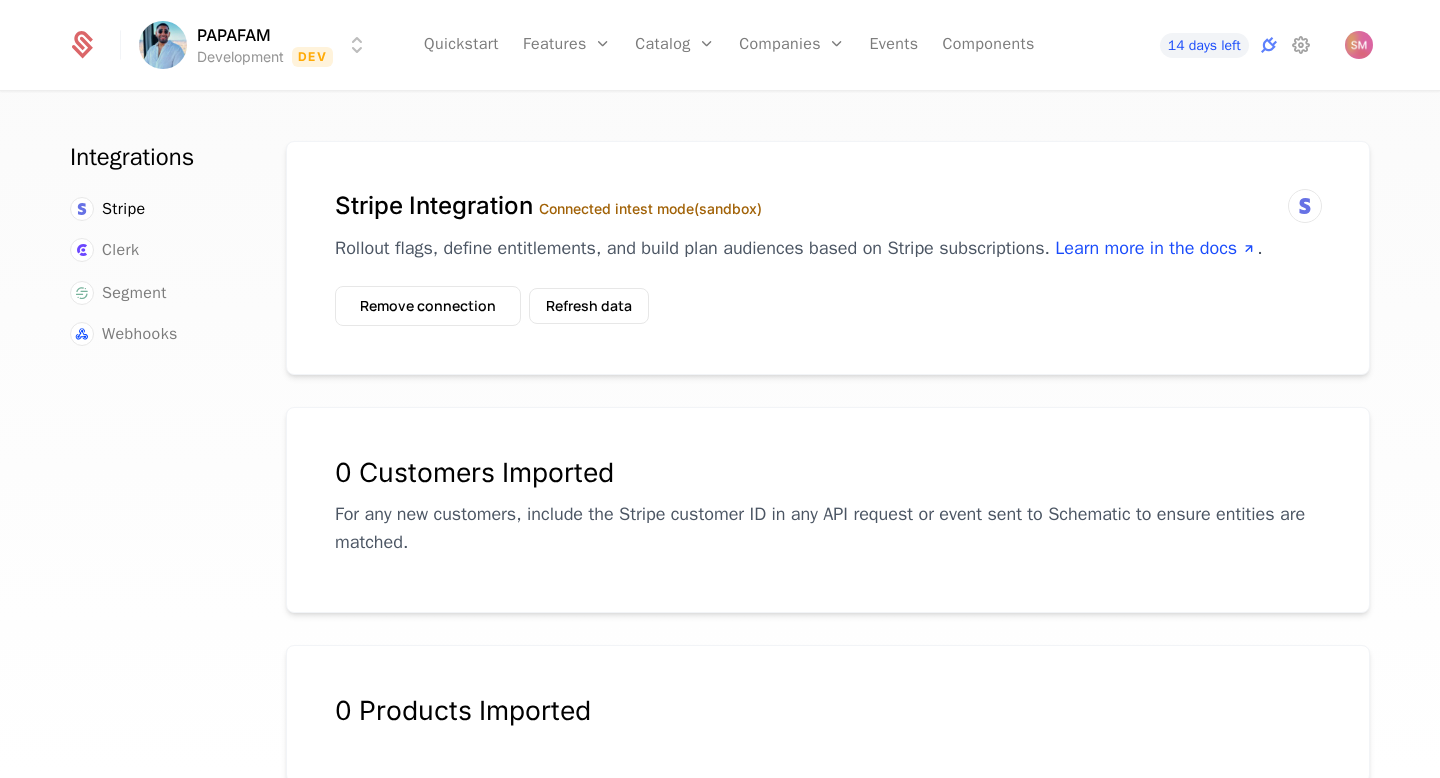 click on "PAPAFAM Development Dev Quickstart Features Features Flags Catalog Plans Add Ons Configuration Companies Companies Users Events Components 14 days left Integrations Stripe Clerk Segment Webhooks Stripe Integration   Connected in   test mode  (sandbox)   Rollout flags, define entitlements, and build plan audiences based on Stripe subscriptions.   Learn more in the docs . Remove connection Refresh data 0 Customers Imported     For any new customers, include the Stripe customer ID in any API request or event sent to Schematic to ensure entities are matched.  0 Products Imported     Unique Identifier Key     Map Stripe Customers to Companies in Schematic. Include the Stripe customer ID in any API request or event sent to Schematic. customer_id stripe_customer_id
Best Viewed on Desktop You're currently viewing this on a  mobile device . For the best experience,   we recommend using a desktop or larger screens , as the application isn't fully optimized for smaller resolutions just yet. Got it" at bounding box center [720, 389] 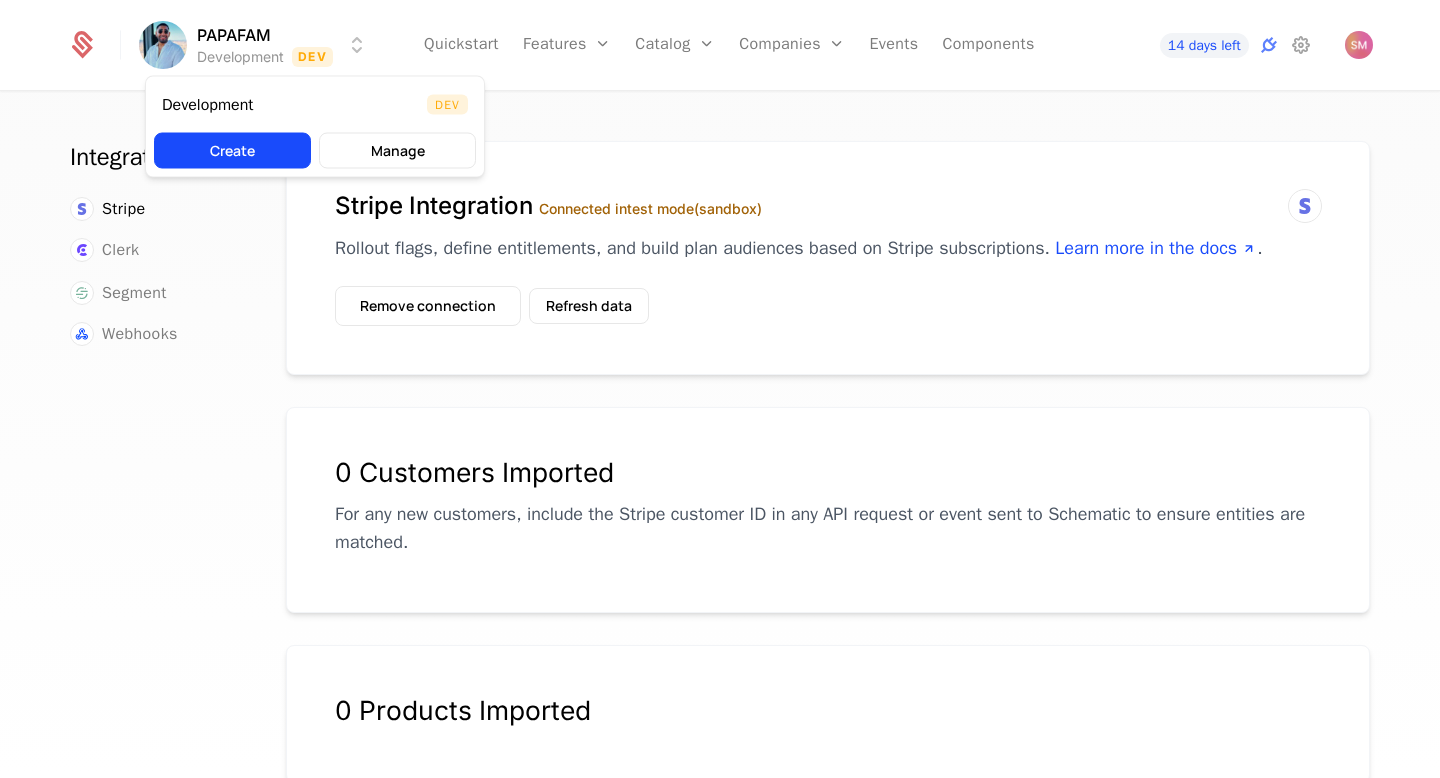 click on "PAPAFAM Development Dev Quickstart Features Features Flags Catalog Plans Add Ons Configuration Companies Companies Users Events Components 14 days left Integrations Stripe Clerk Segment Webhooks Stripe Integration   Connected in   test mode  (sandbox)   Rollout flags, define entitlements, and build plan audiences based on Stripe subscriptions.   Learn more in the docs . Remove connection Refresh data 0 Customers Imported     For any new customers, include the Stripe customer ID in any API request or event sent to Schematic to ensure entities are matched.  0 Products Imported     Unique Identifier Key     Map Stripe Customers to Companies in Schematic. Include the Stripe customer ID in any API request or event sent to Schematic. customer_id stripe_customer_id
Best Viewed on Desktop You're currently viewing this on a  mobile device . For the best experience,   we recommend using a desktop or larger screens , as the application isn't fully optimized for smaller resolutions just yet. Got it  Dev" at bounding box center (720, 389) 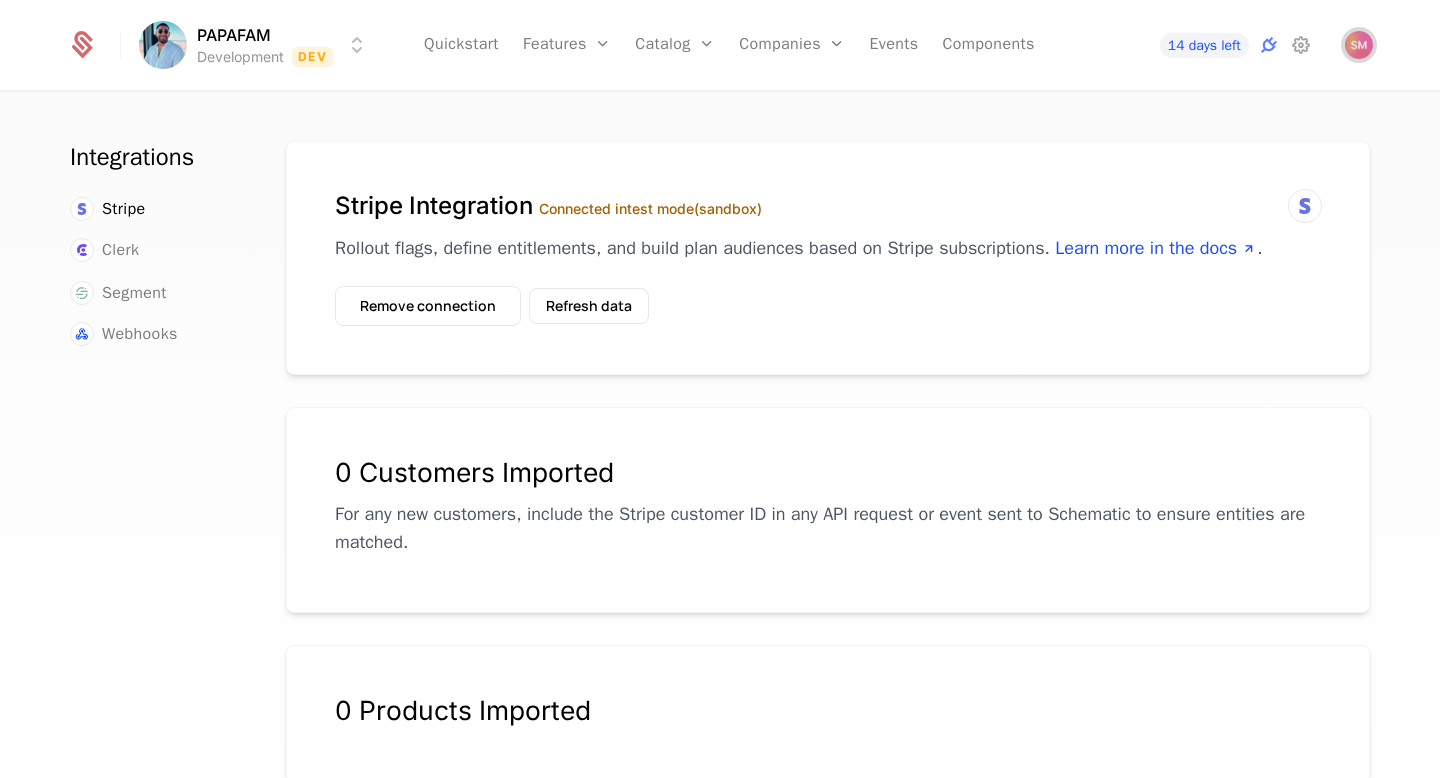 click at bounding box center [1359, 45] 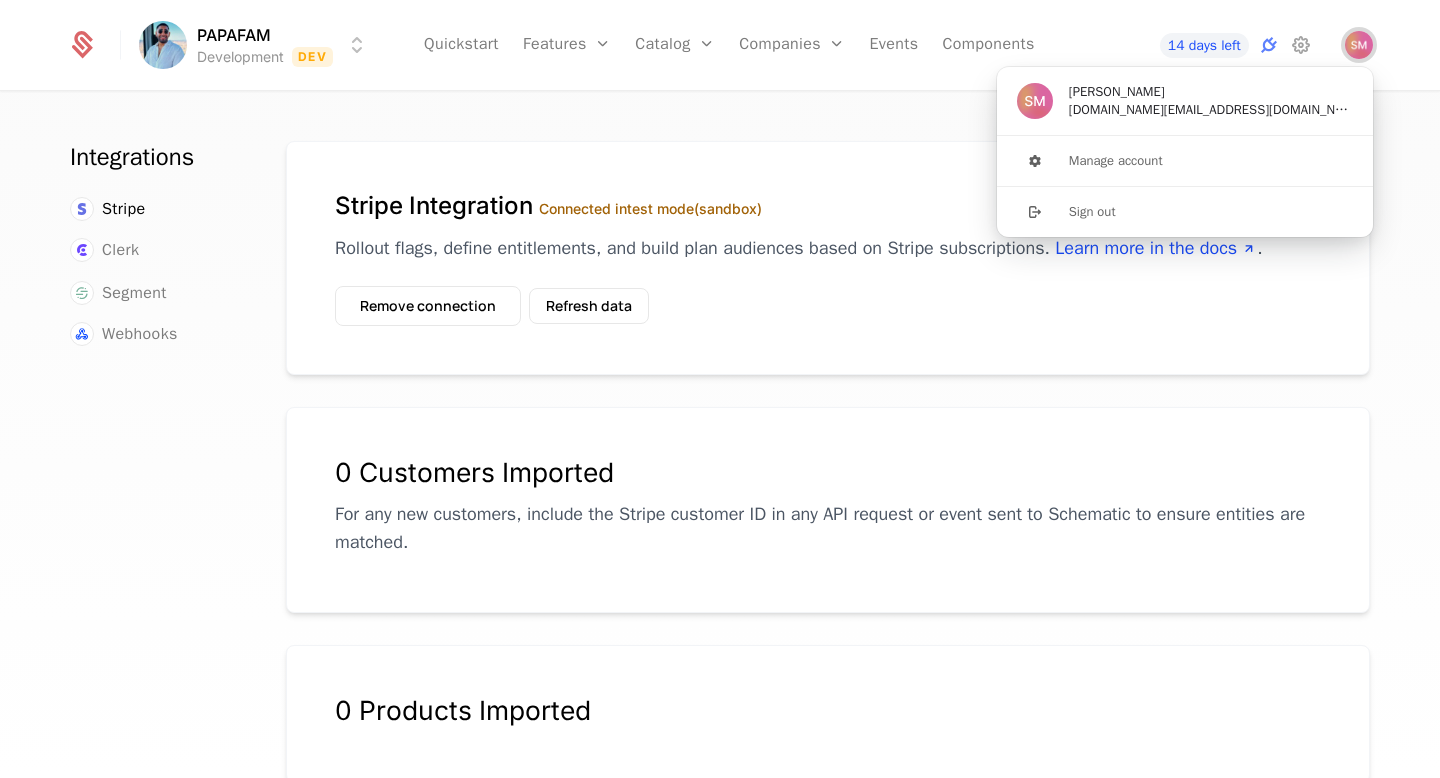 click at bounding box center (1359, 45) 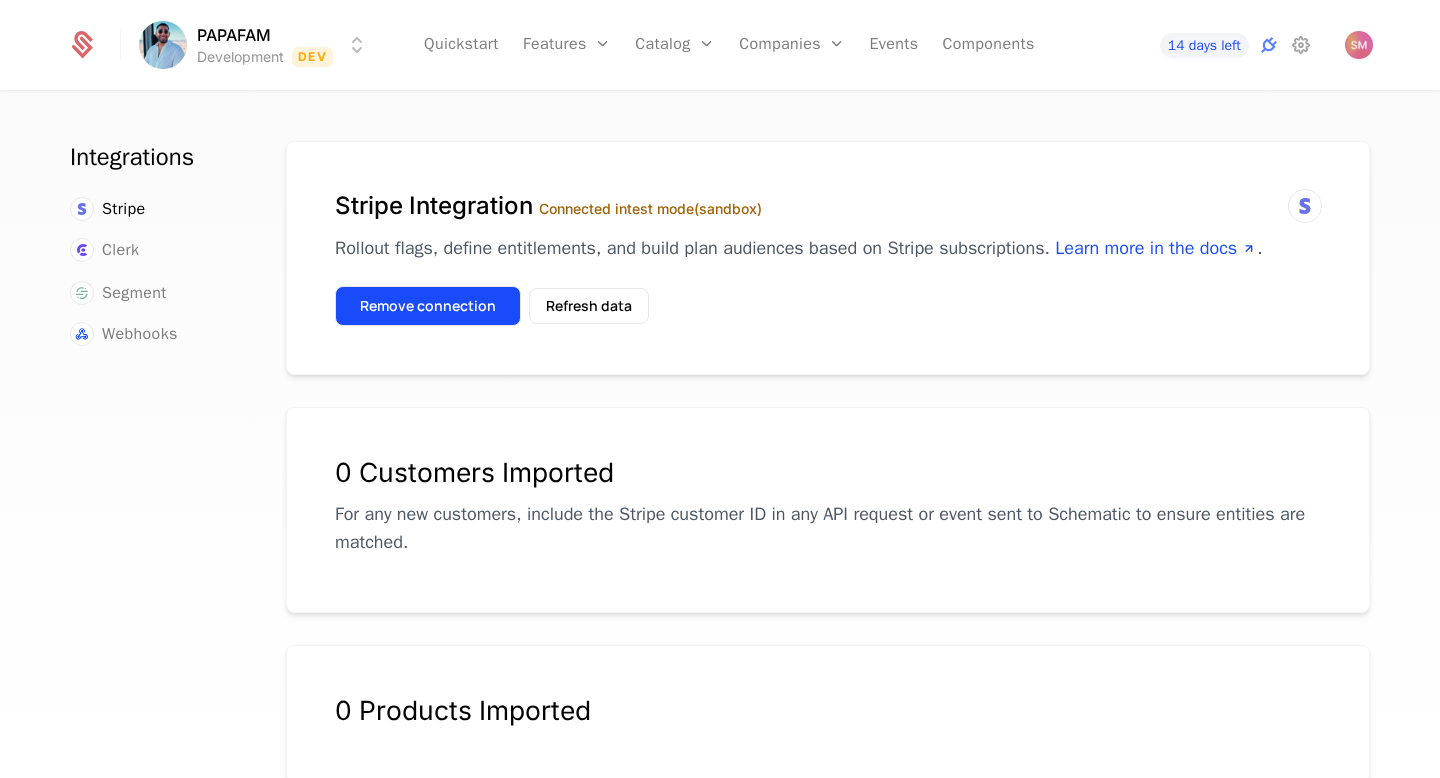 click on "Remove connection" at bounding box center (428, 306) 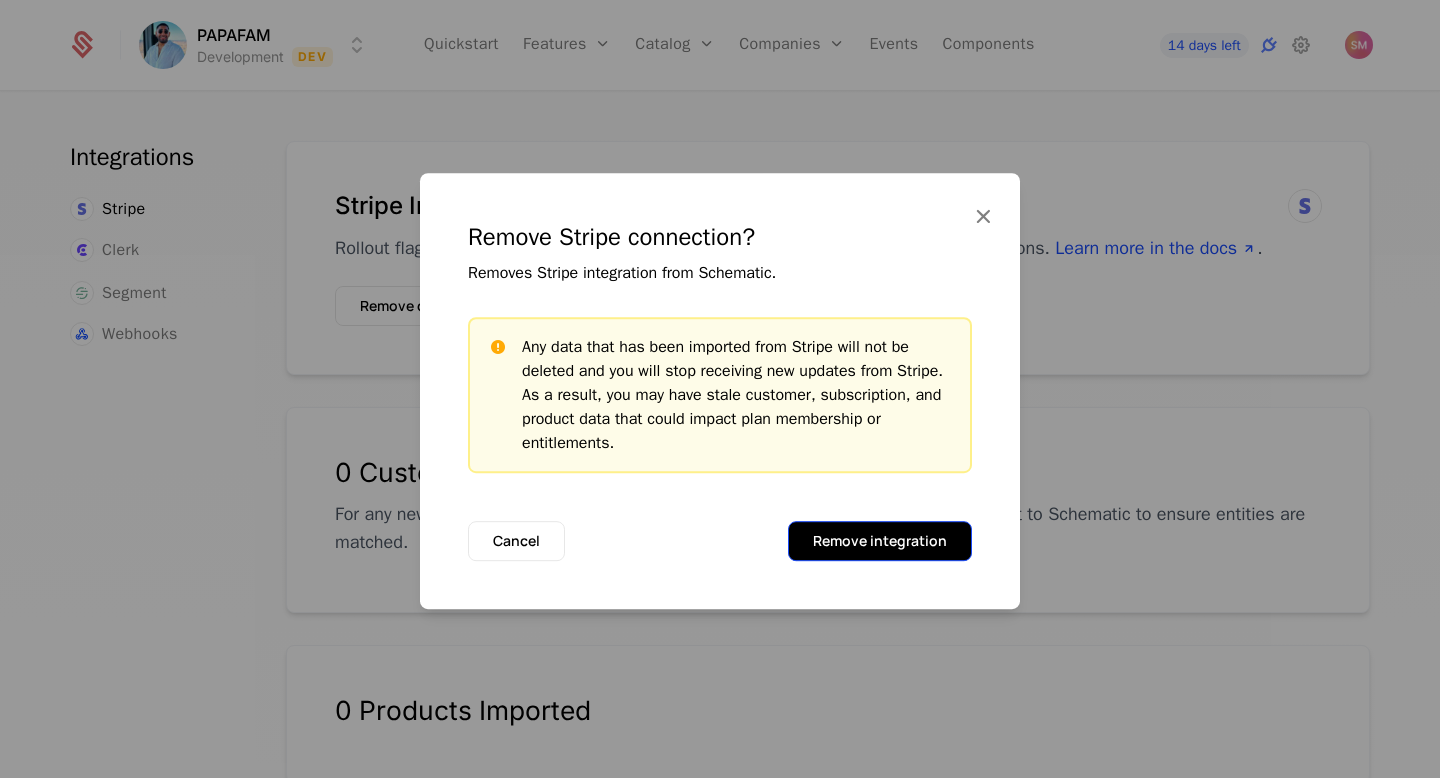 click on "Remove integration" at bounding box center [880, 541] 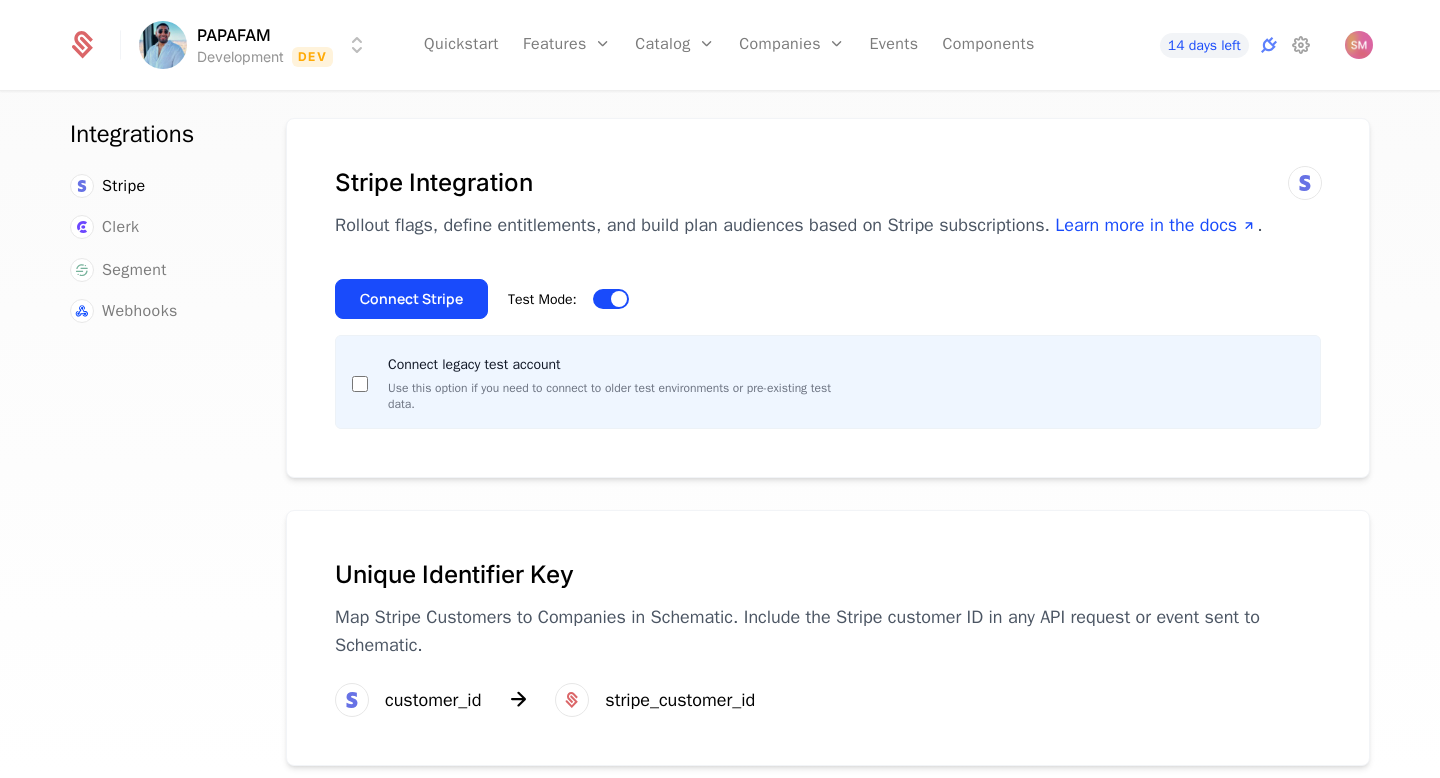 scroll, scrollTop: 0, scrollLeft: 0, axis: both 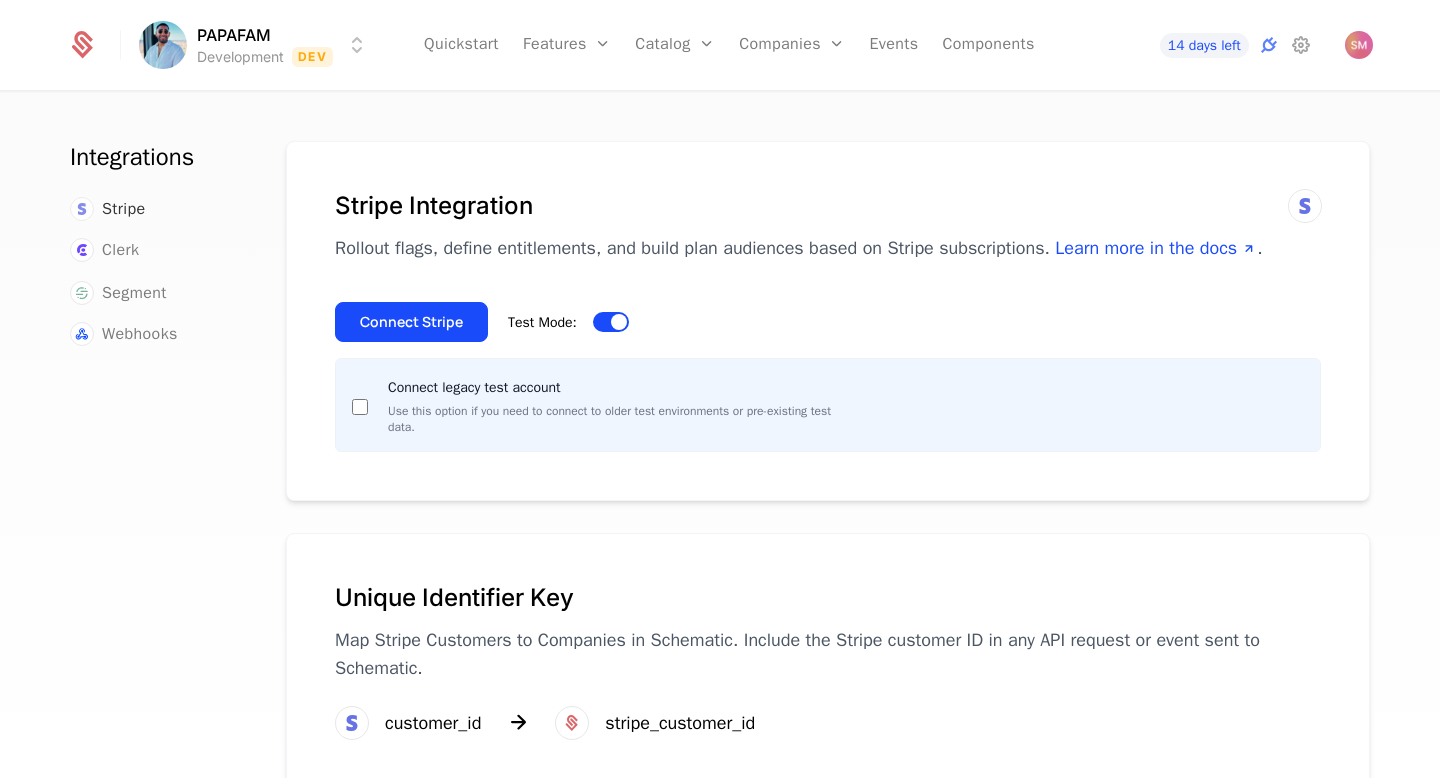 click on "Stripe" at bounding box center (124, 209) 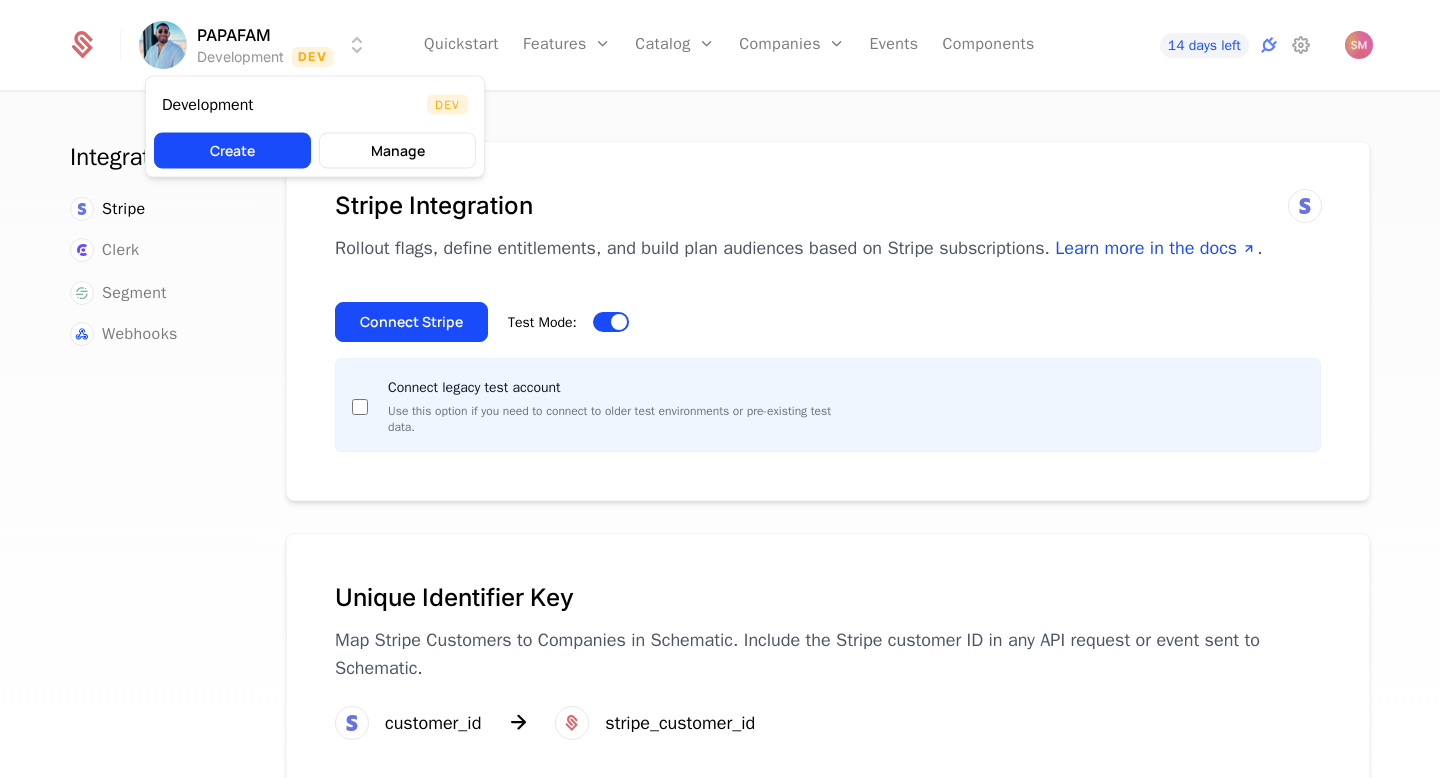 click on "PAPAFAM Development Dev Quickstart Features Features Flags Catalog Plans Add Ons Configuration Companies Companies Users Events Components 14 days left Integrations Stripe Clerk Segment Webhooks Stripe Integration     Rollout flags, define entitlements, and build plan audiences based on Stripe subscriptions.   Learn more in the docs . Connect Stripe Test Mode: Connect legacy test account Use this option if you need to connect to older test environments or pre-existing test data. Unique Identifier Key     Map Stripe Customers to Companies in Schematic. Include the Stripe customer ID in any API request or event sent to Schematic. customer_id stripe_customer_id
Best Viewed on Desktop You're currently viewing this on a  mobile device . For the best experience,   we recommend using a desktop or larger screens , as the application isn't fully optimized for smaller resolutions just yet. Got it
Development Dev Create Manage" at bounding box center [720, 389] 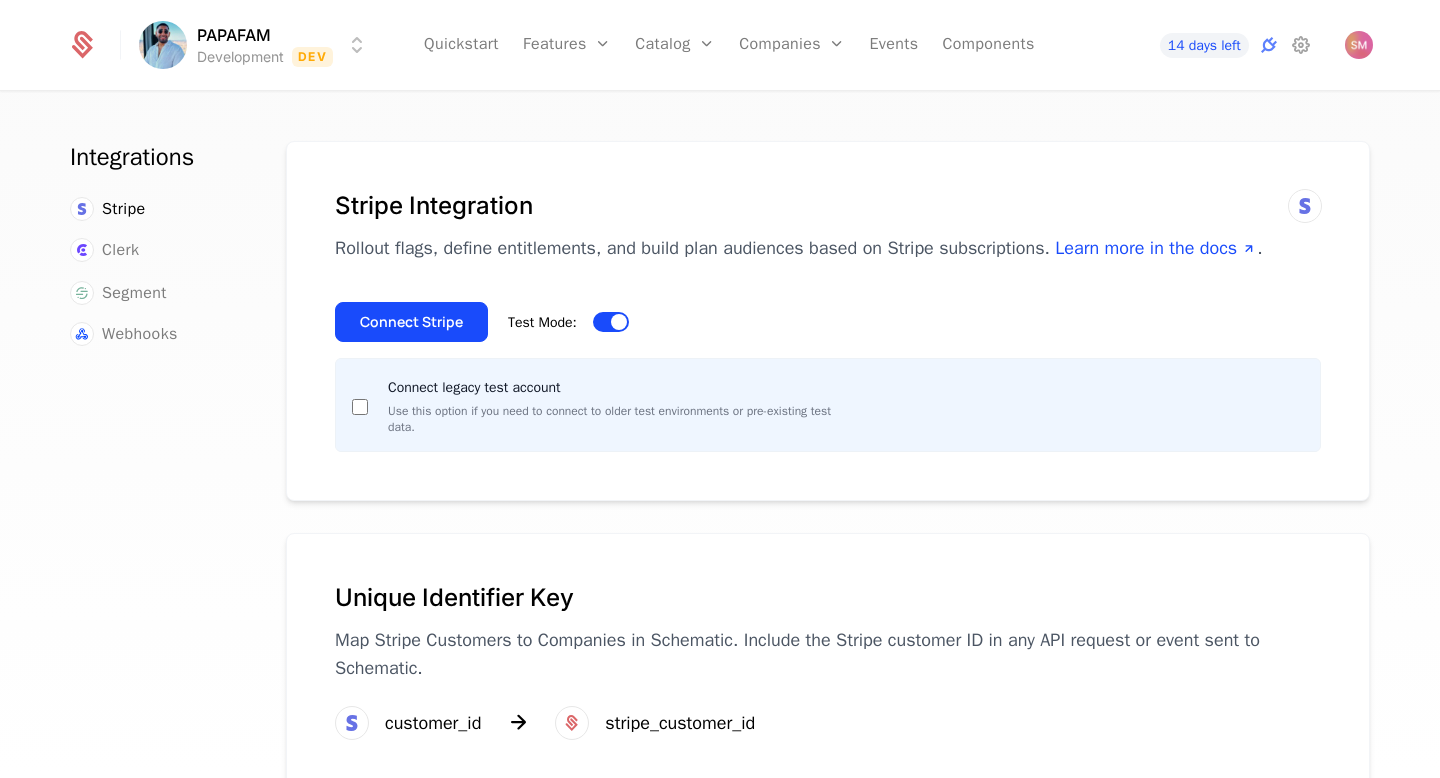 click on "PAPAFAM Development Dev Quickstart Features Features Flags Catalog Plans Add Ons Configuration Companies Companies Users Events Components 14 days left Integrations Stripe Clerk Segment Webhooks Stripe Integration     Rollout flags, define entitlements, and build plan audiences based on Stripe subscriptions.   Learn more in the docs . Connect Stripe Test Mode: Connect legacy test account Use this option if you need to connect to older test environments or pre-existing test data. Unique Identifier Key     Map Stripe Customers to Companies in Schematic. Include the Stripe customer ID in any API request or event sent to Schematic. customer_id stripe_customer_id
Best Viewed on Desktop You're currently viewing this on a  mobile device . For the best experience,   we recommend using a desktop or larger screens , as the application isn't fully optimized for smaller resolutions just yet. Got it" at bounding box center (720, 389) 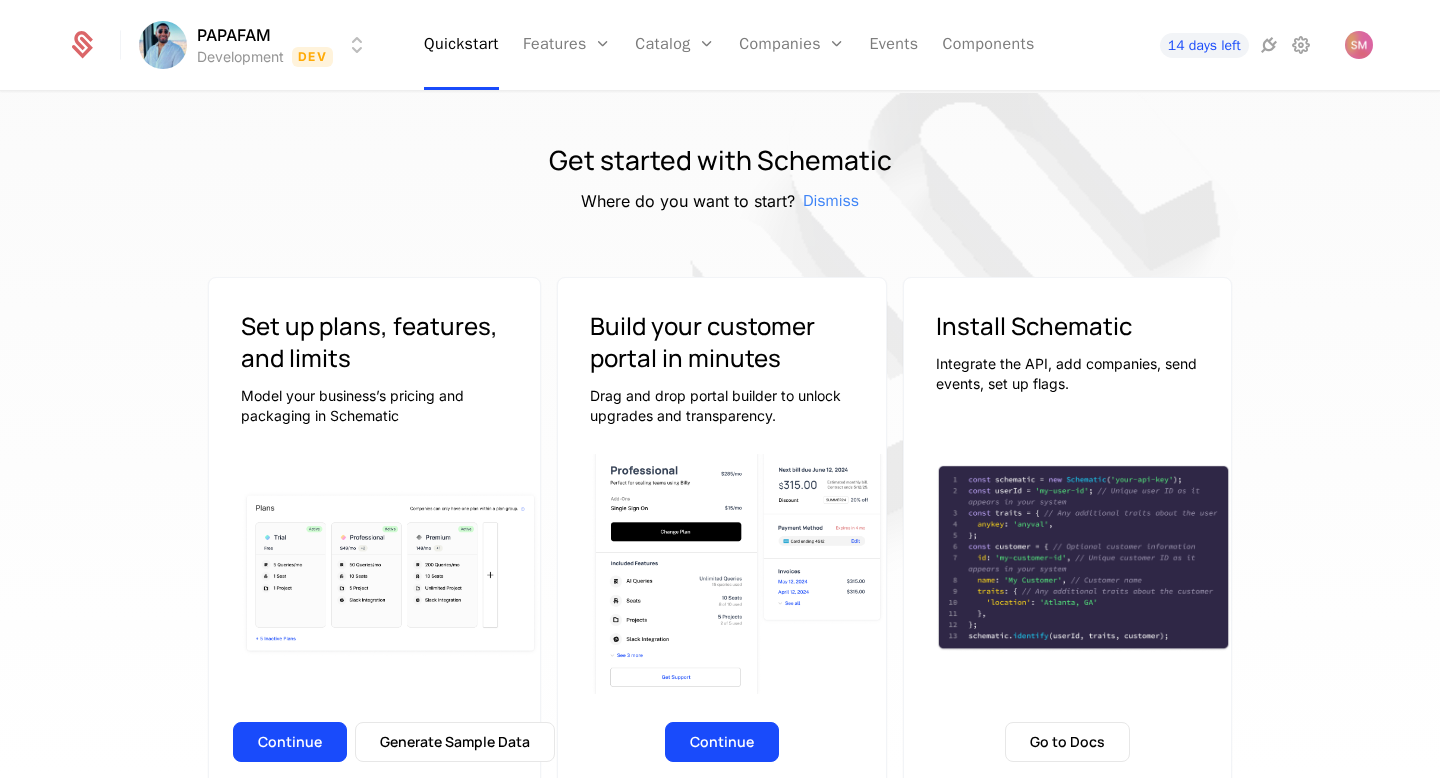 click on "PAPAFAM Development Dev Quickstart Features Features Flags Catalog Plans Add Ons Configuration Companies Companies Users Events Components 14 days left Get started with Schematic Where do you want to start? Dismiss Set up plans, features, and limits Model your business’s pricing and packaging in Schematic Continue Generate Sample Data Build your customer portal in minutes Drag and drop portal builder to unlock upgrades and transparency. Continue Install Schematic Integrate the API, add companies, send events, set up flags. Go to Docs Price like the best Launch pricing and packaging optimized for your product Watch on Youtube 3:45 Price Like Posthog Watch on Youtube 2:39 Price like Cursor Watch on Youtube 1:27 Set up usage based pricing Watch on Youtube 1:07 Set up a billing portal Watch on Youtube 1:11 Set up free trial Watch on Youtube 2:17 Enforce usage limits Watch on Youtube 1:09 Set up a customer portal
.   Got it" at bounding box center (720, 389) 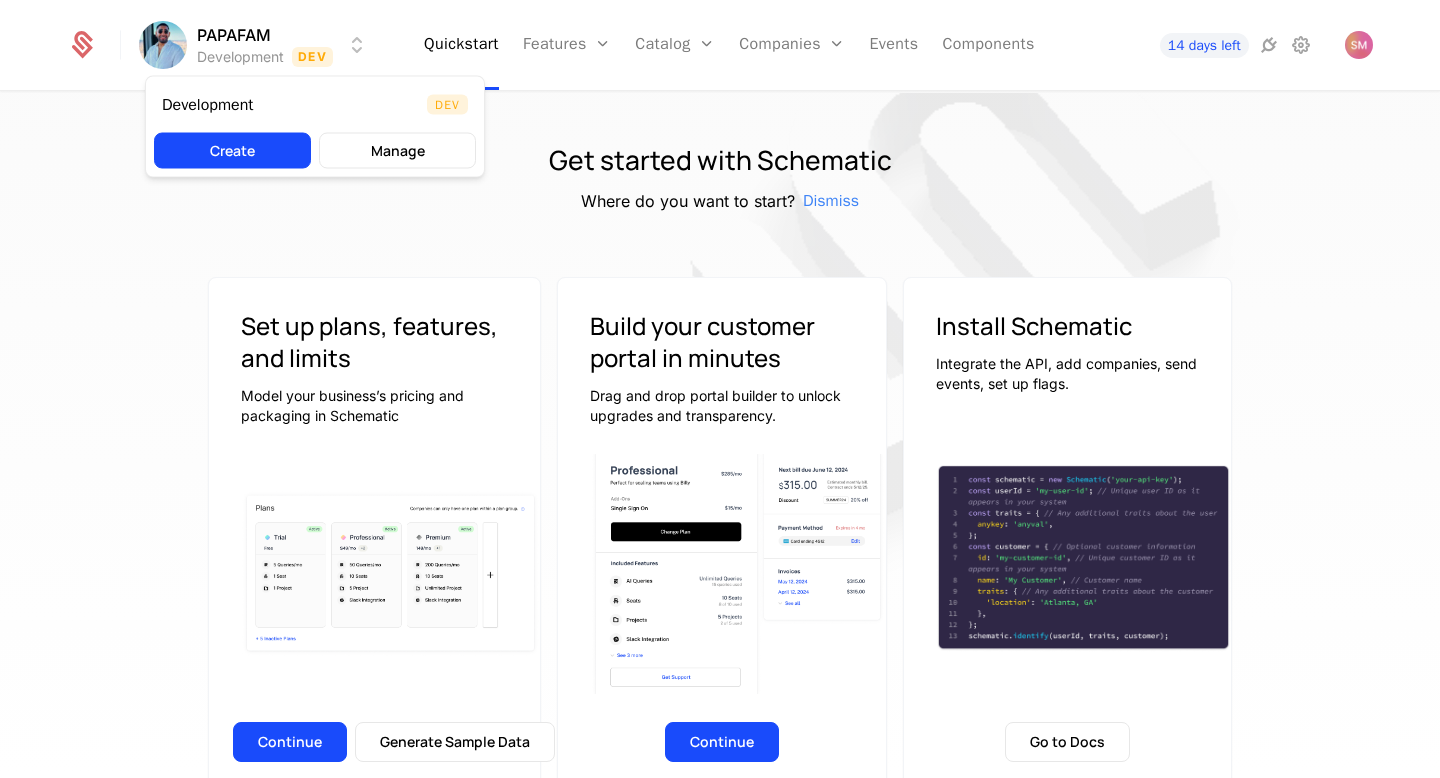 click on "PAPAFAM Development Dev Quickstart Features Features Flags Catalog Plans Add Ons Configuration Companies Companies Users Events Components 14 days left Get started with Schematic Where do you want to start? Dismiss Set up plans, features, and limits Model your business’s pricing and packaging in Schematic Continue Generate Sample Data Build your customer portal in minutes Drag and drop portal builder to unlock upgrades and transparency. Continue Install Schematic Integrate the API, add companies, send events, set up flags. Go to Docs Price like the best Launch pricing and packaging optimized for your product Watch on Youtube 3:45 Price Like Posthog Watch on Youtube 2:39 Price like Cursor Watch on Youtube 1:27 Set up usage based pricing Watch on Youtube 1:07 Set up a billing portal Watch on Youtube 1:11 Set up free trial Watch on Youtube 2:17 Enforce usage limits Watch on Youtube 1:09 Set up a customer portal
.   Got it" at bounding box center [720, 389] 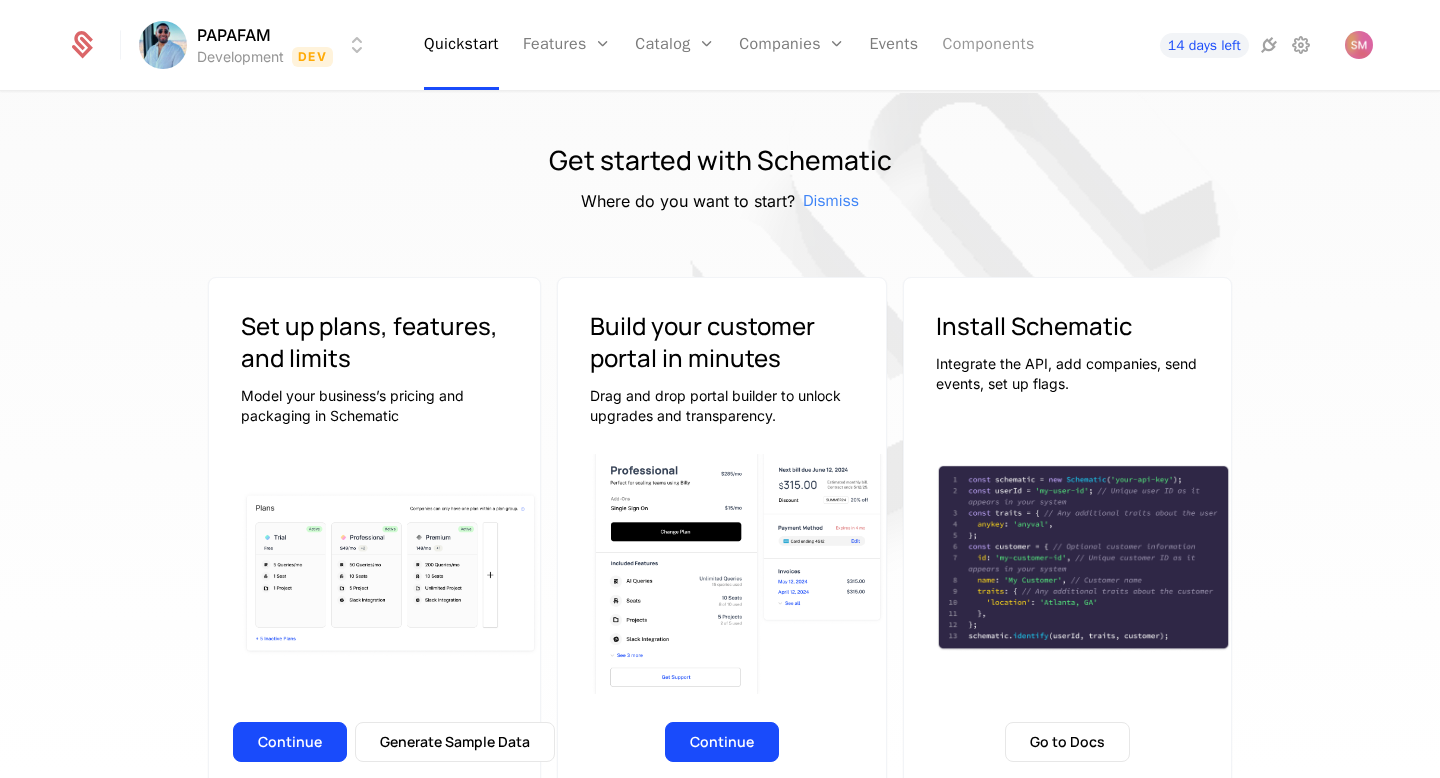 click on "Components" at bounding box center [988, 45] 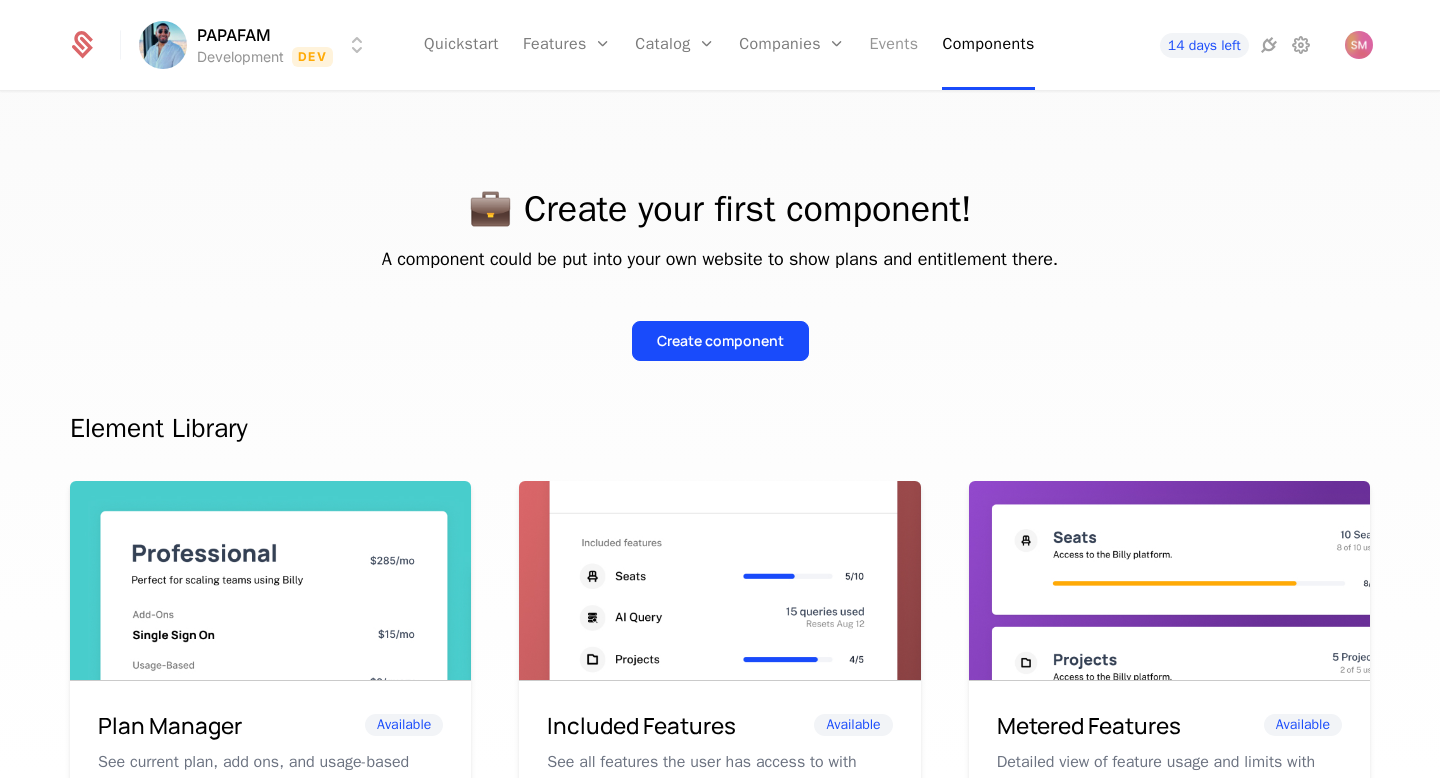 click on "Events" at bounding box center (893, 45) 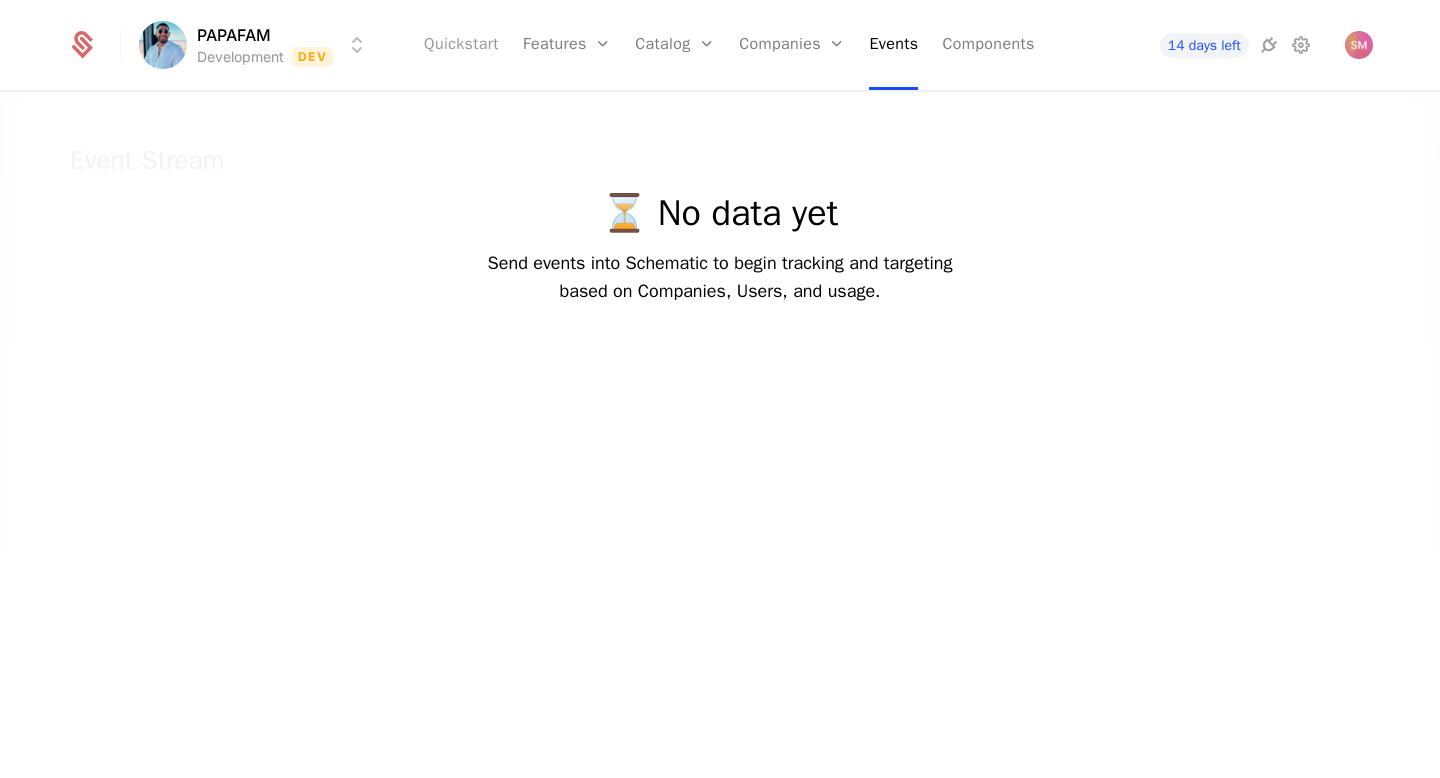 click on "Quickstart" at bounding box center [461, 45] 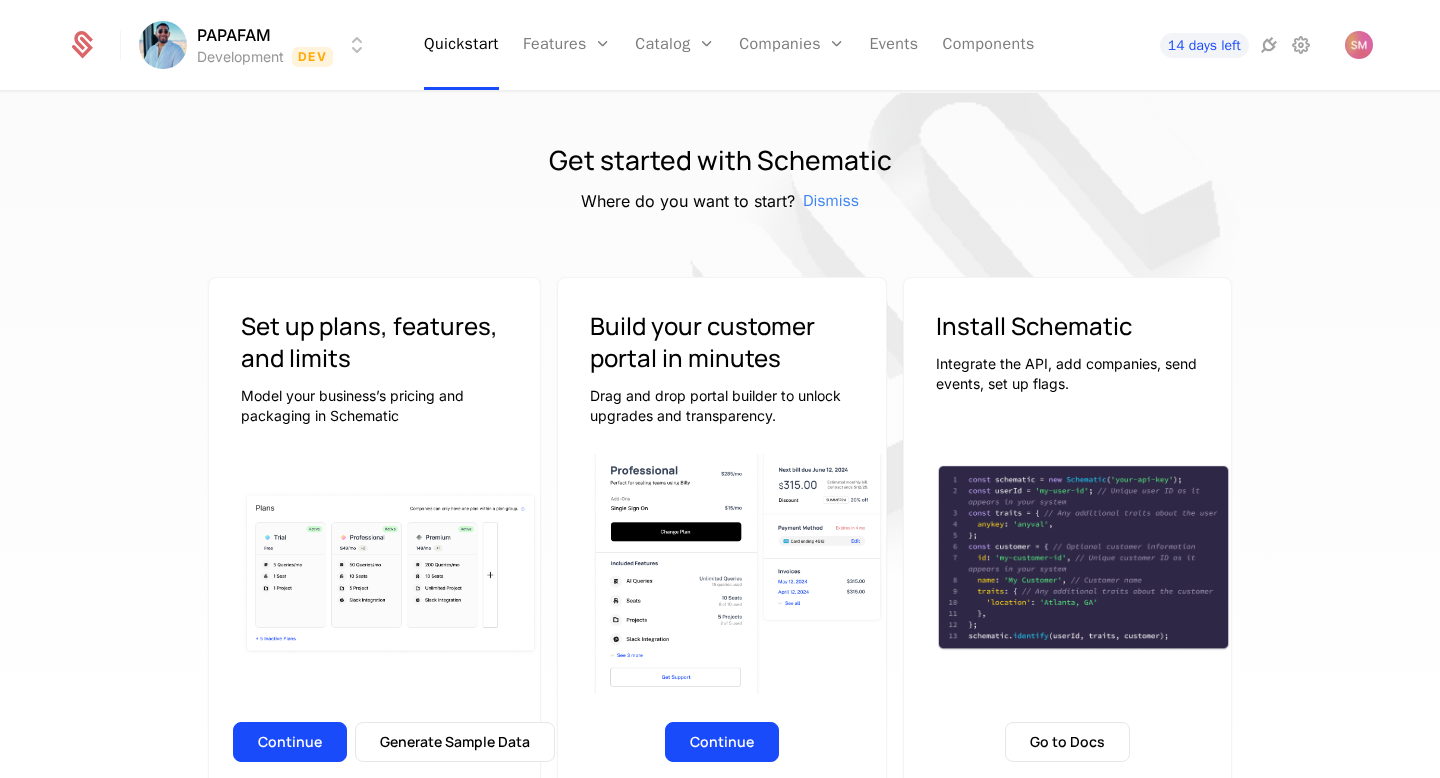click on "PAPAFAM Development Dev Quickstart Features Features Flags Catalog Plans Add Ons Configuration Companies Companies Users Events Components 14 days left Get started with Schematic Where do you want to start? Dismiss Set up plans, features, and limits Model your business’s pricing and packaging in Schematic Continue Generate Sample Data Build your customer portal in minutes Drag and drop portal builder to unlock upgrades and transparency. Continue Install Schematic Integrate the API, add companies, send events, set up flags. Go to Docs Price like the best Launch pricing and packaging optimized for your product Watch on Youtube 3:45 Price Like Posthog Watch on Youtube 2:39 Price like Cursor Watch on Youtube 1:27 Set up usage based pricing Watch on Youtube 1:07 Set up a billing portal Watch on Youtube 1:11 Set up free trial Watch on Youtube 2:17 Enforce usage limits Watch on Youtube 1:09 Set up a customer portal
.   Got it" at bounding box center [720, 389] 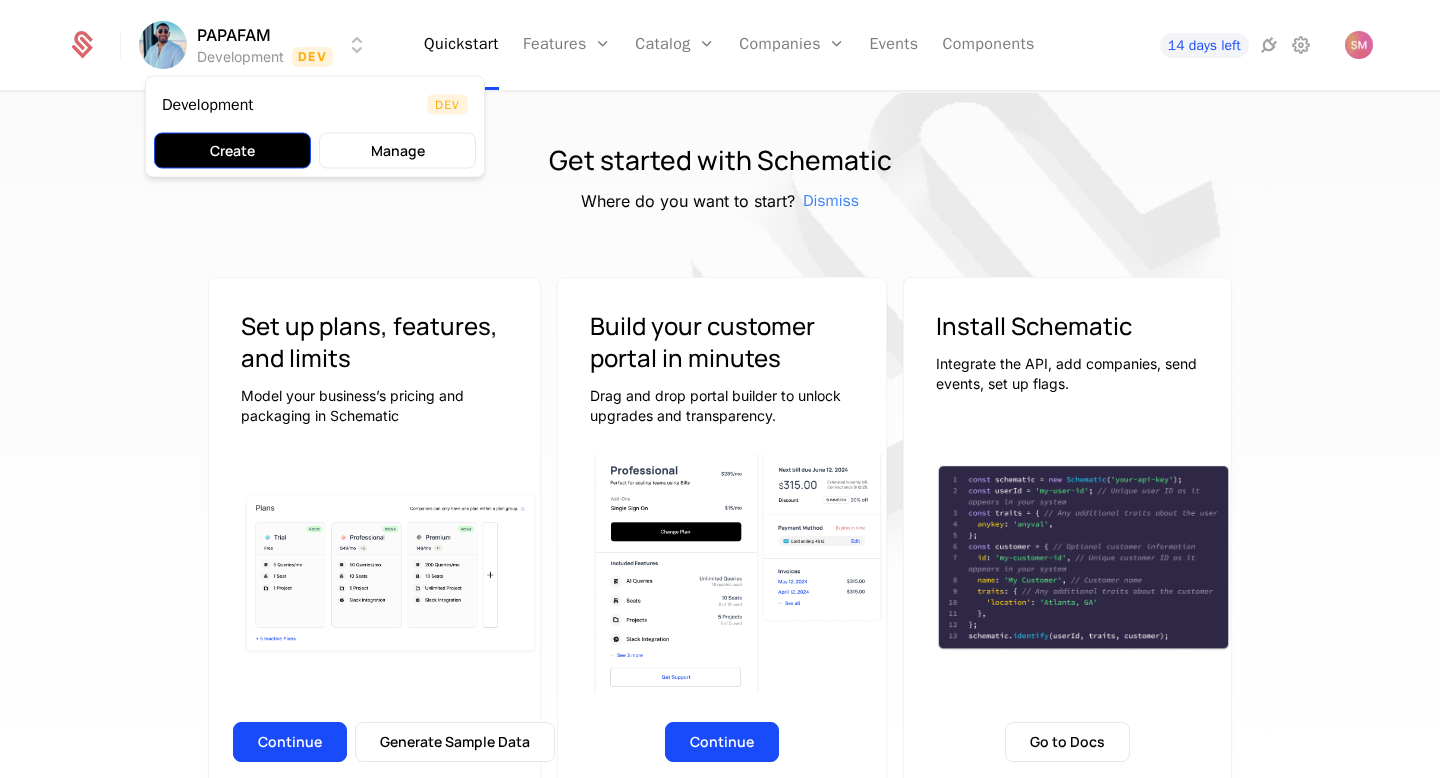 click on "Create" at bounding box center [232, 151] 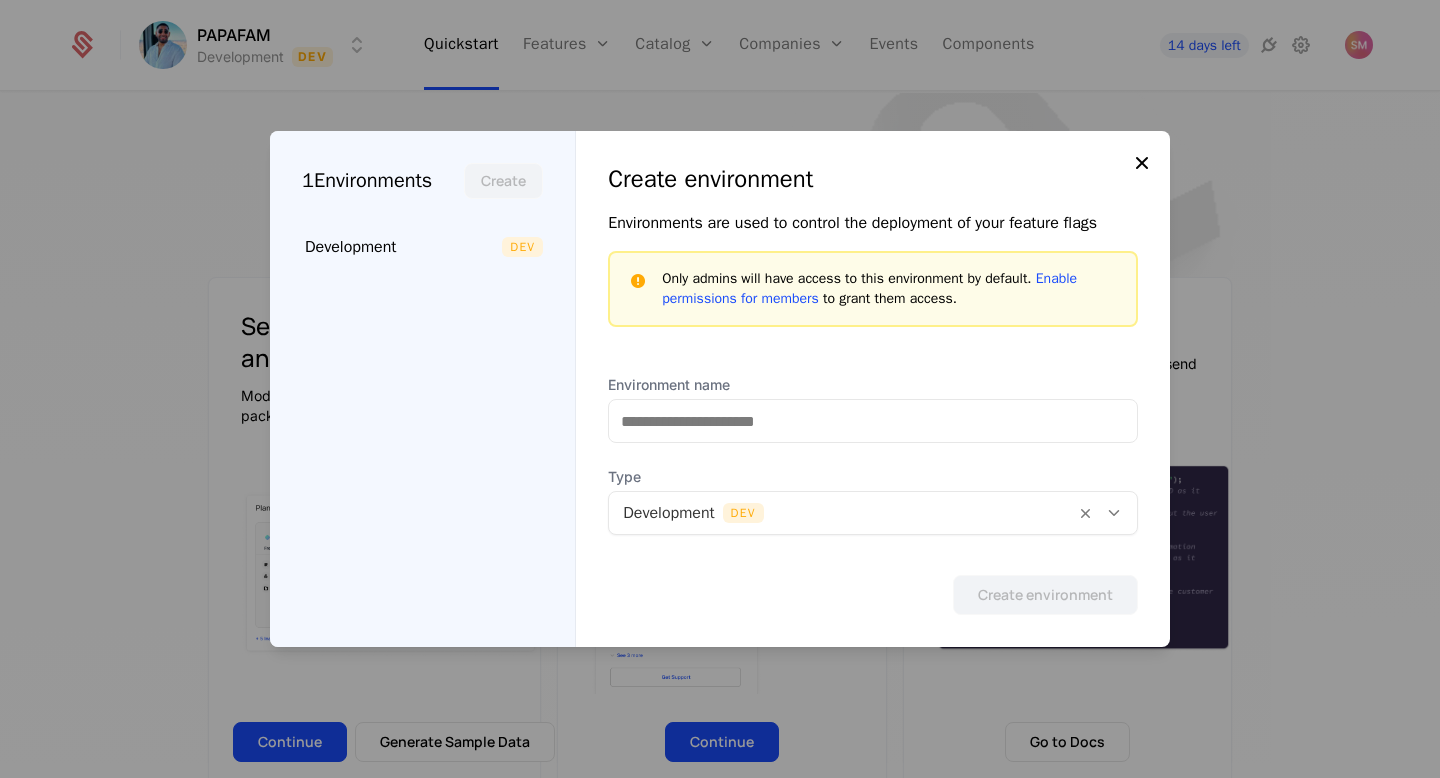 click at bounding box center [1142, 163] 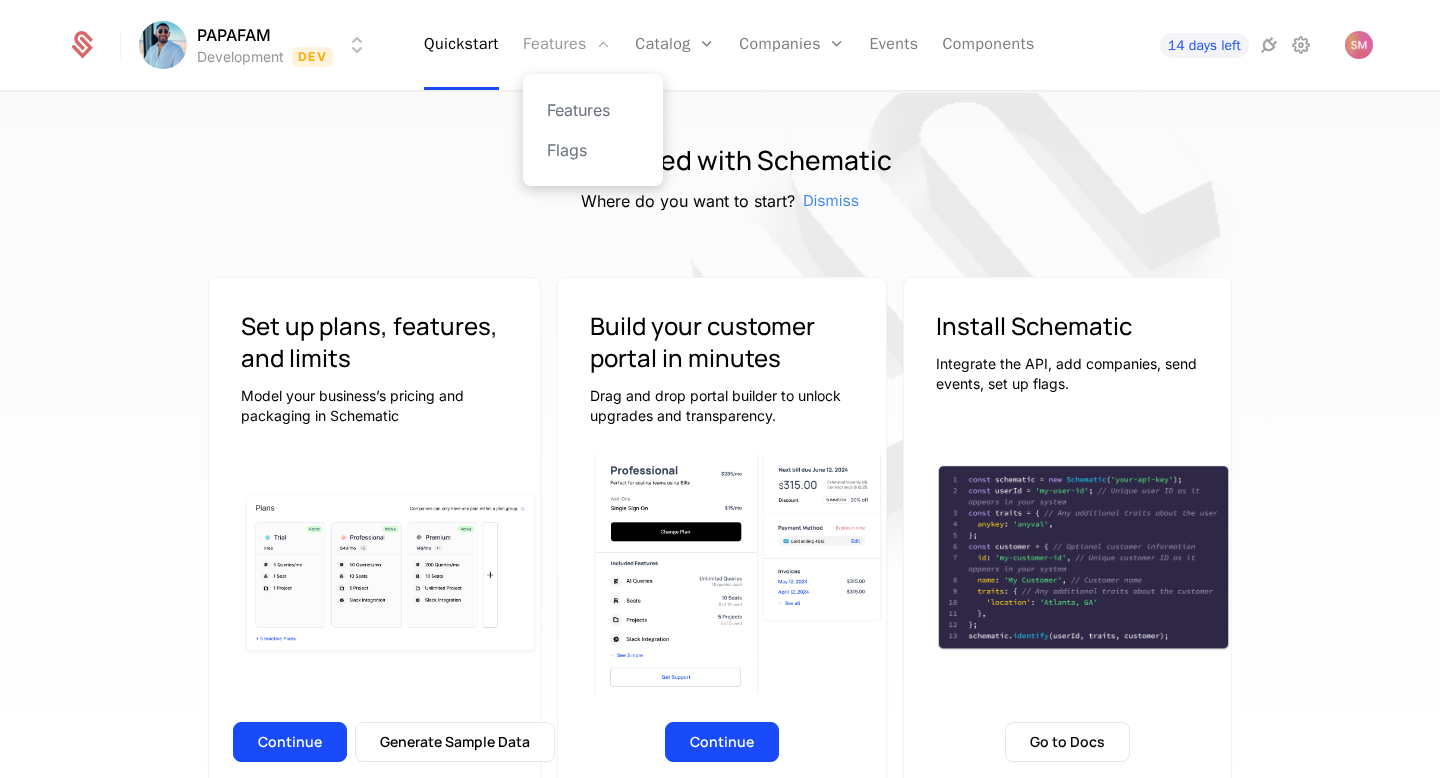 click on "Features" at bounding box center (567, 45) 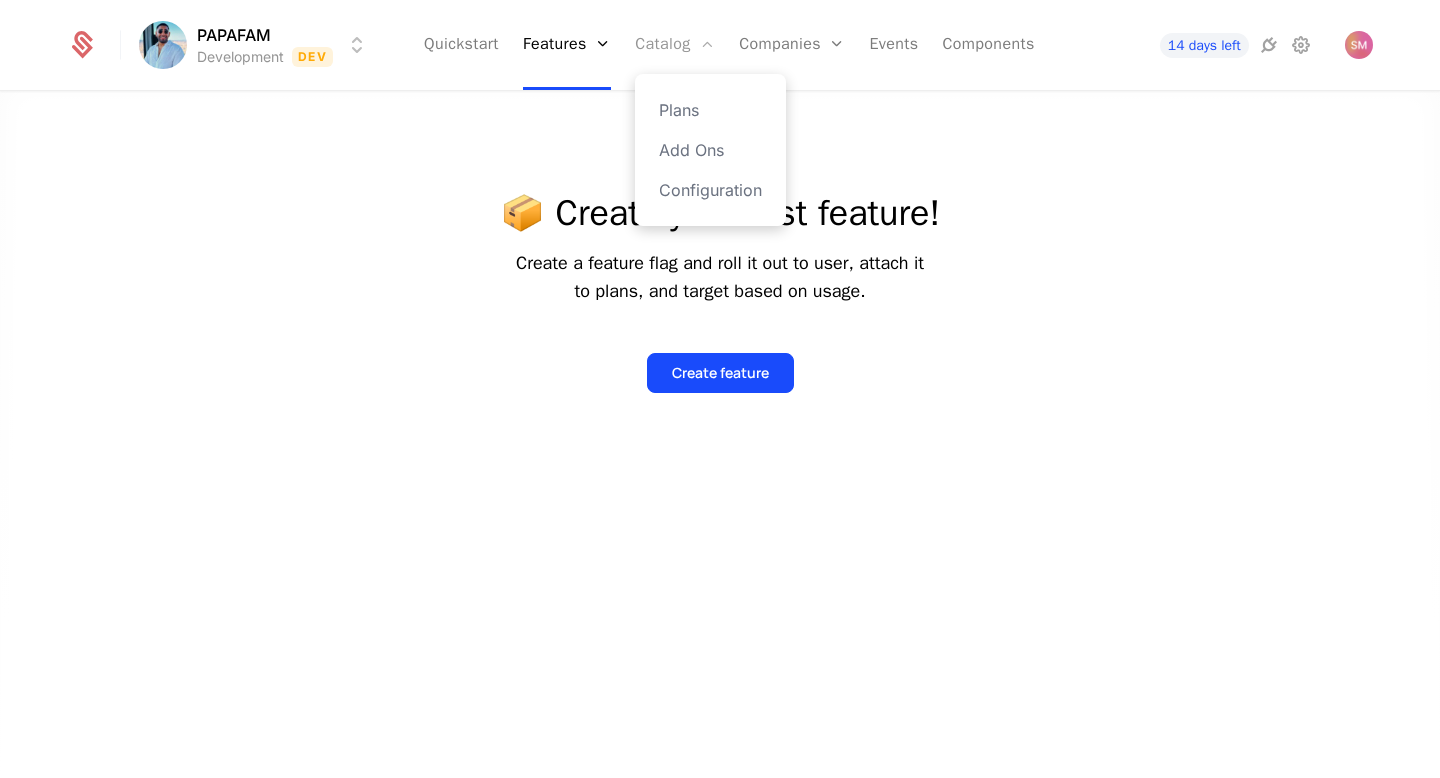 click on "Catalog" at bounding box center [675, 45] 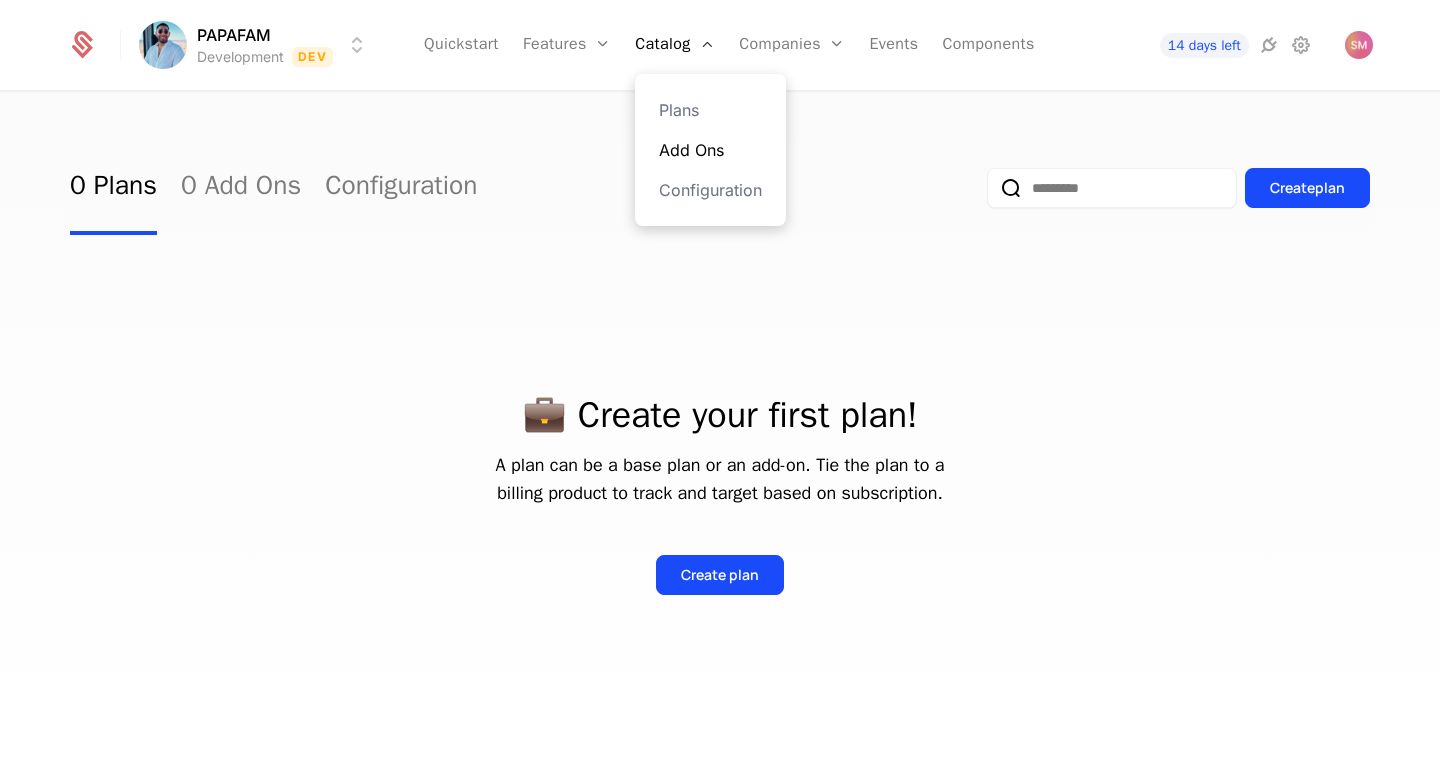 click on "Add Ons" at bounding box center [710, 150] 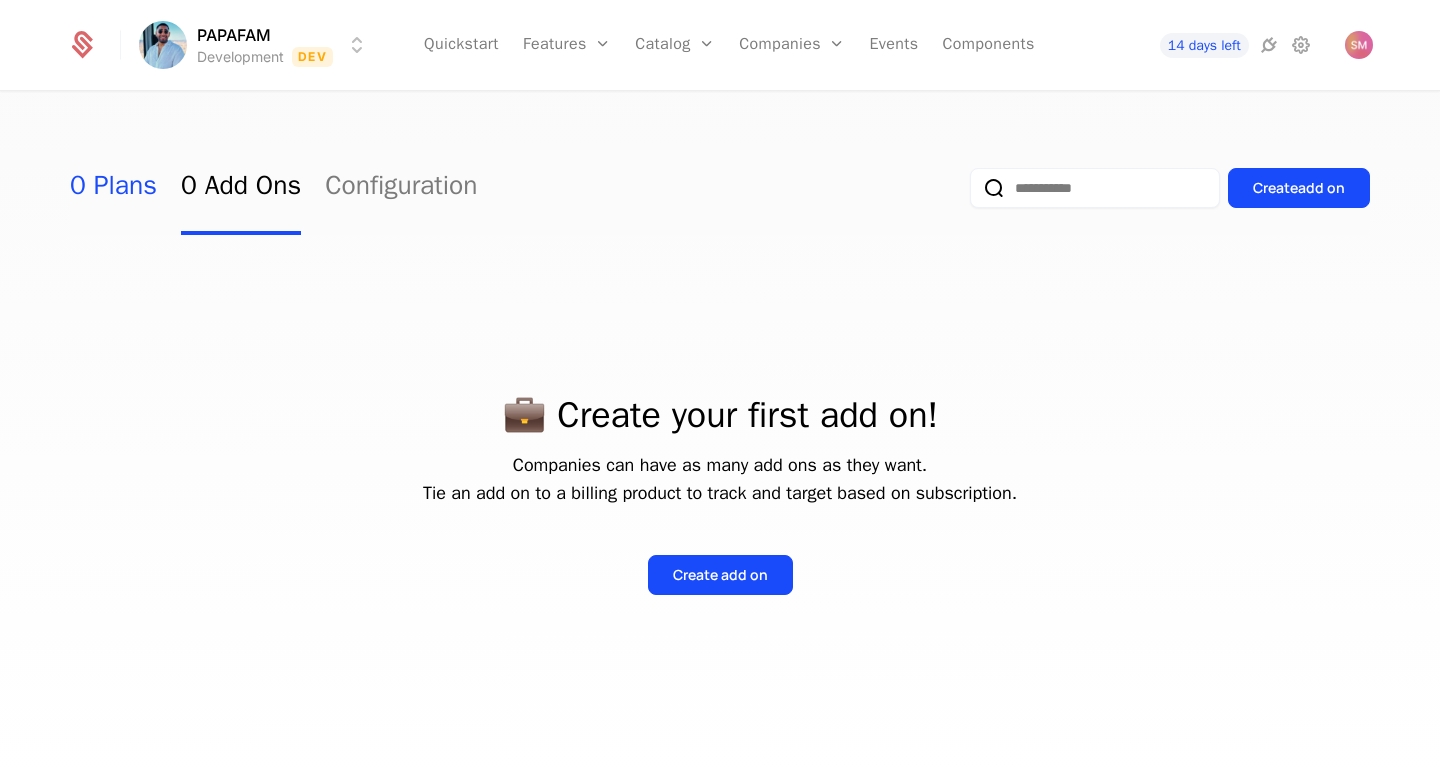click on "0 Plans" at bounding box center (113, 188) 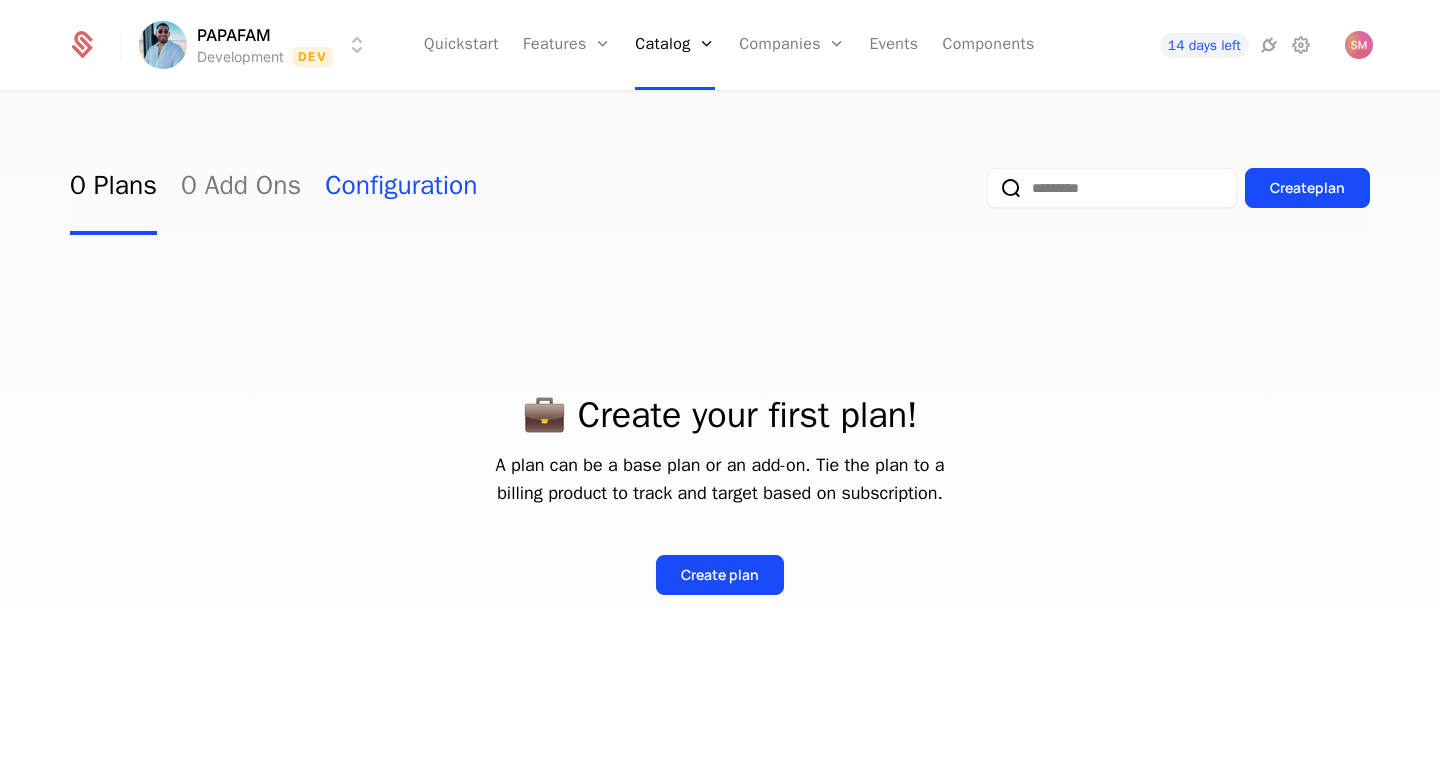 click on "Configuration" at bounding box center [401, 188] 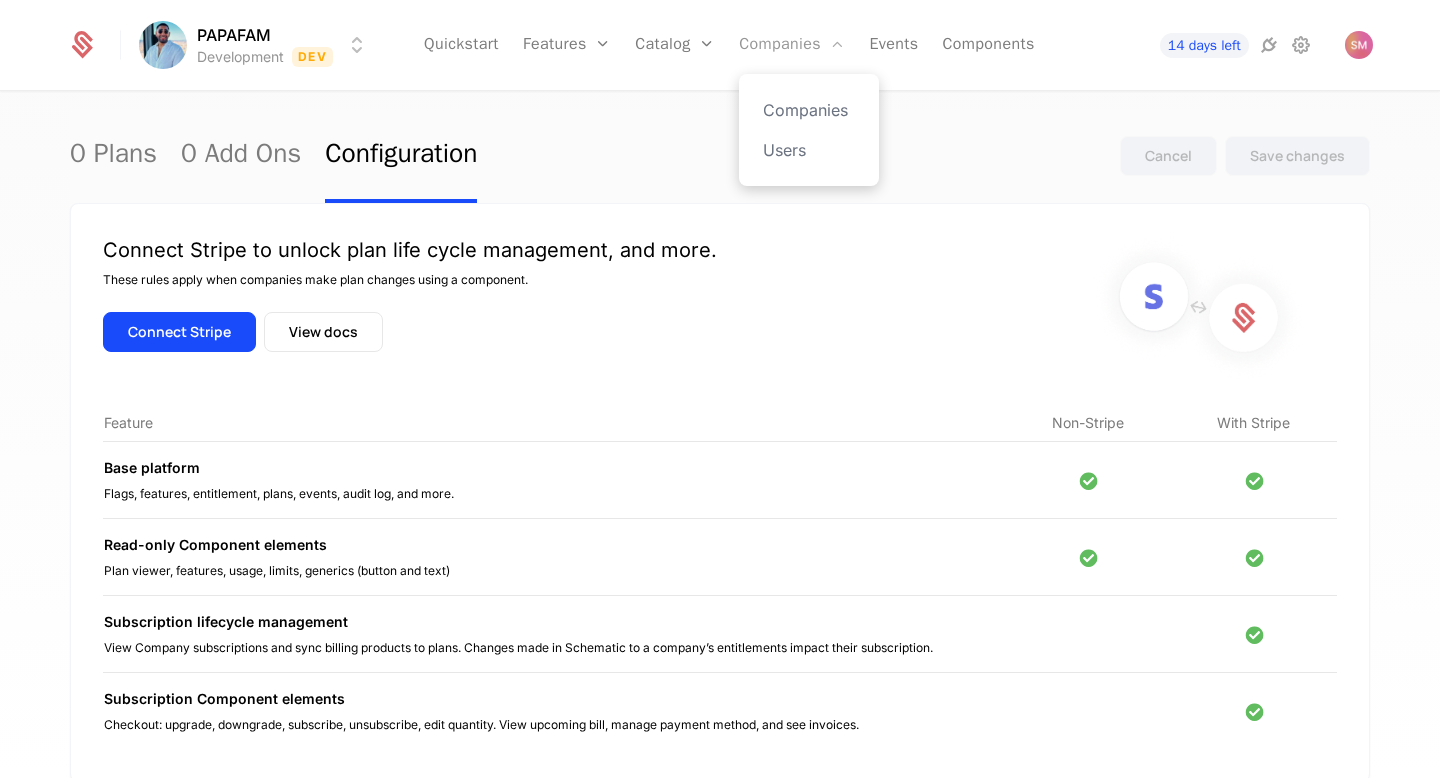click on "Companies" at bounding box center [792, 45] 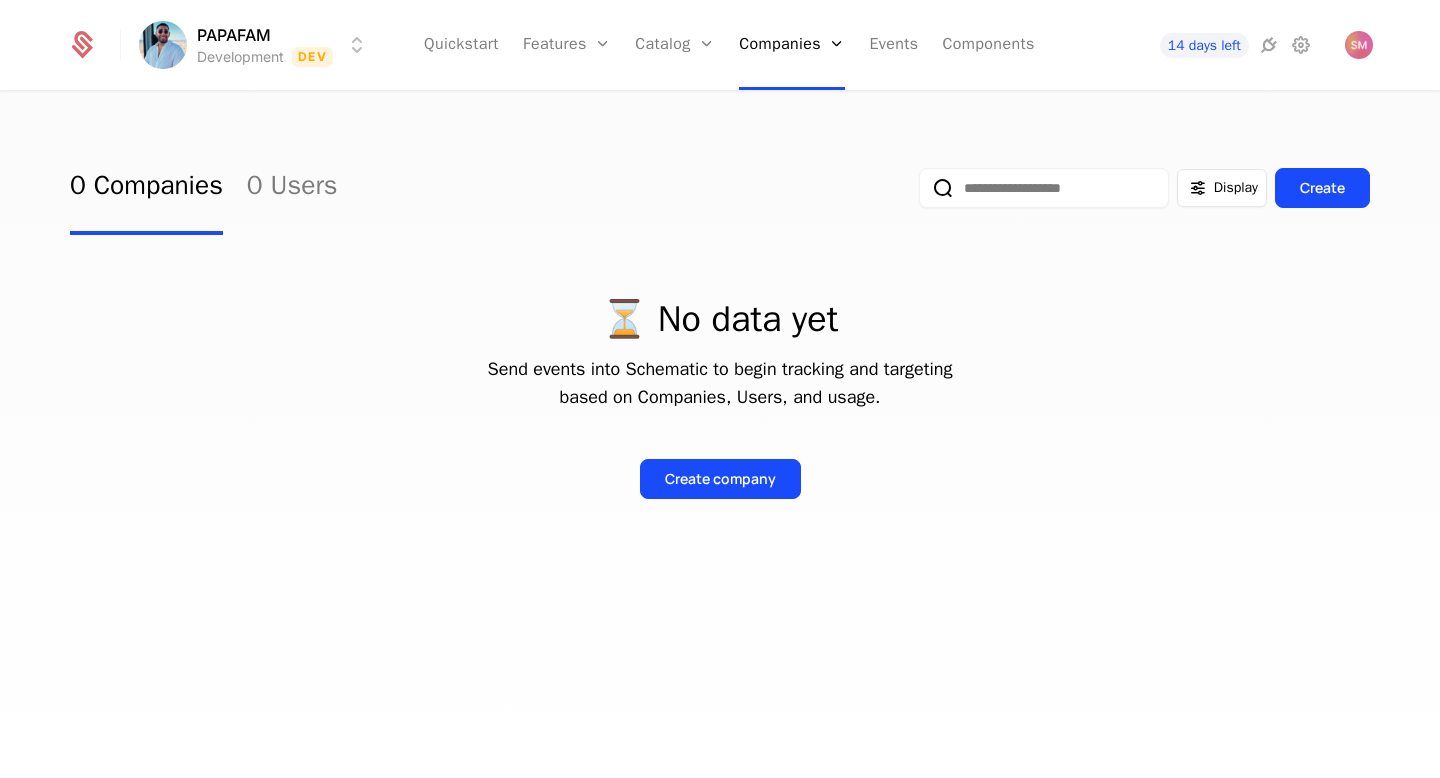click 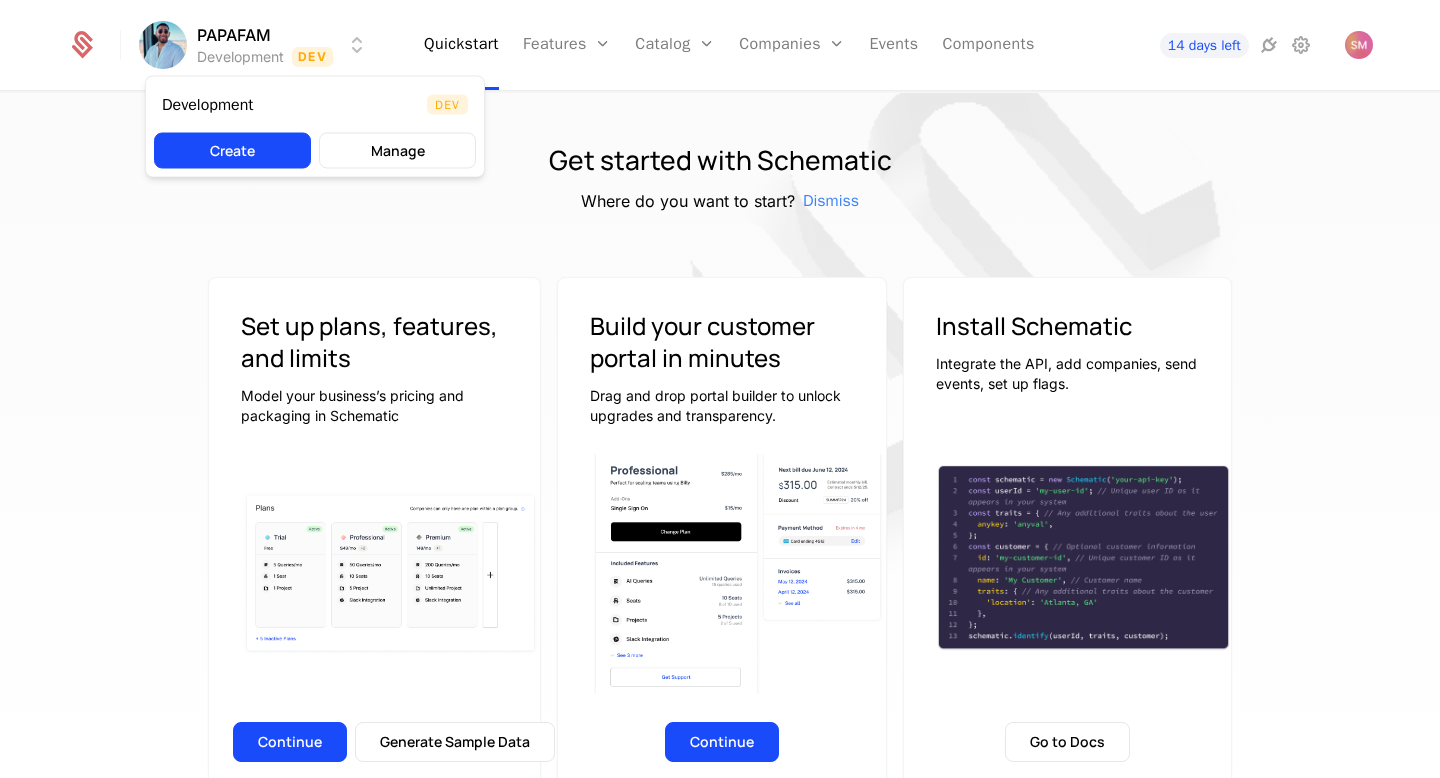 click on "PAPAFAM Development Dev Quickstart Features Features Flags Catalog Plans Add Ons Configuration Companies Companies Users Events Components 14 days left Get started with Schematic Where do you want to start? Dismiss Set up plans, features, and limits Model your business’s pricing and packaging in Schematic Continue Generate Sample Data Build your customer portal in minutes Drag and drop portal builder to unlock upgrades and transparency. Continue Install Schematic Integrate the API, add companies, send events, set up flags. Go to Docs Price like the best Launch pricing and packaging optimized for your product Watch on Youtube 3:45 Price Like Posthog Watch on Youtube 2:39 Price like Cursor Watch on Youtube 1:27 Set up usage based pricing Watch on Youtube 1:07 Set up a billing portal Watch on Youtube 1:11 Set up free trial Watch on Youtube 2:17 Enforce usage limits Watch on Youtube 1:09 Set up a customer portal
.   Got it" at bounding box center (720, 389) 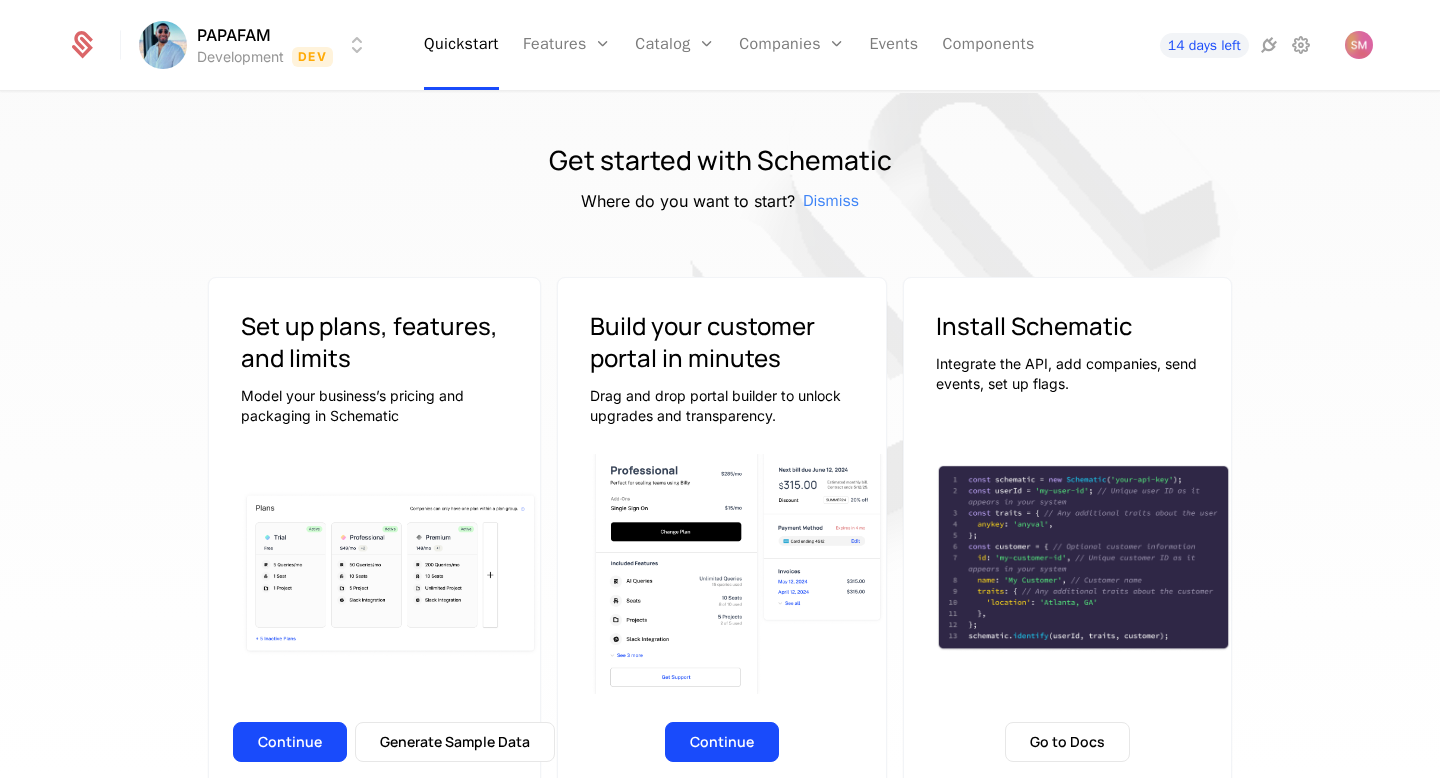 click on "PAPAFAM Development Dev Quickstart Features Features Flags Catalog Plans Add Ons Configuration Companies Companies Users Events Components 14 days left Get started with Schematic Where do you want to start? Dismiss Set up plans, features, and limits Model your business’s pricing and packaging in Schematic Continue Generate Sample Data Build your customer portal in minutes Drag and drop portal builder to unlock upgrades and transparency. Continue Install Schematic Integrate the API, add companies, send events, set up flags. Go to Docs Price like the best Launch pricing and packaging optimized for your product Watch on Youtube 3:45 Price Like Posthog Watch on Youtube 2:39 Price like Cursor Watch on Youtube 1:27 Set up usage based pricing Watch on Youtube 1:07 Set up a billing portal Watch on Youtube 1:11 Set up free trial Watch on Youtube 2:17 Enforce usage limits Watch on Youtube 1:09 Set up a customer portal
.   Got it" at bounding box center [720, 389] 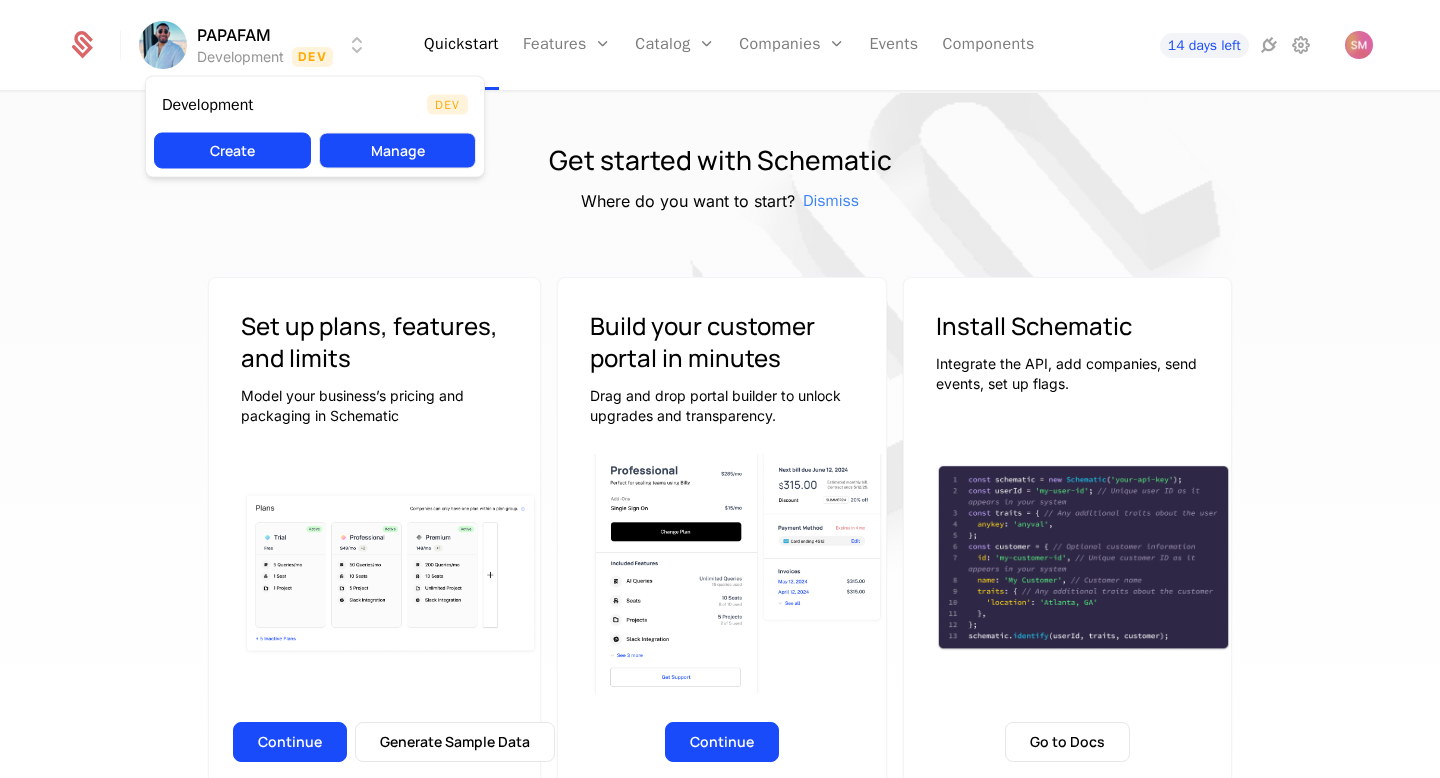 click on "Manage" at bounding box center (397, 151) 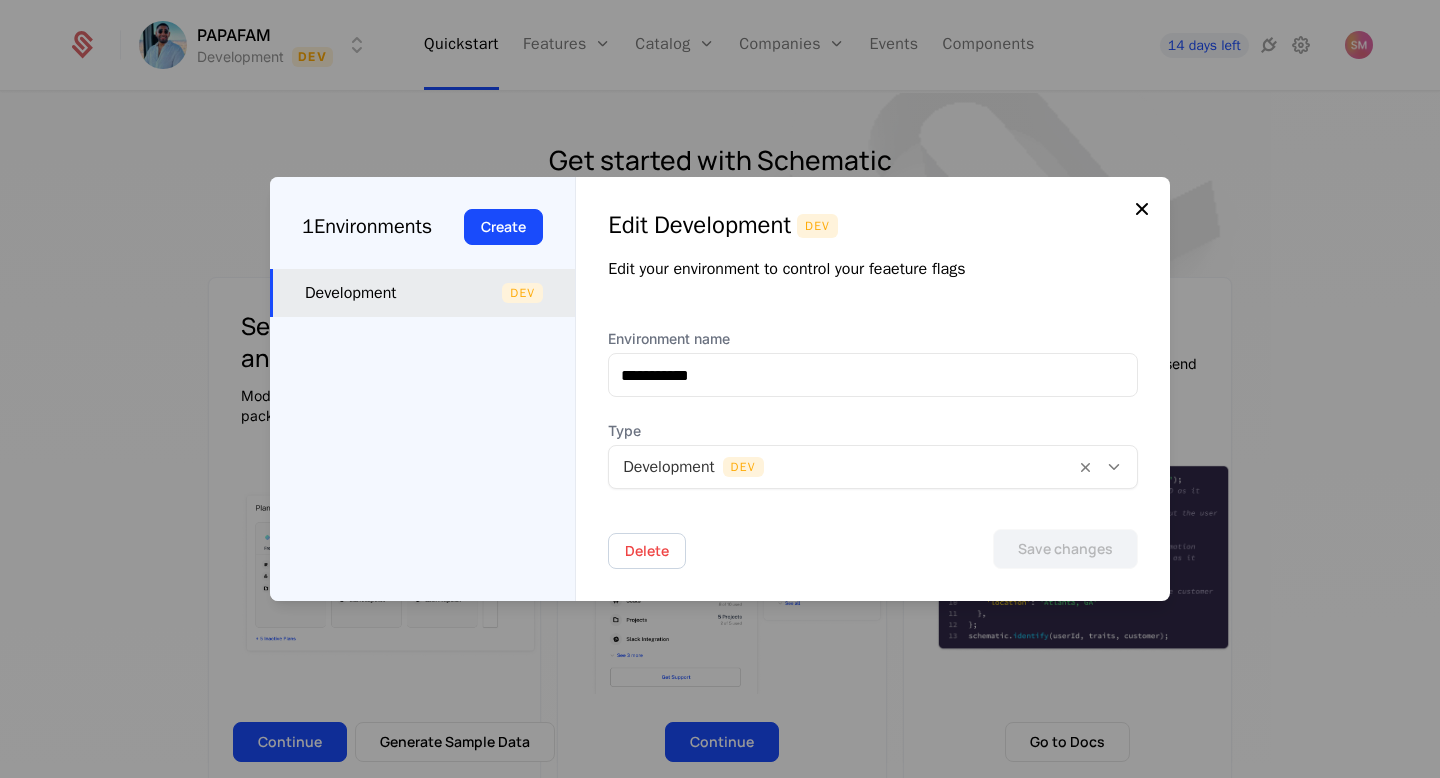 click at bounding box center [1142, 209] 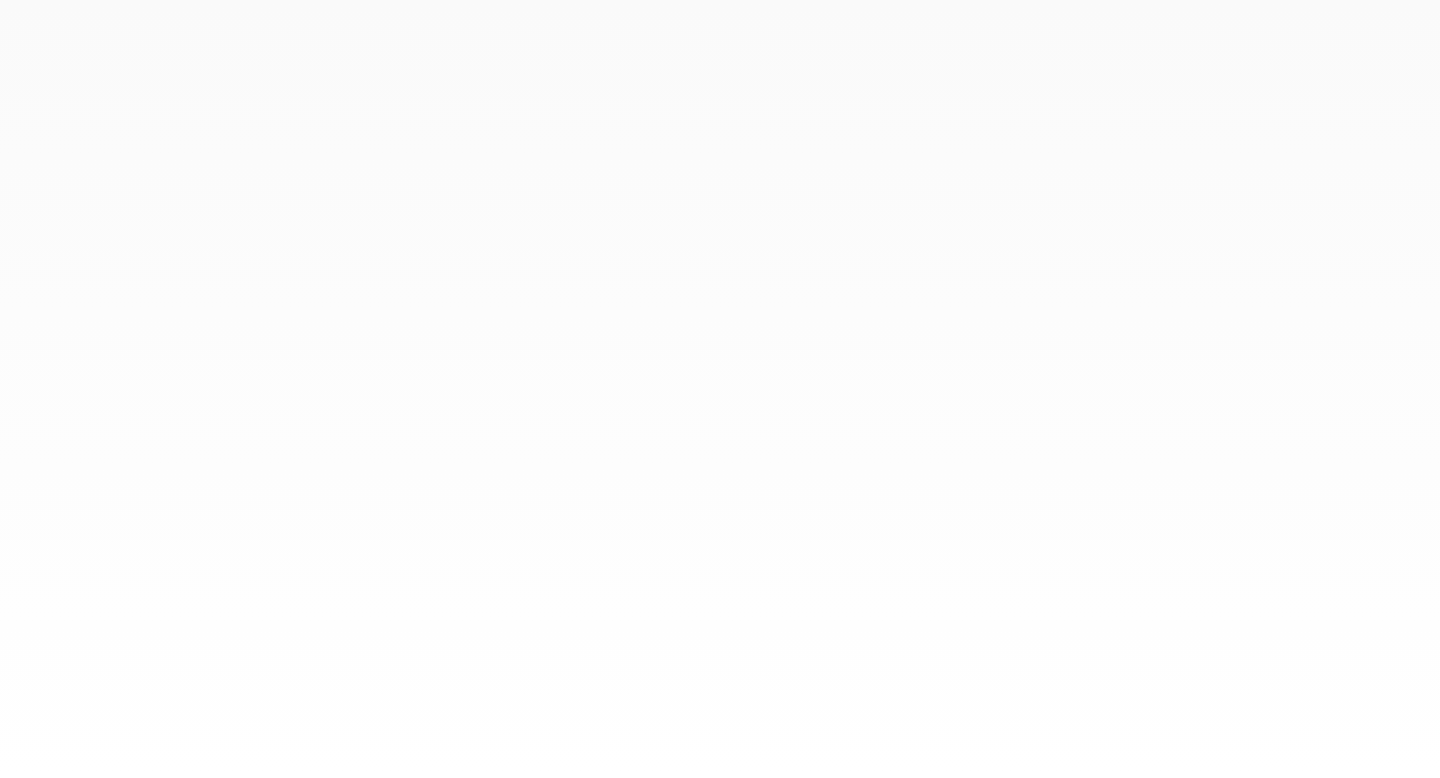 scroll, scrollTop: 0, scrollLeft: 0, axis: both 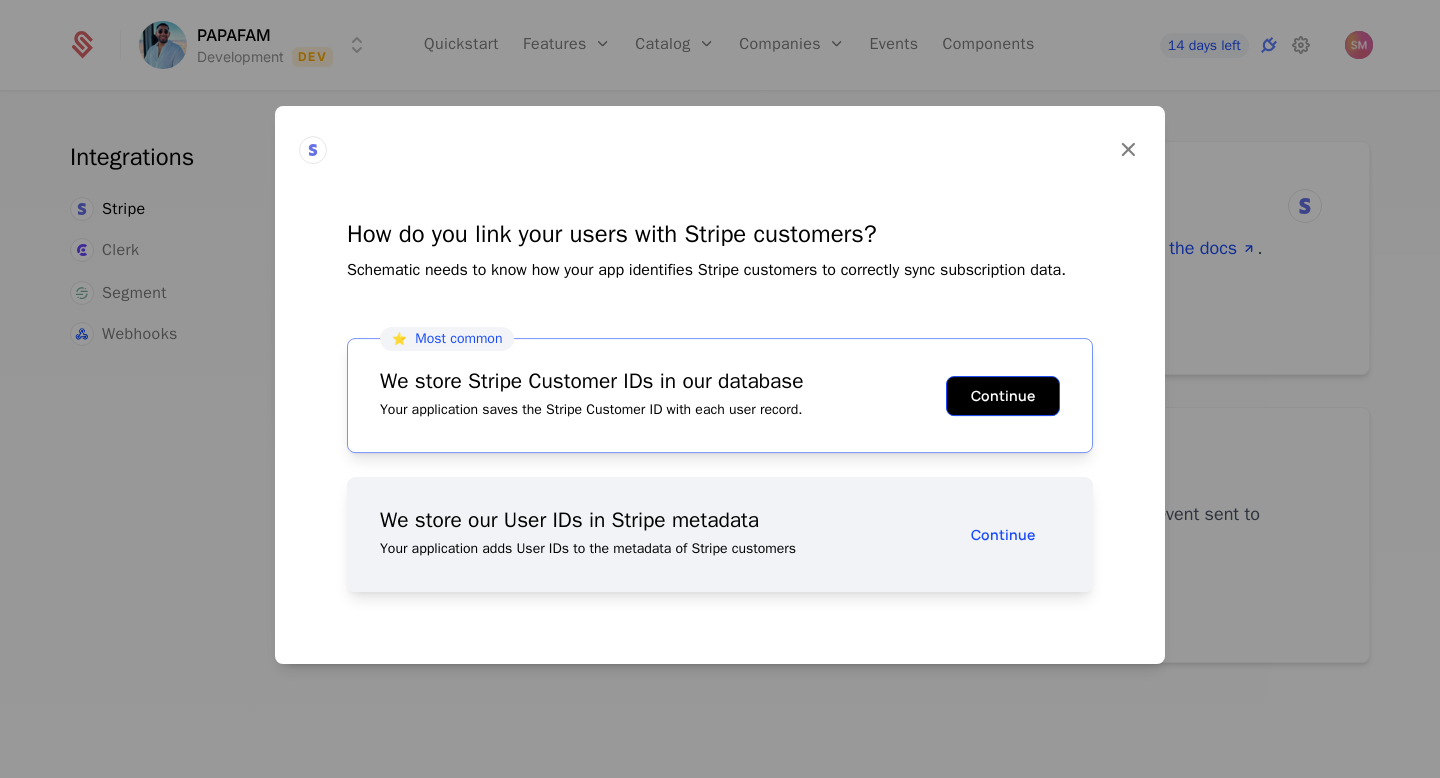 click on "Continue" at bounding box center (1003, 396) 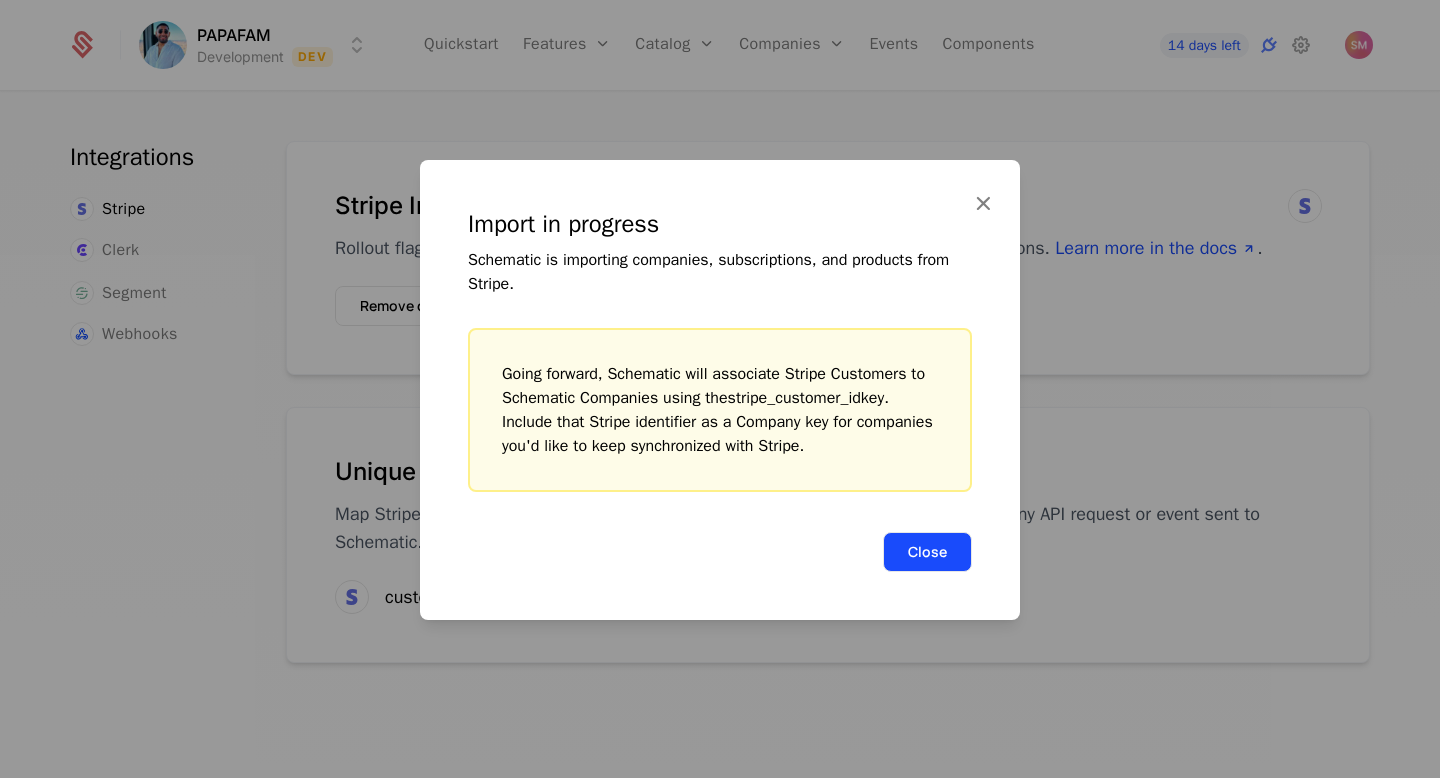 click on "Close" at bounding box center [927, 552] 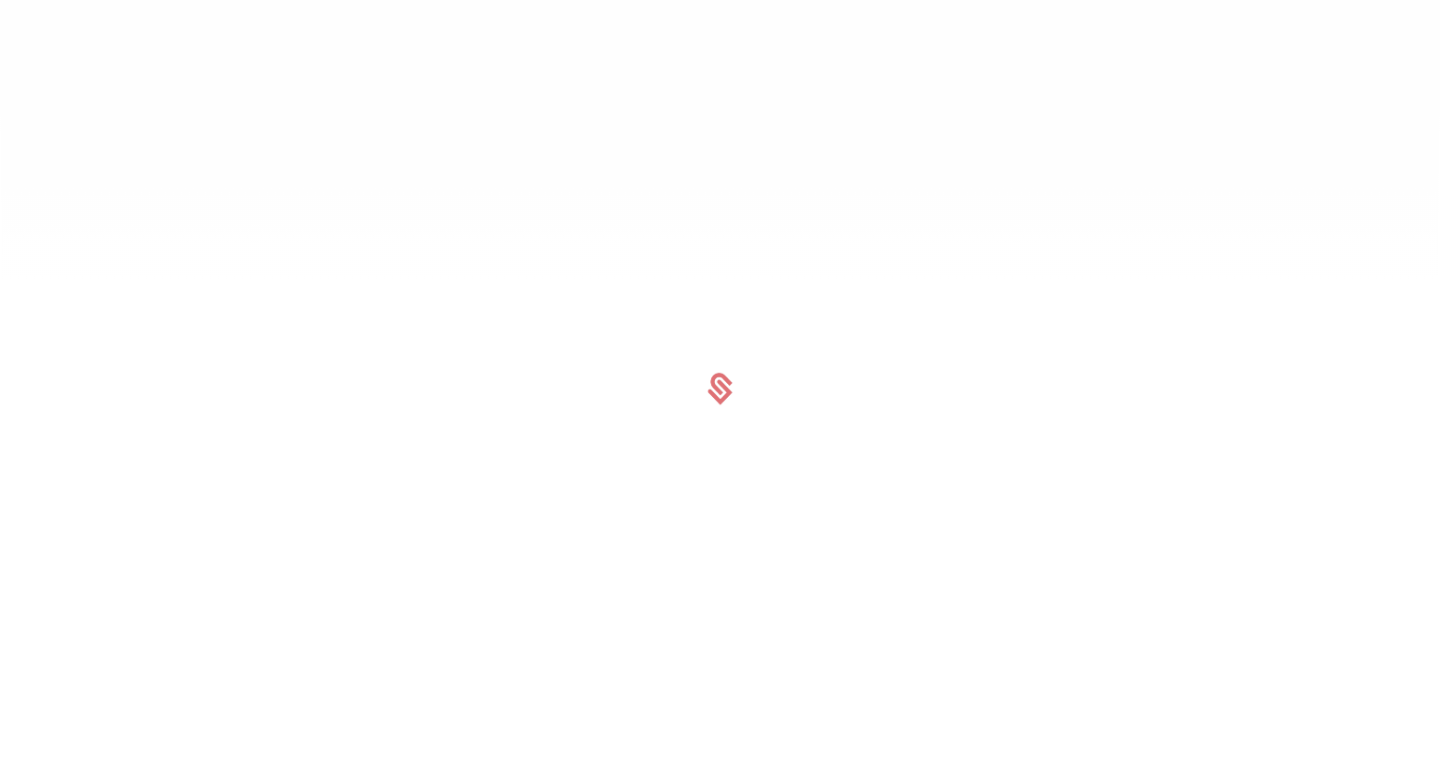 scroll, scrollTop: 0, scrollLeft: 0, axis: both 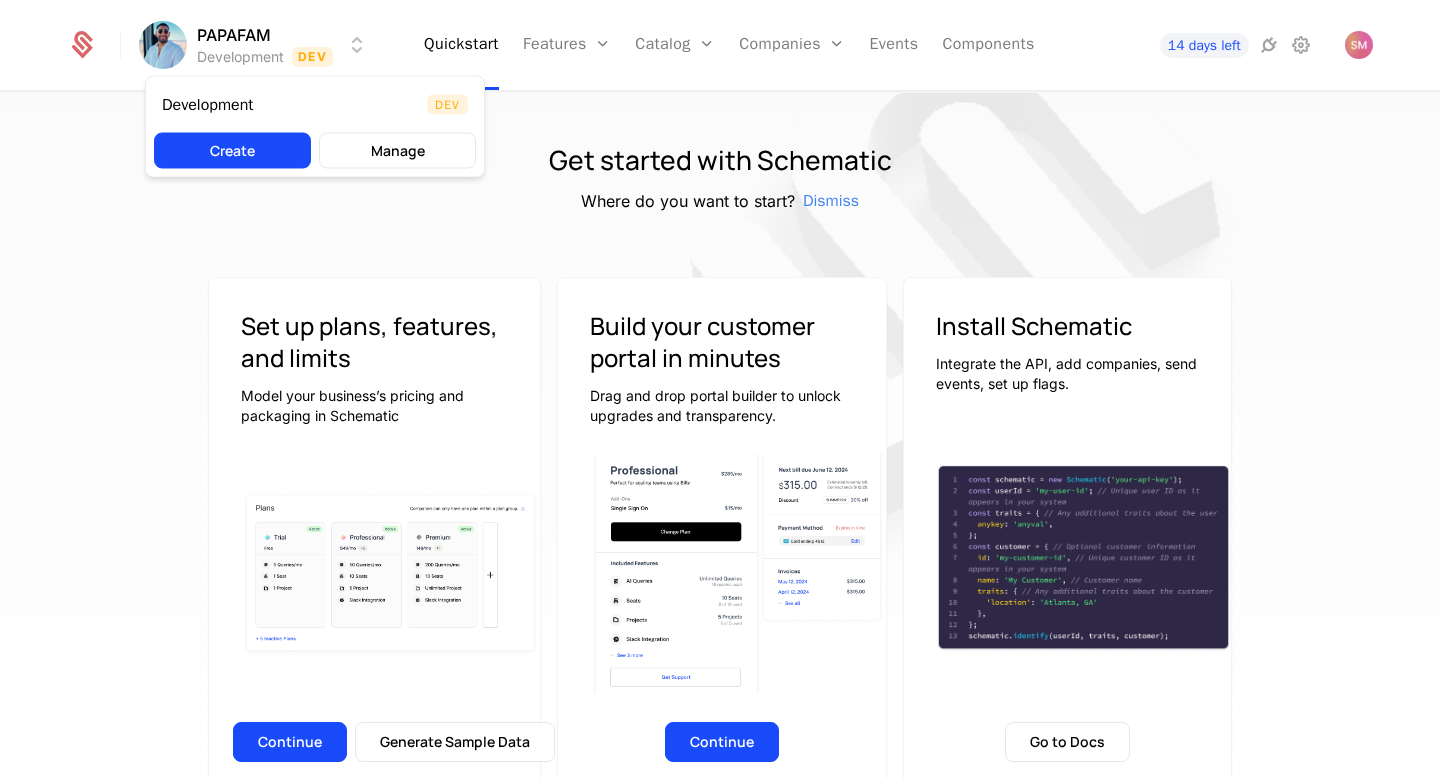 click on "PAPAFAM Development Dev Quickstart Features Features Flags Catalog Plans Add Ons Configuration Companies Companies Users Events Components 14 days left Get started with Schematic Where do you want to start? Dismiss Set up plans, features, and limits Model your business’s pricing and packaging in Schematic Continue Generate Sample Data Build your customer portal in minutes Drag and drop portal builder to unlock upgrades and transparency. Continue Install Schematic Integrate the API, add companies, send events, set up flags. Go to Docs Price like the best Launch pricing and packaging optimized for your product Watch on Youtube 3:45 Price Like Posthog Watch on Youtube 2:39 Price like Cursor Watch on Youtube 1:27 Set up usage based pricing Watch on Youtube 1:07 Set up a billing portal Watch on Youtube 1:11 Set up free trial Watch on Youtube 2:17 Enforce usage limits Watch on Youtube 1:09 Set up a customer portal
Best Viewed on Desktop You're currently viewing this on a  mobile device .   Got it" at bounding box center (720, 389) 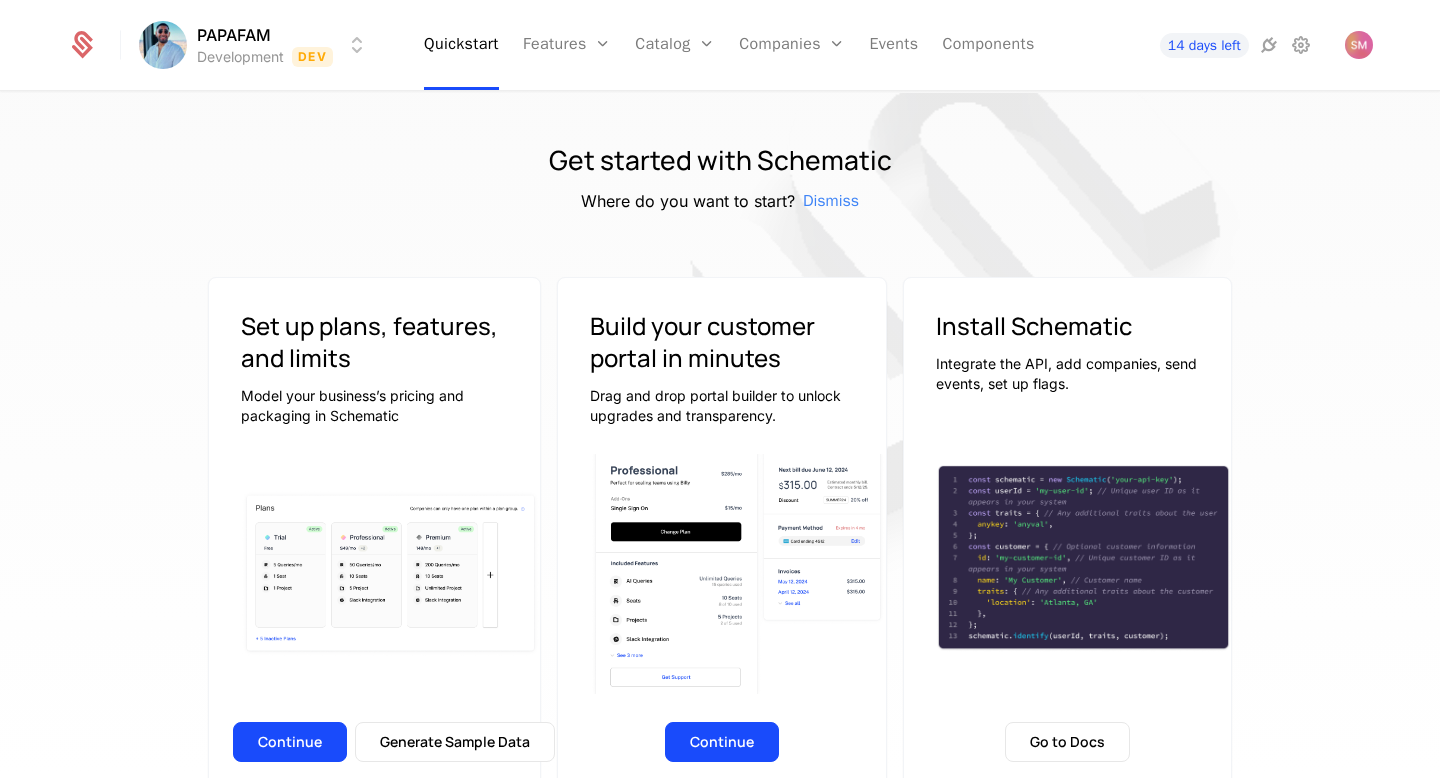 click on "PAPAFAM Development Dev Quickstart Features Features Flags Catalog Plans Add Ons Configuration Companies Companies Users Events Components 14 days left Get started with Schematic Where do you want to start? Dismiss Set up plans, features, and limits Model your business’s pricing and packaging in Schematic Continue Generate Sample Data Build your customer portal in minutes Drag and drop portal builder to unlock upgrades and transparency. Continue Install Schematic Integrate the API, add companies, send events, set up flags. Go to Docs Price like the best Launch pricing and packaging optimized for your product Watch on Youtube 3:45 Price Like Posthog Watch on Youtube 2:39 Price like Cursor Watch on Youtube 1:27 Set up usage based pricing Watch on Youtube 1:07 Set up a billing portal Watch on Youtube 1:11 Set up free trial Watch on Youtube 2:17 Enforce usage limits Watch on Youtube 1:09 Set up a customer portal
Best Viewed on Desktop You're currently viewing this on a  mobile device .   Got it" at bounding box center [720, 389] 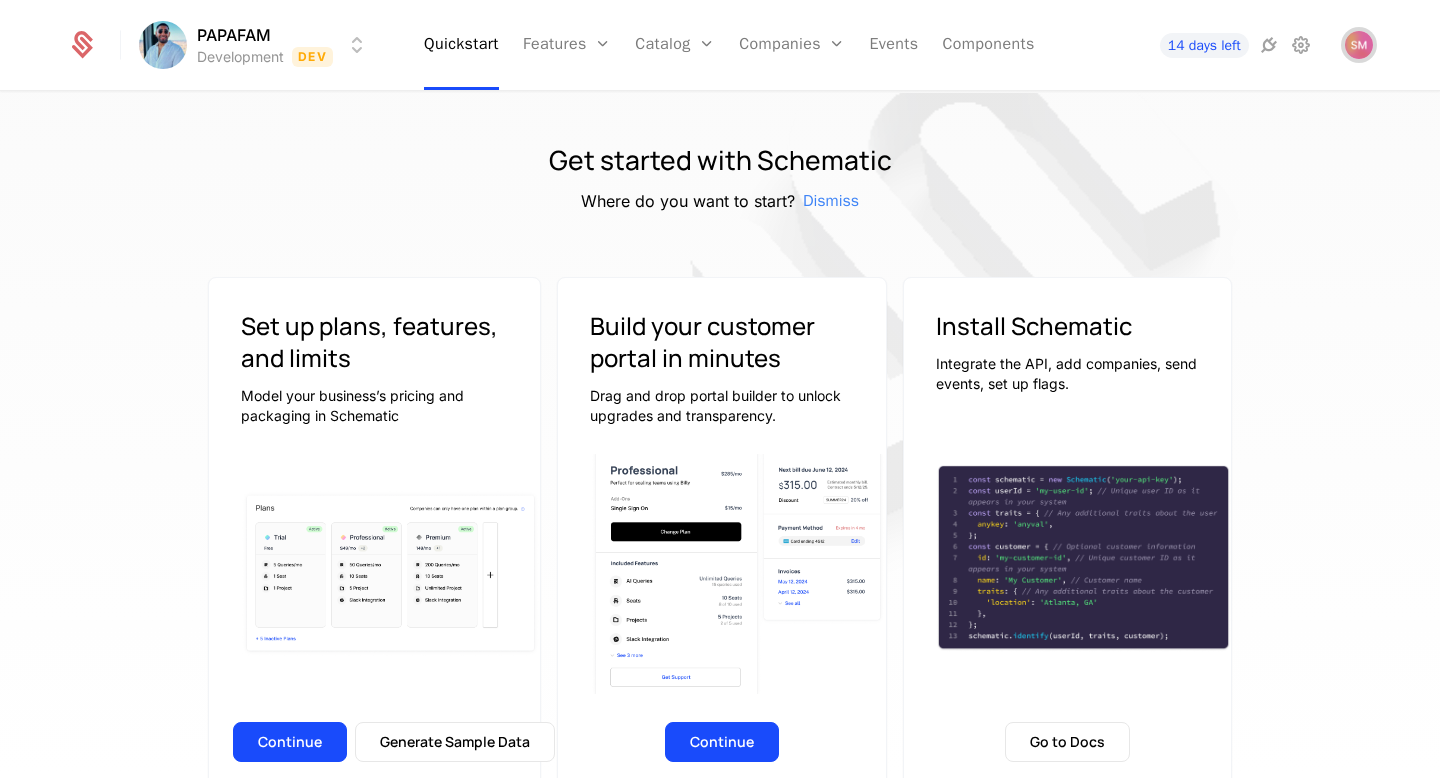 click at bounding box center [1359, 45] 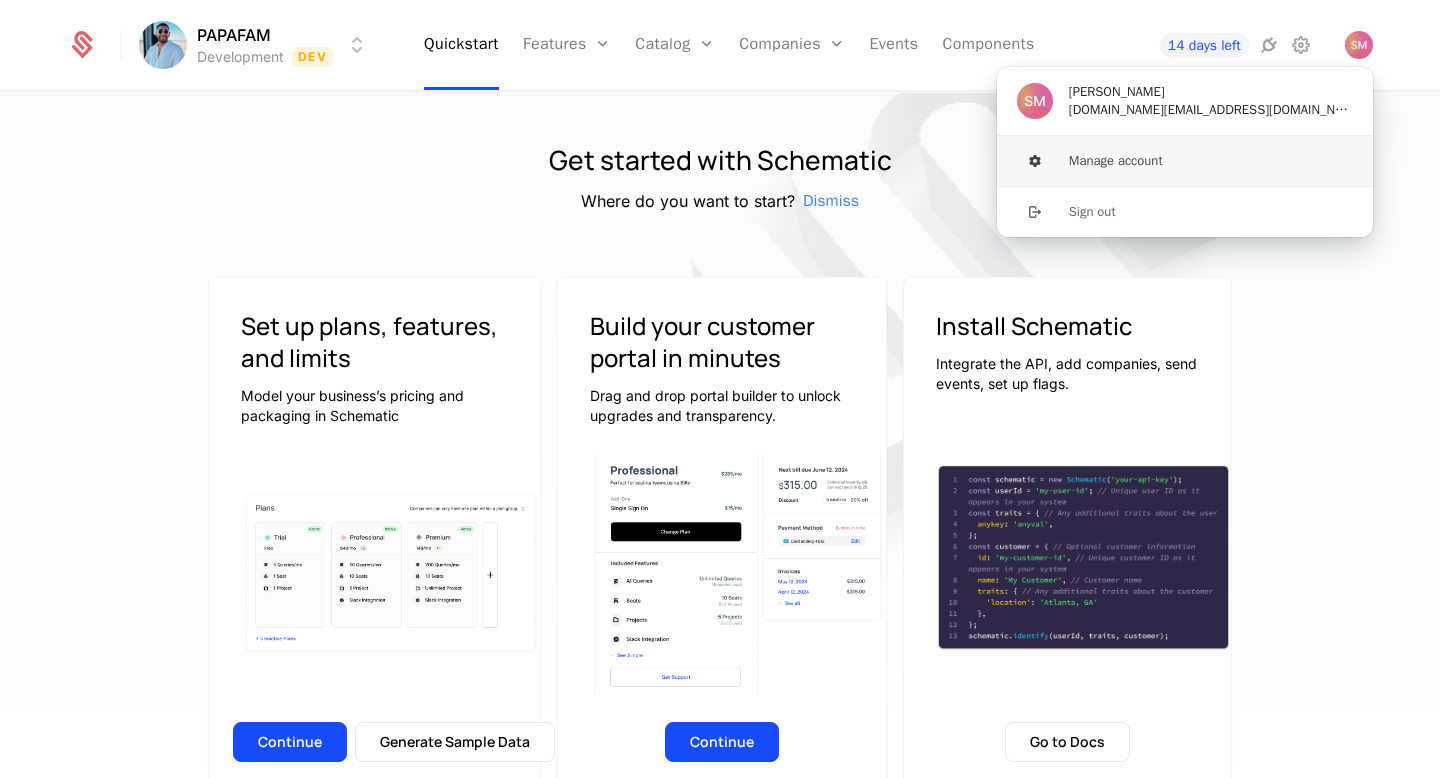 click on "Manage account" at bounding box center [1185, 161] 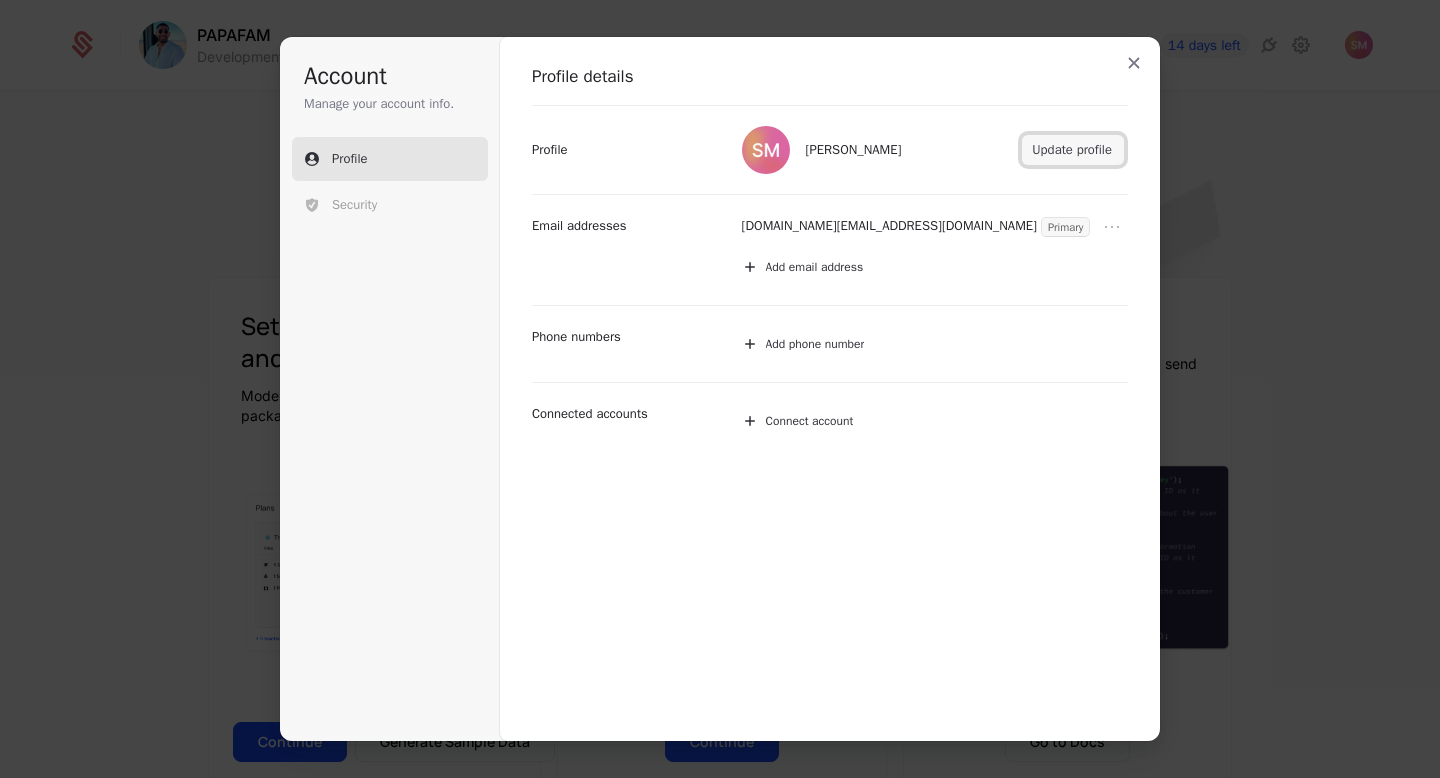 click on "Update profile" at bounding box center [1073, 150] 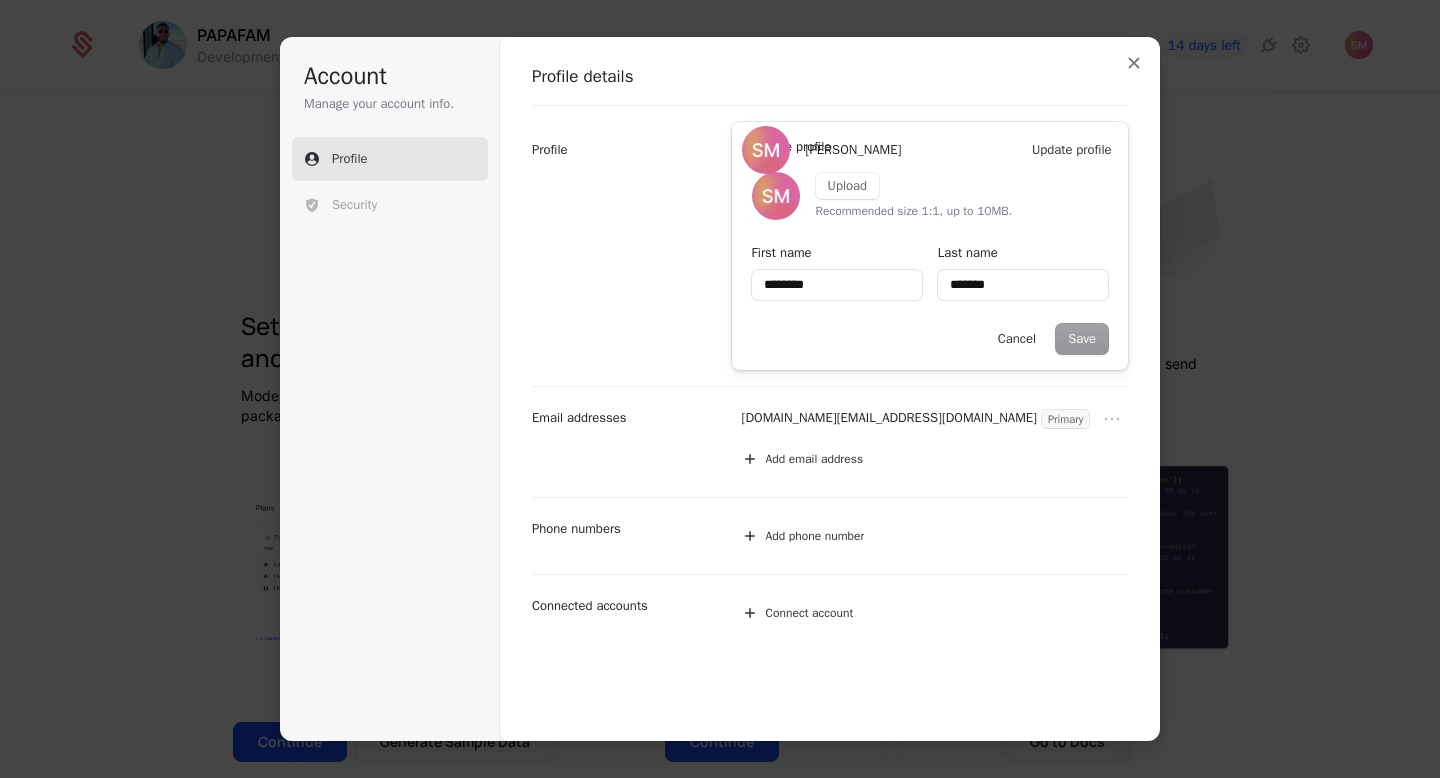 type on "********" 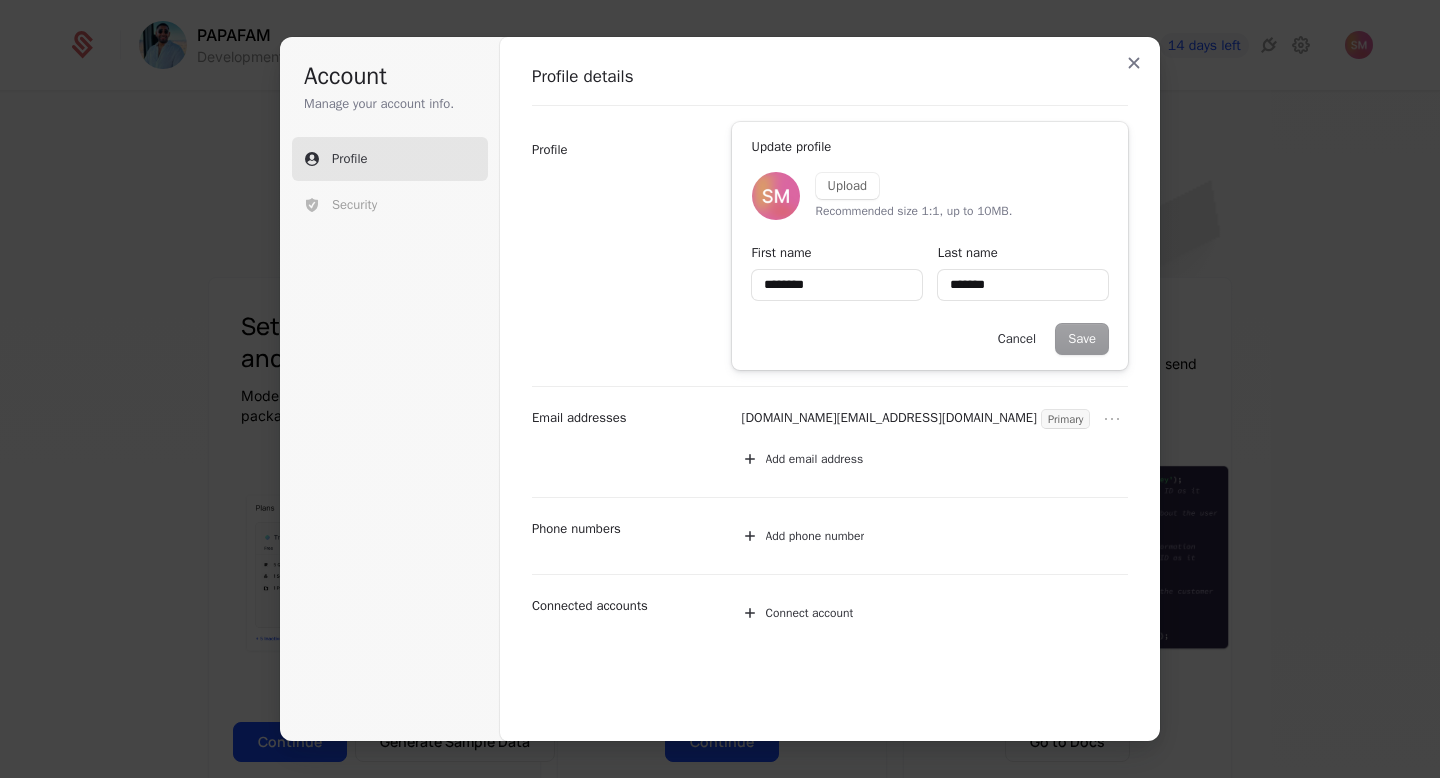 type on "********" 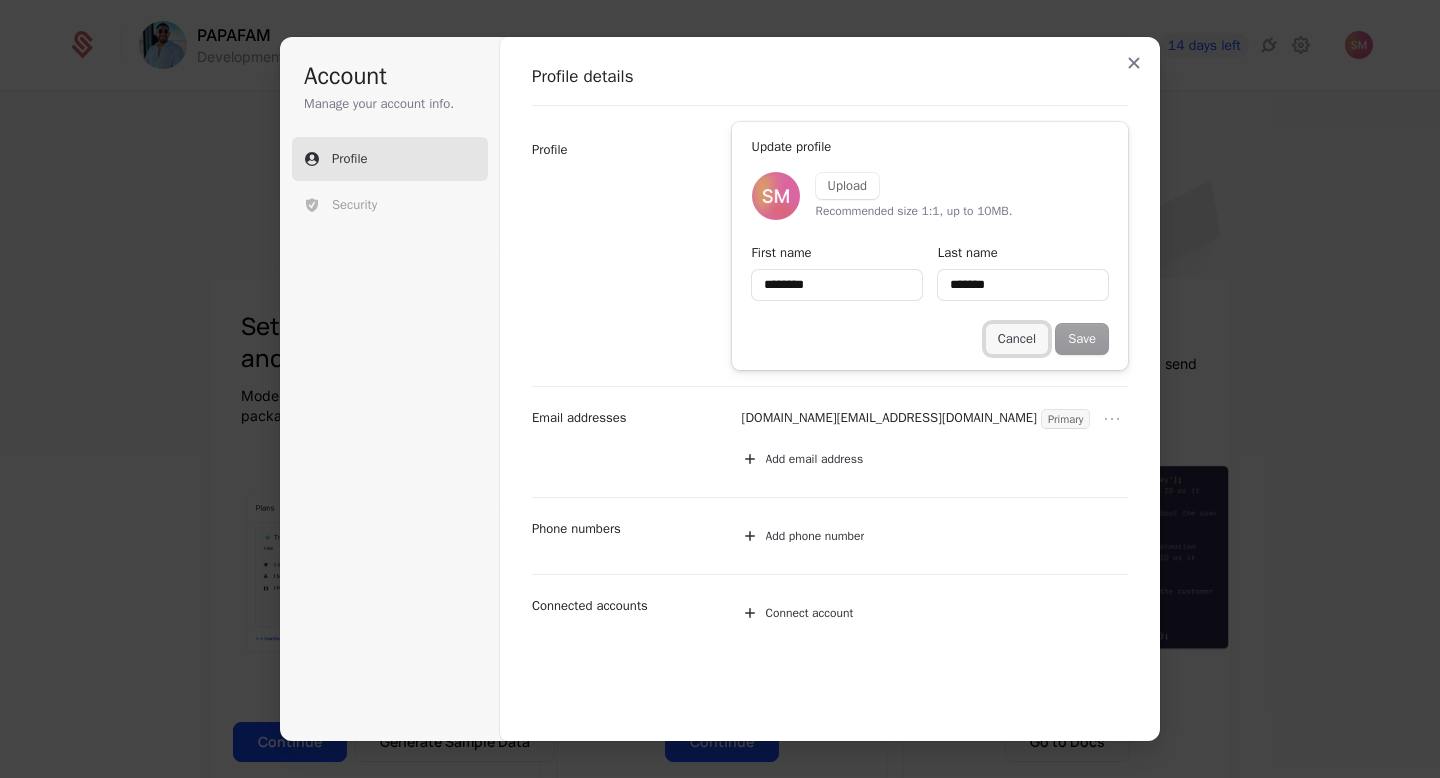 click on "Cancel" at bounding box center [1017, 339] 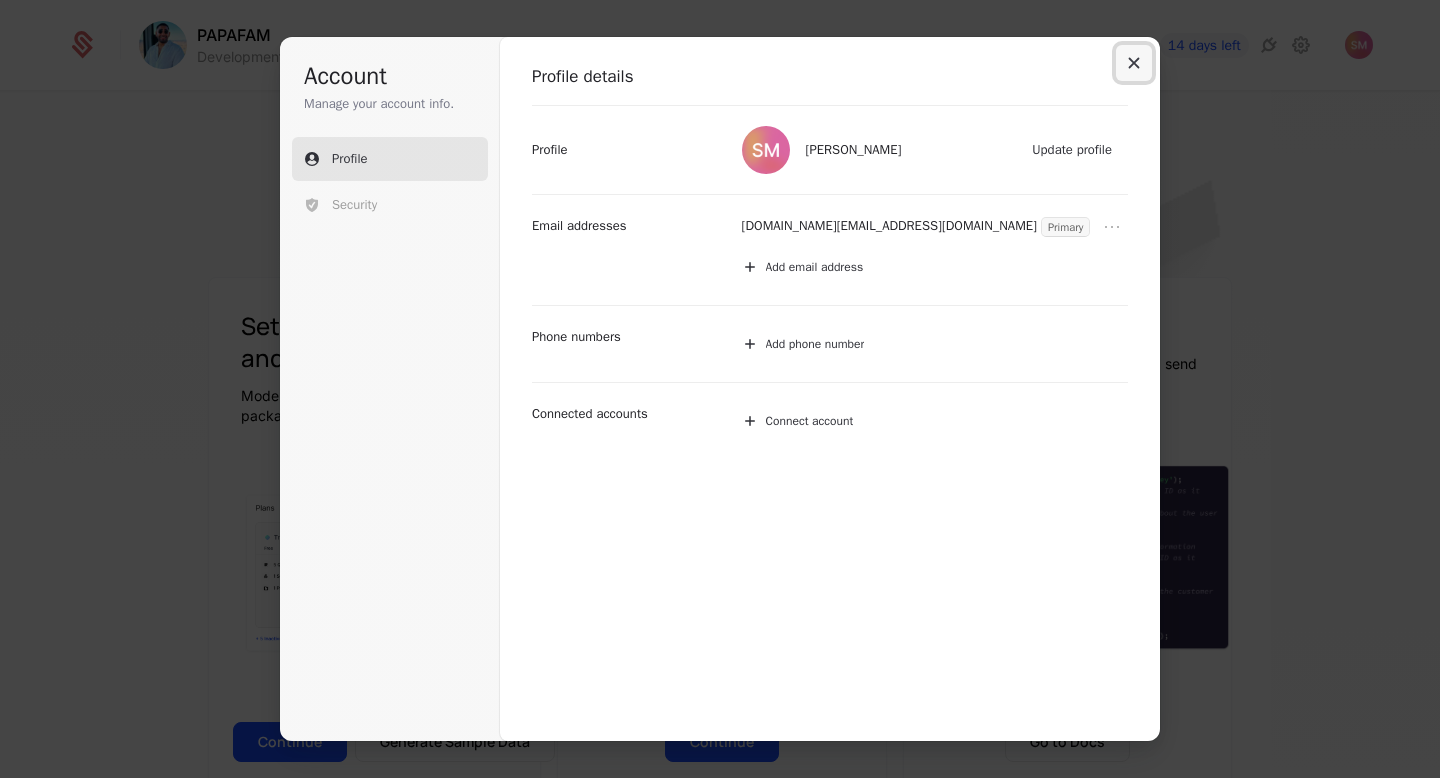 click at bounding box center [1134, 63] 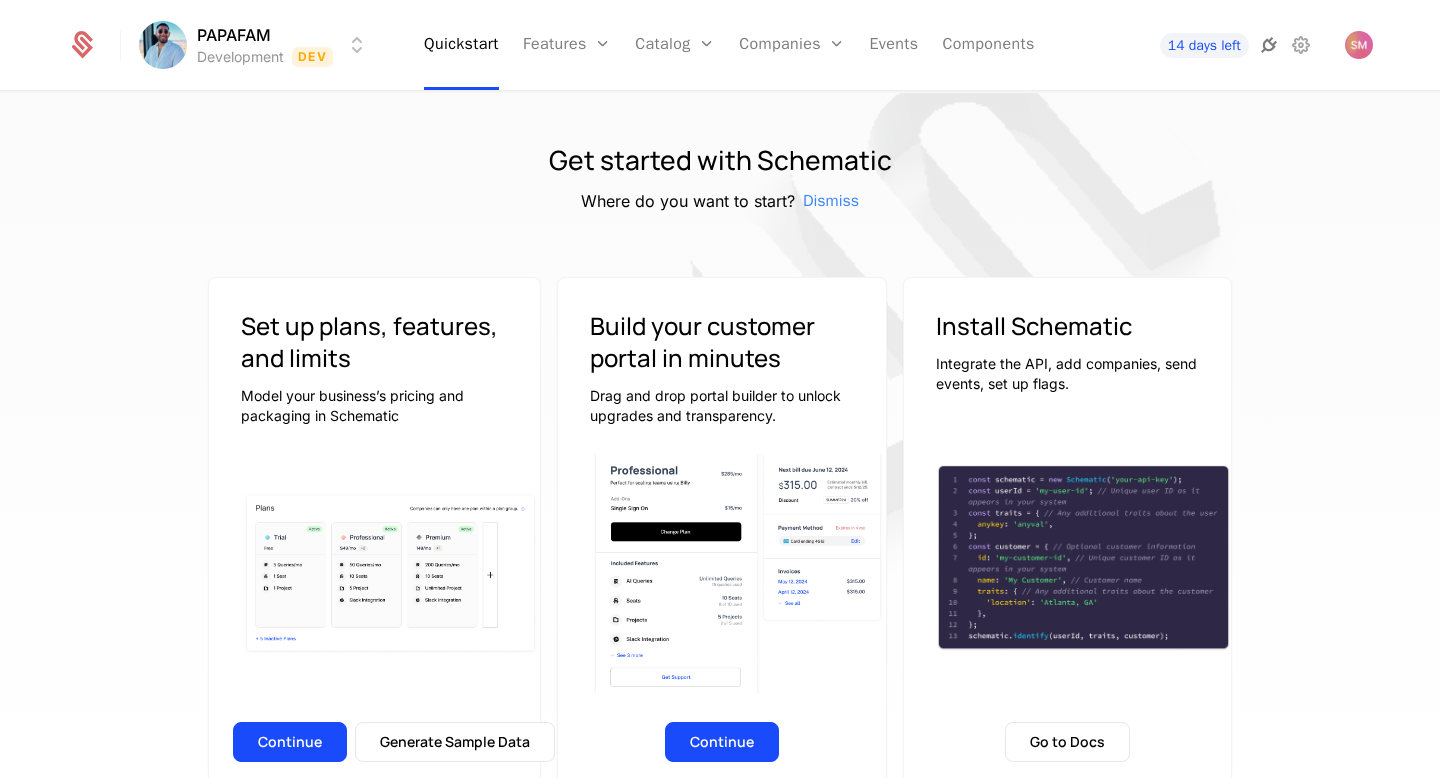 click at bounding box center [1269, 45] 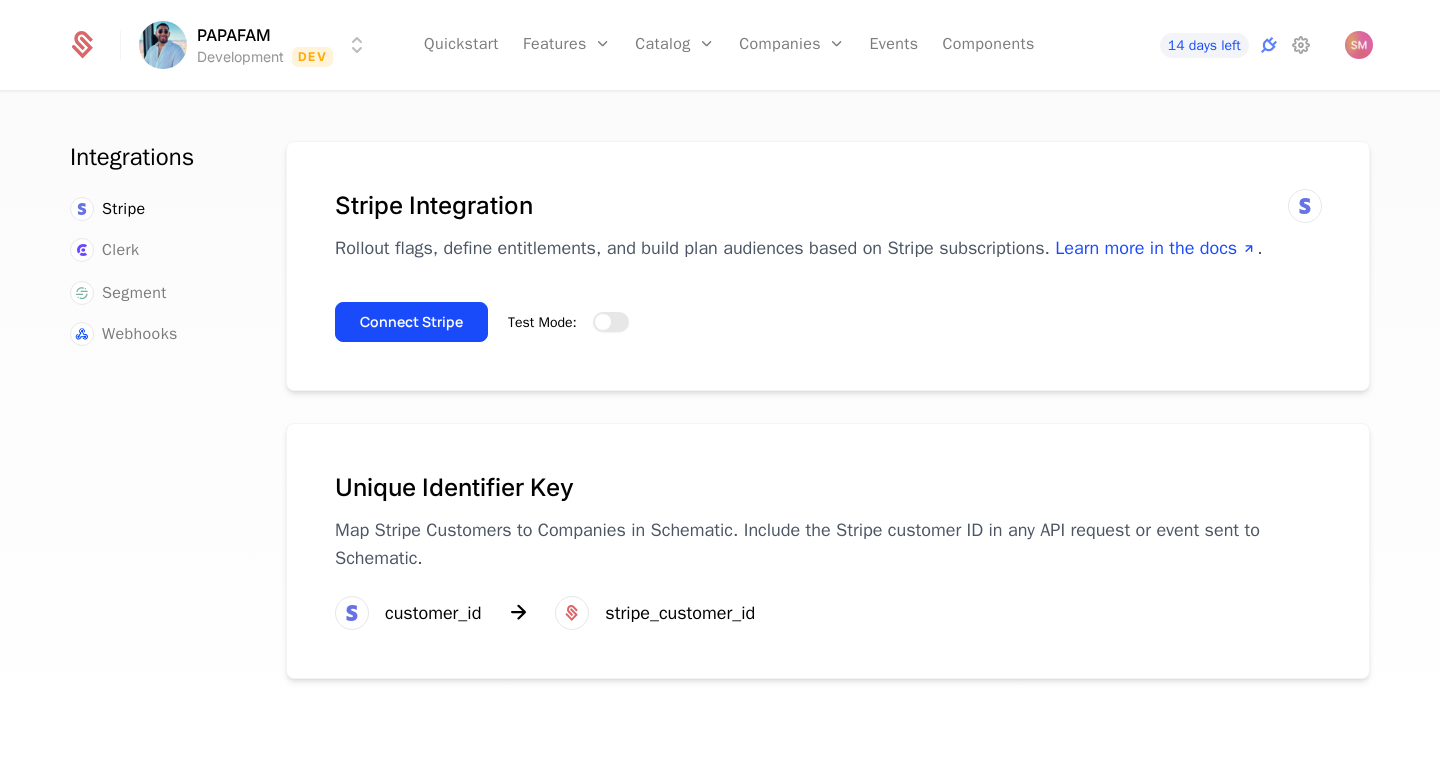 click on "Test Mode:" at bounding box center [611, 322] 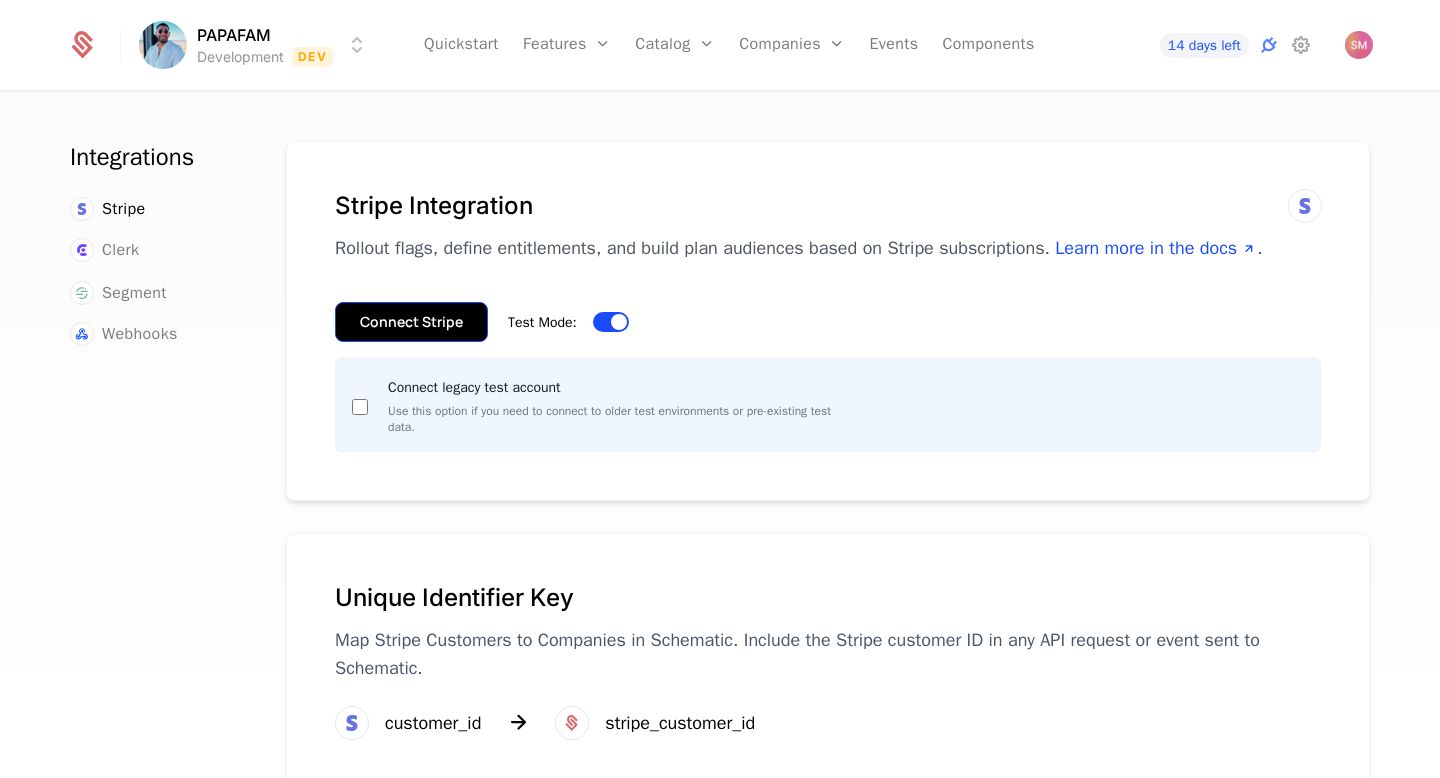 click on "Connect Stripe" at bounding box center (411, 322) 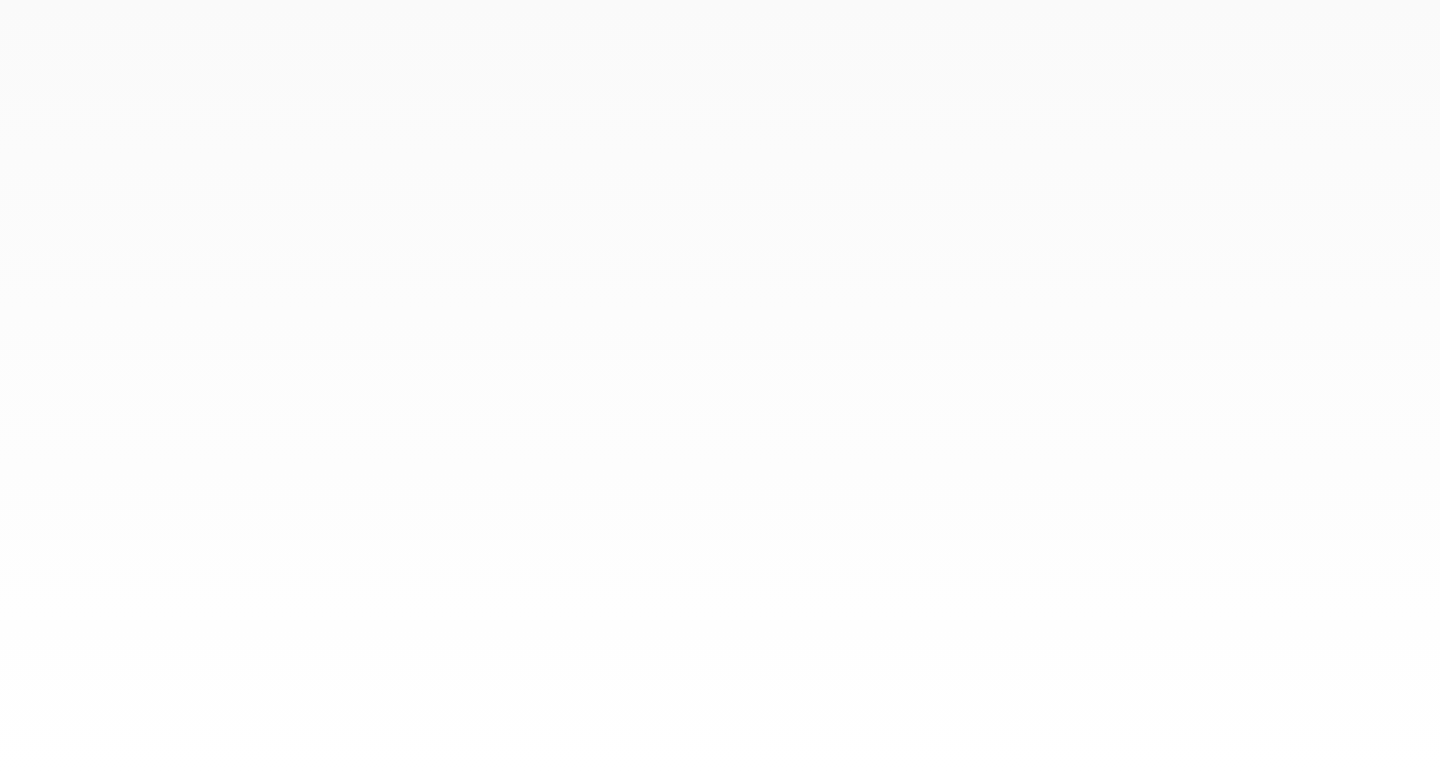 scroll, scrollTop: 0, scrollLeft: 0, axis: both 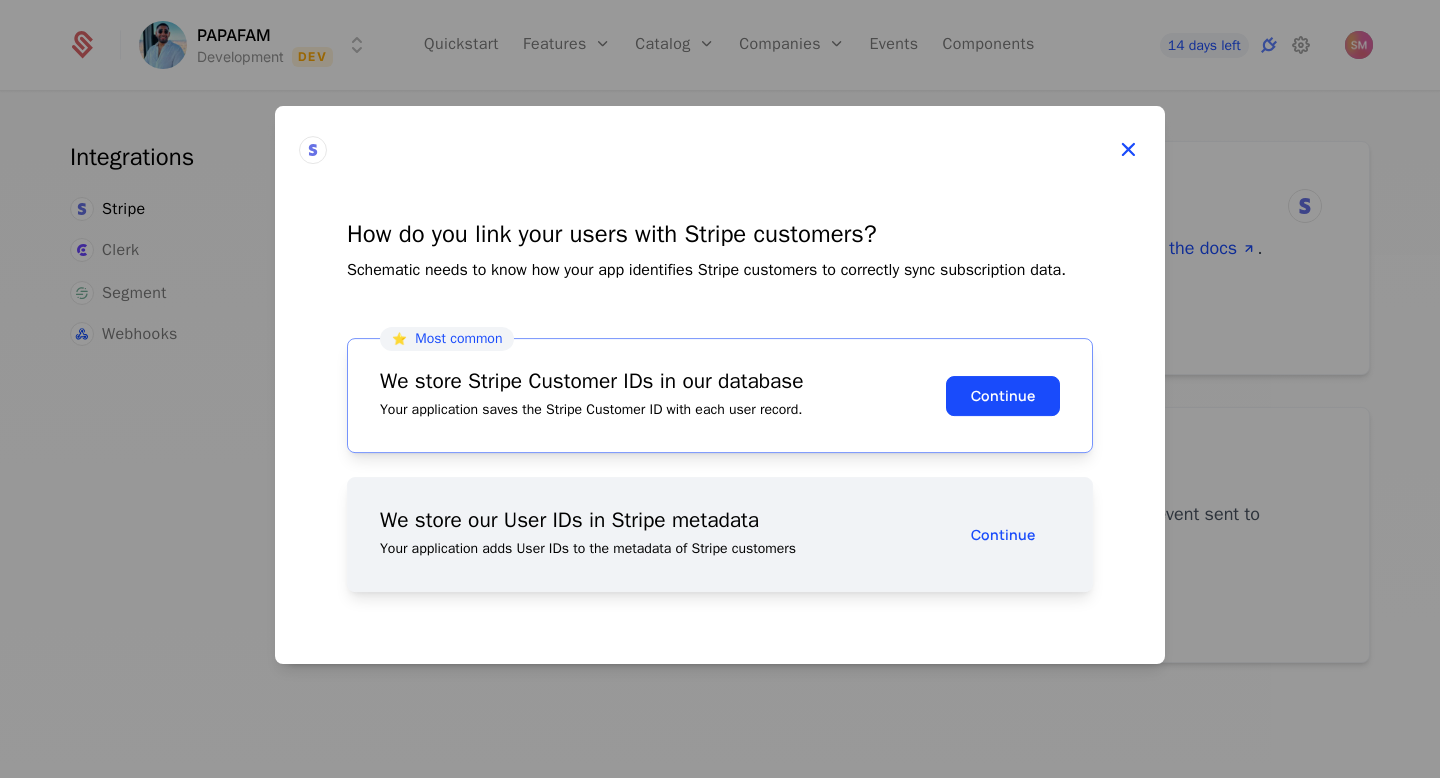click at bounding box center (1128, 150) 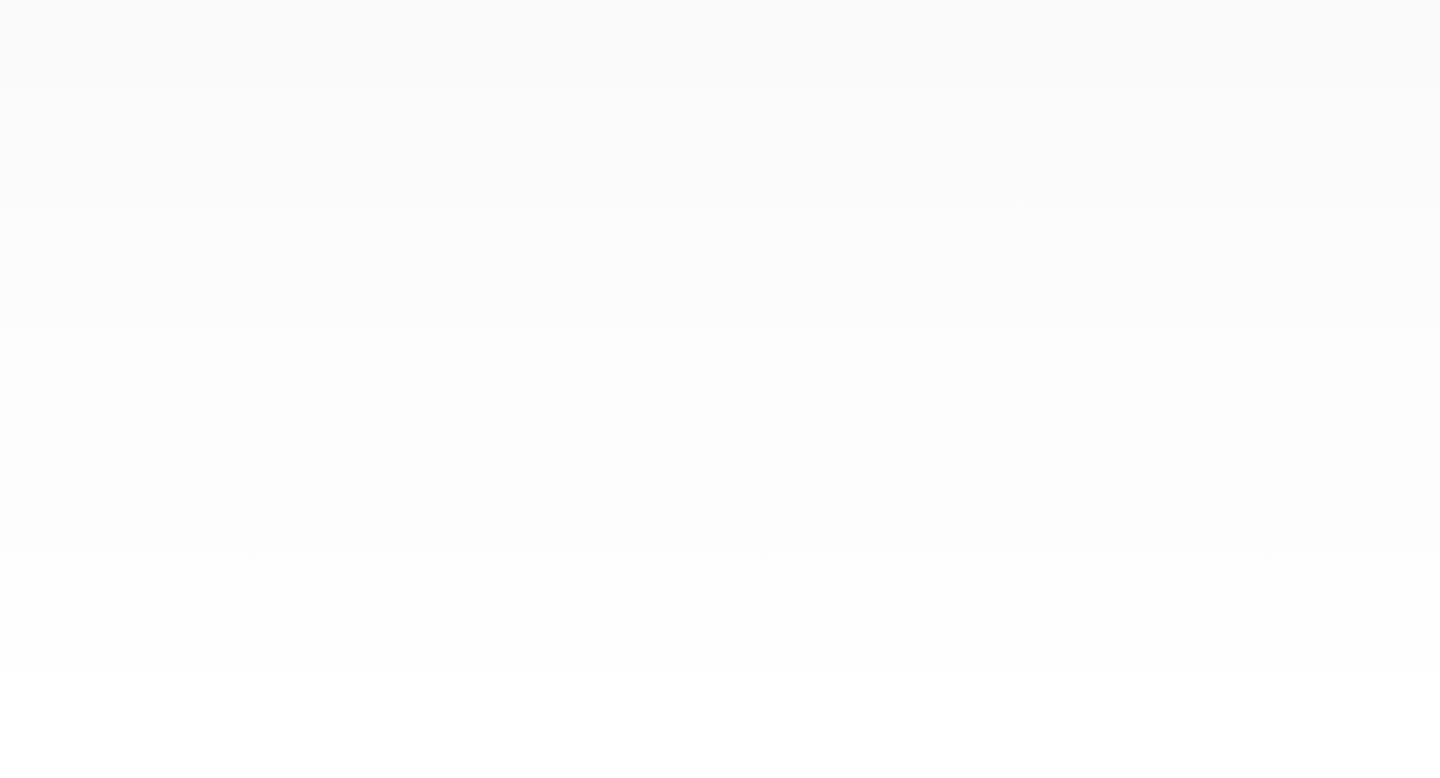 scroll, scrollTop: 0, scrollLeft: 0, axis: both 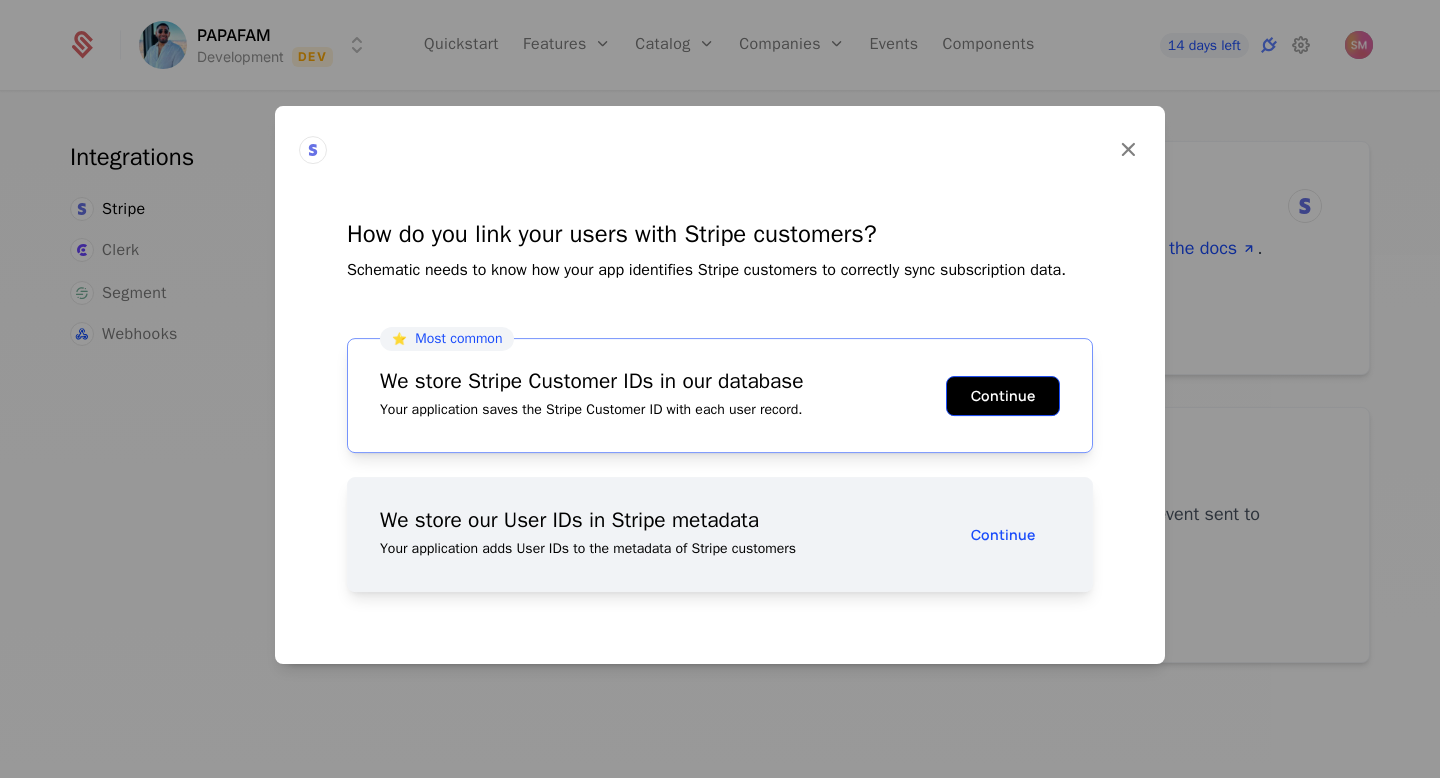 click on "Continue" at bounding box center (1003, 396) 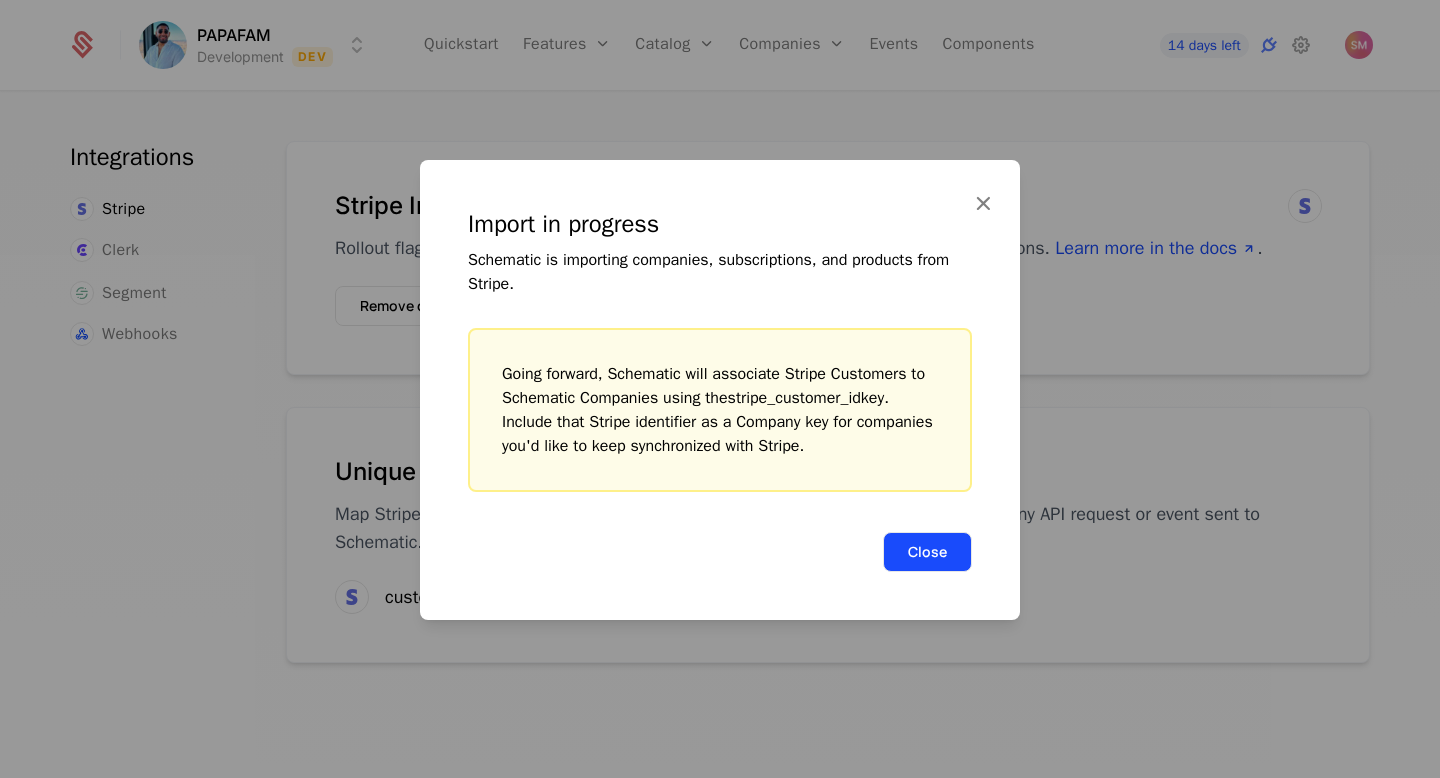 click on "Close" at bounding box center (927, 552) 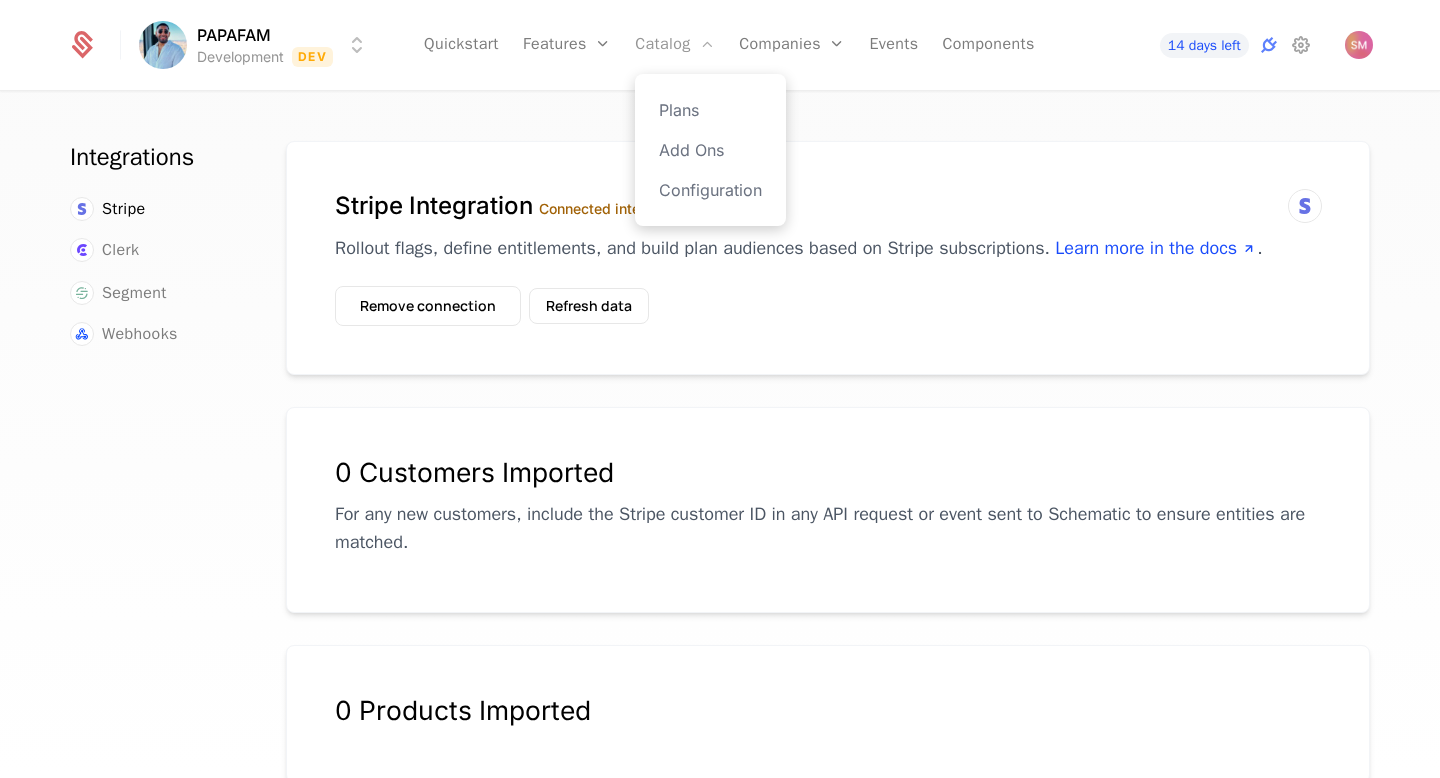 click on "Catalog" at bounding box center (675, 45) 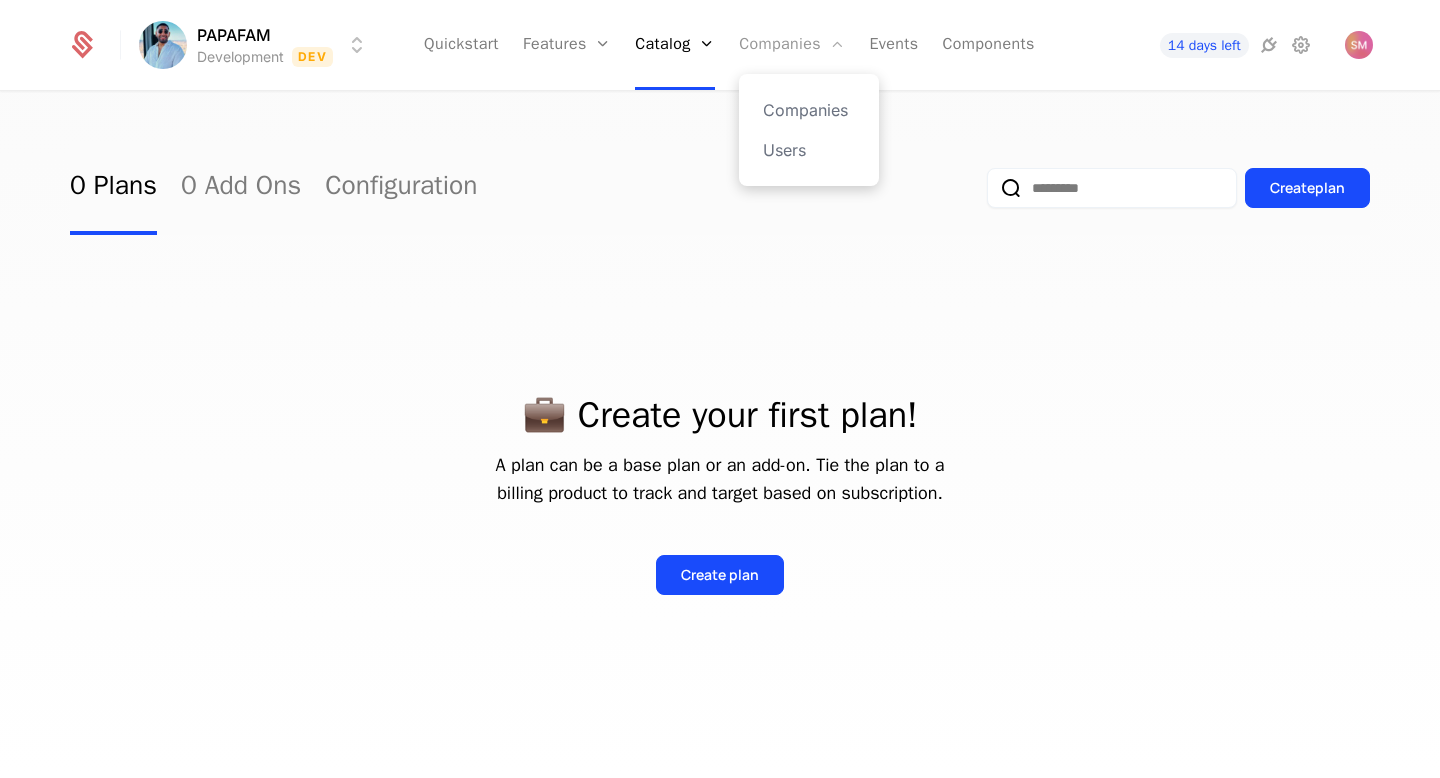 click on "Companies" at bounding box center (792, 45) 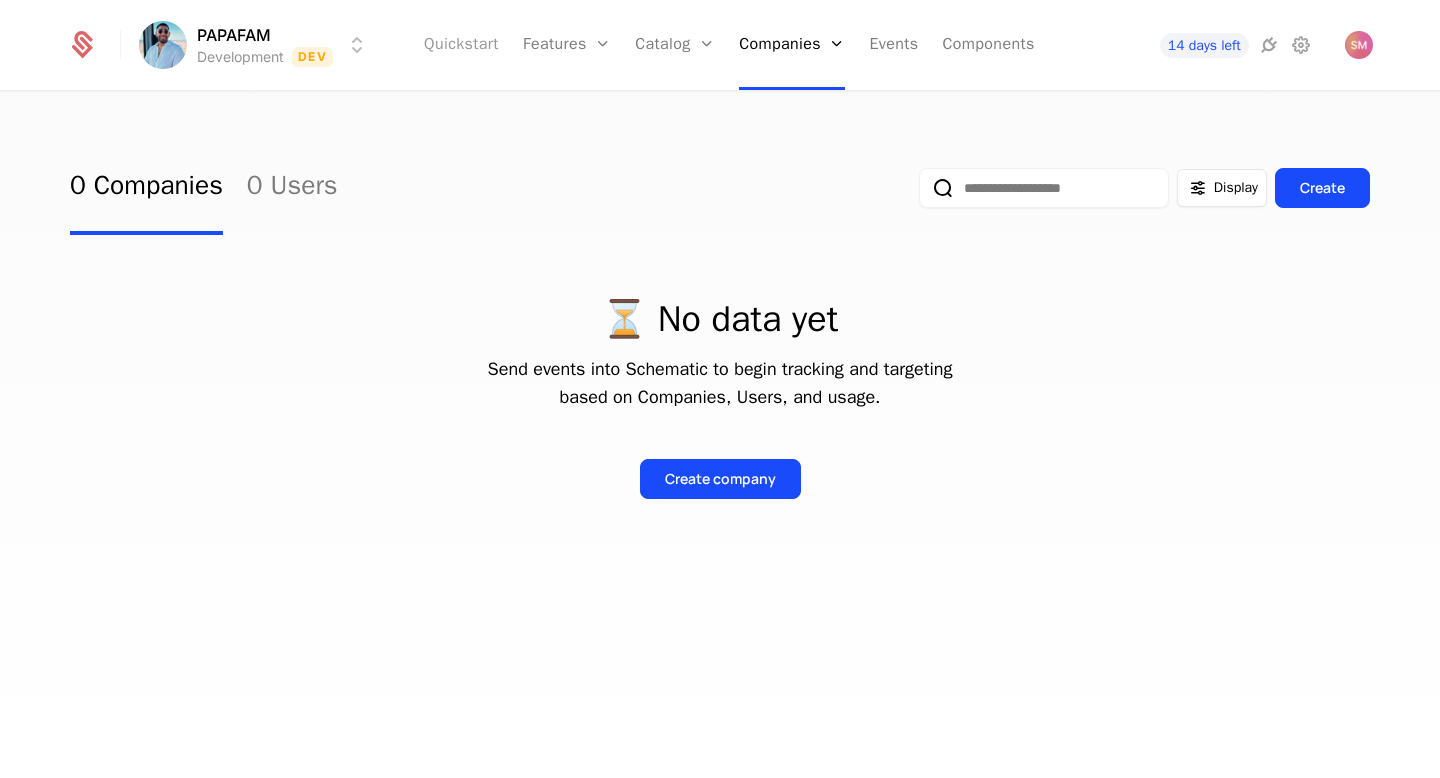 click on "Quickstart" at bounding box center (461, 45) 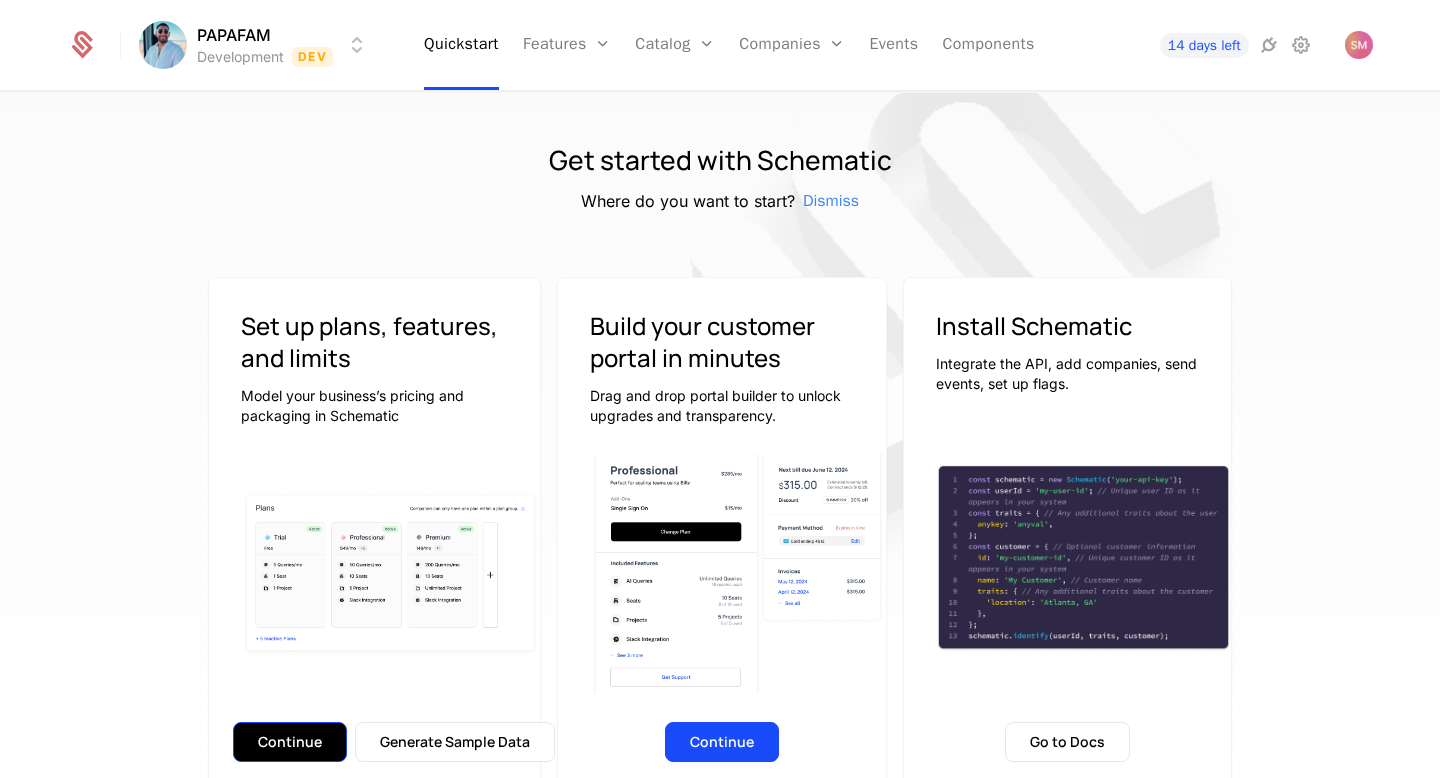 click on "Continue" at bounding box center (290, 742) 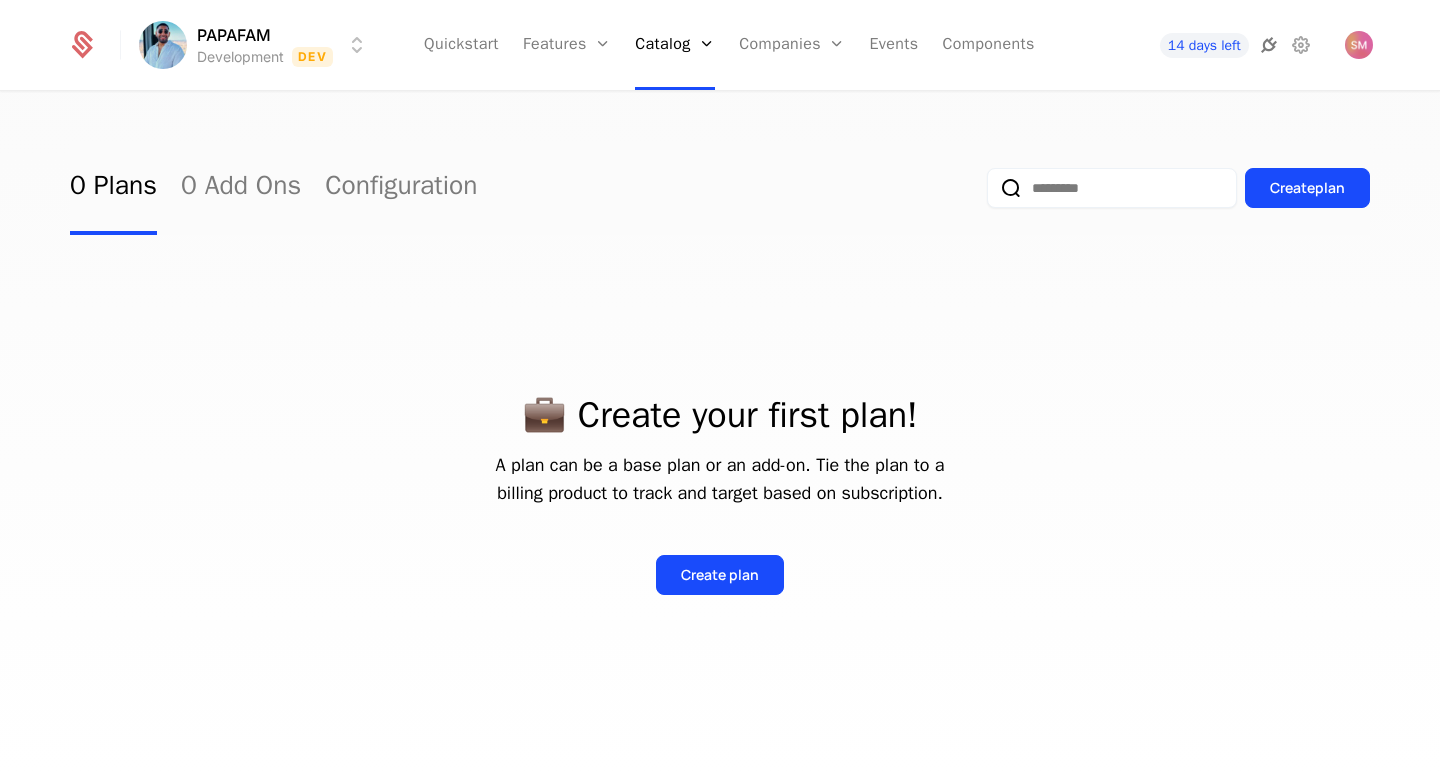click at bounding box center (1269, 45) 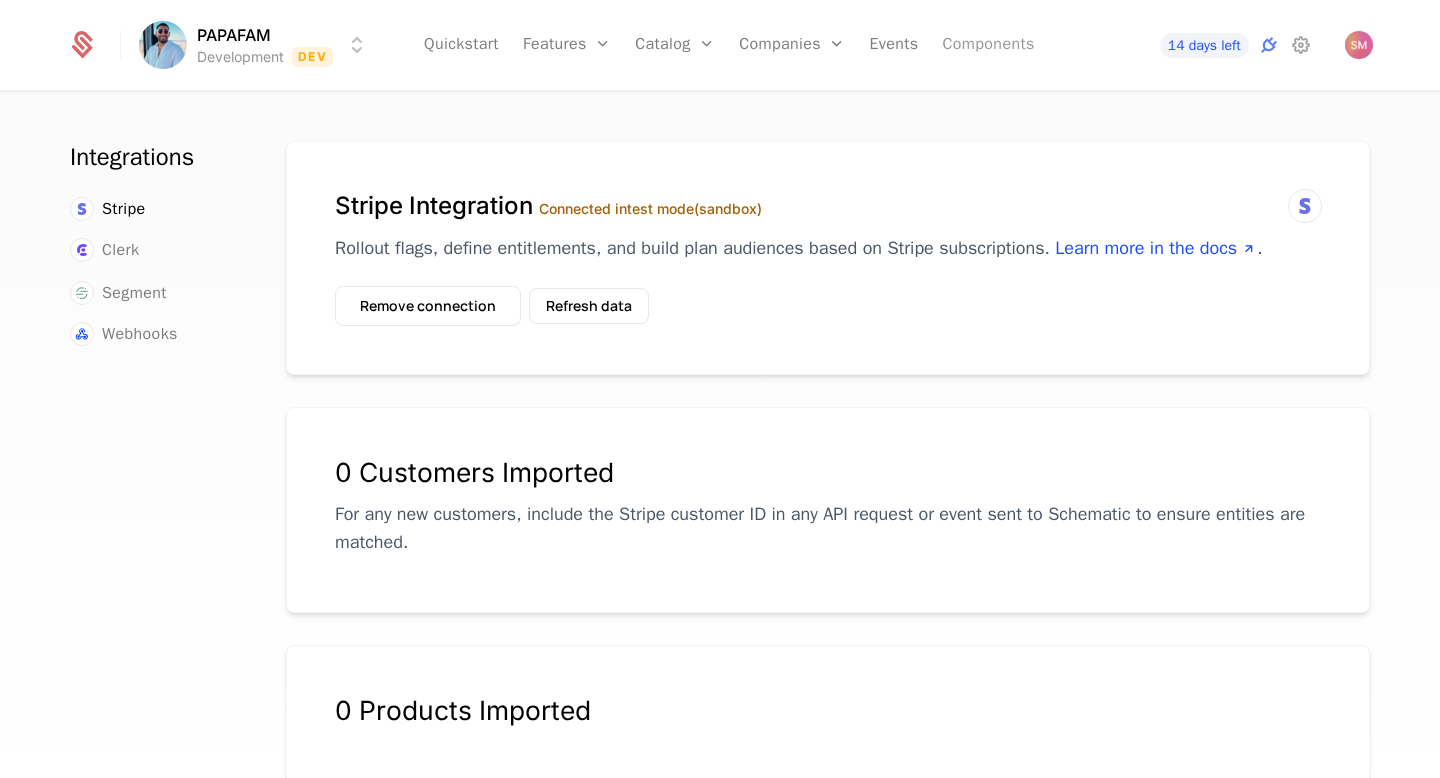 click on "Components" at bounding box center [988, 45] 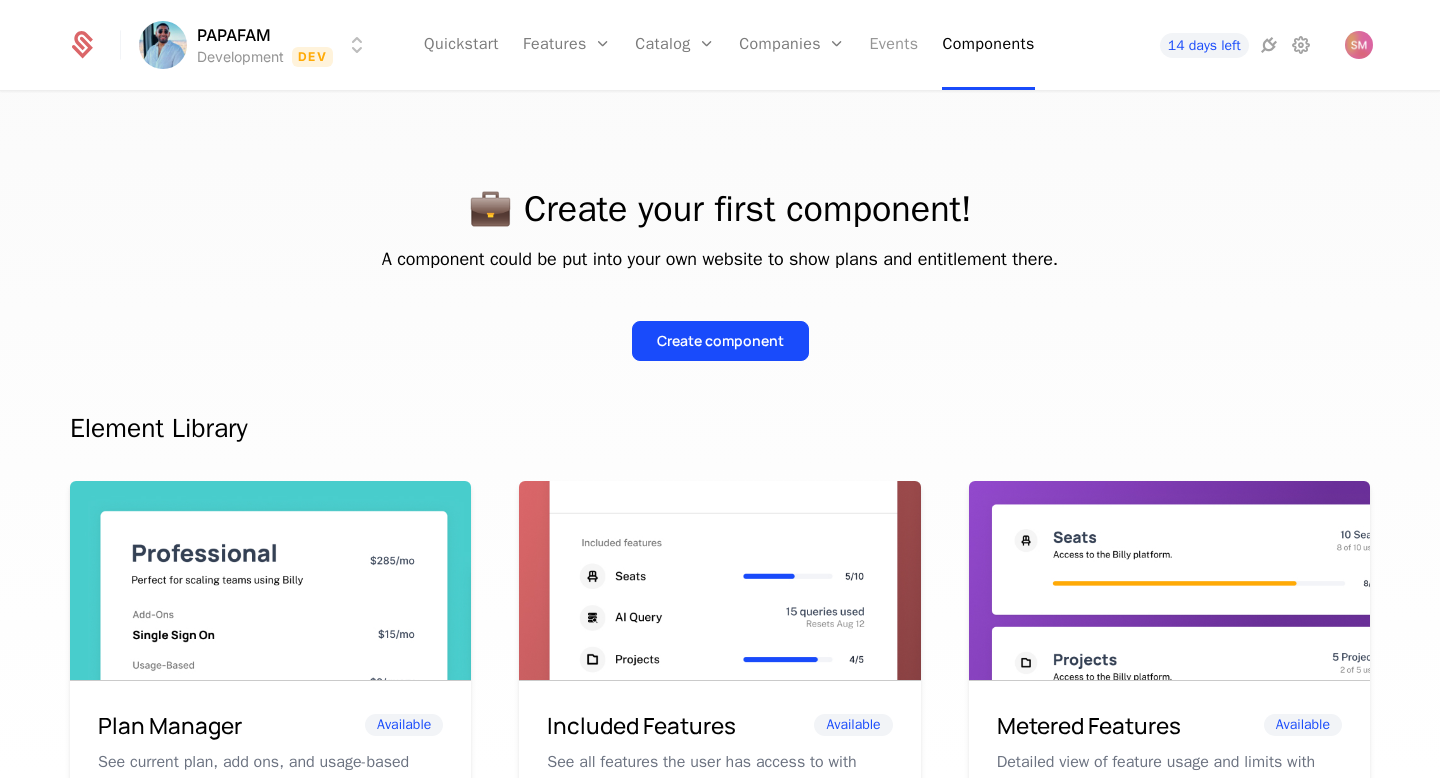 click on "Events" at bounding box center (893, 45) 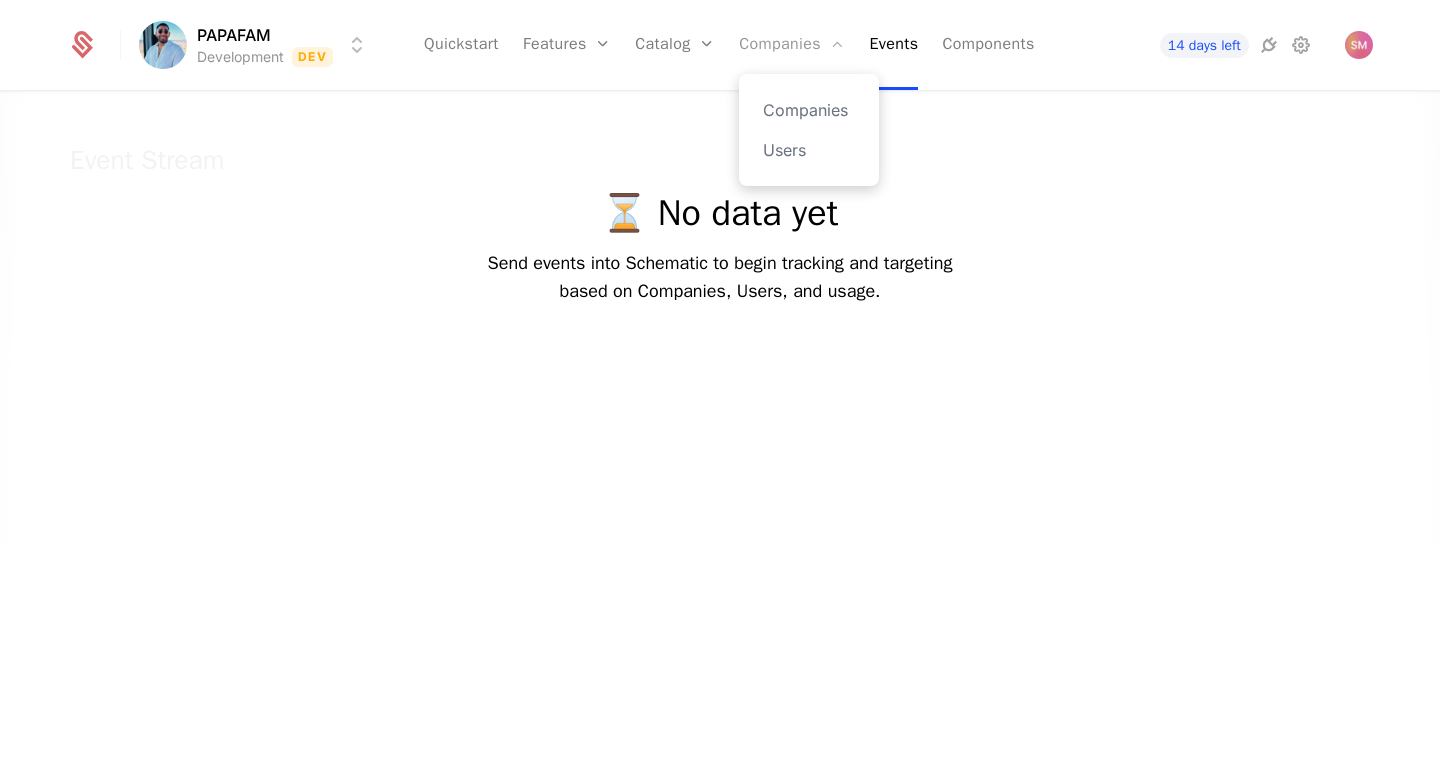 click on "Companies" at bounding box center (792, 45) 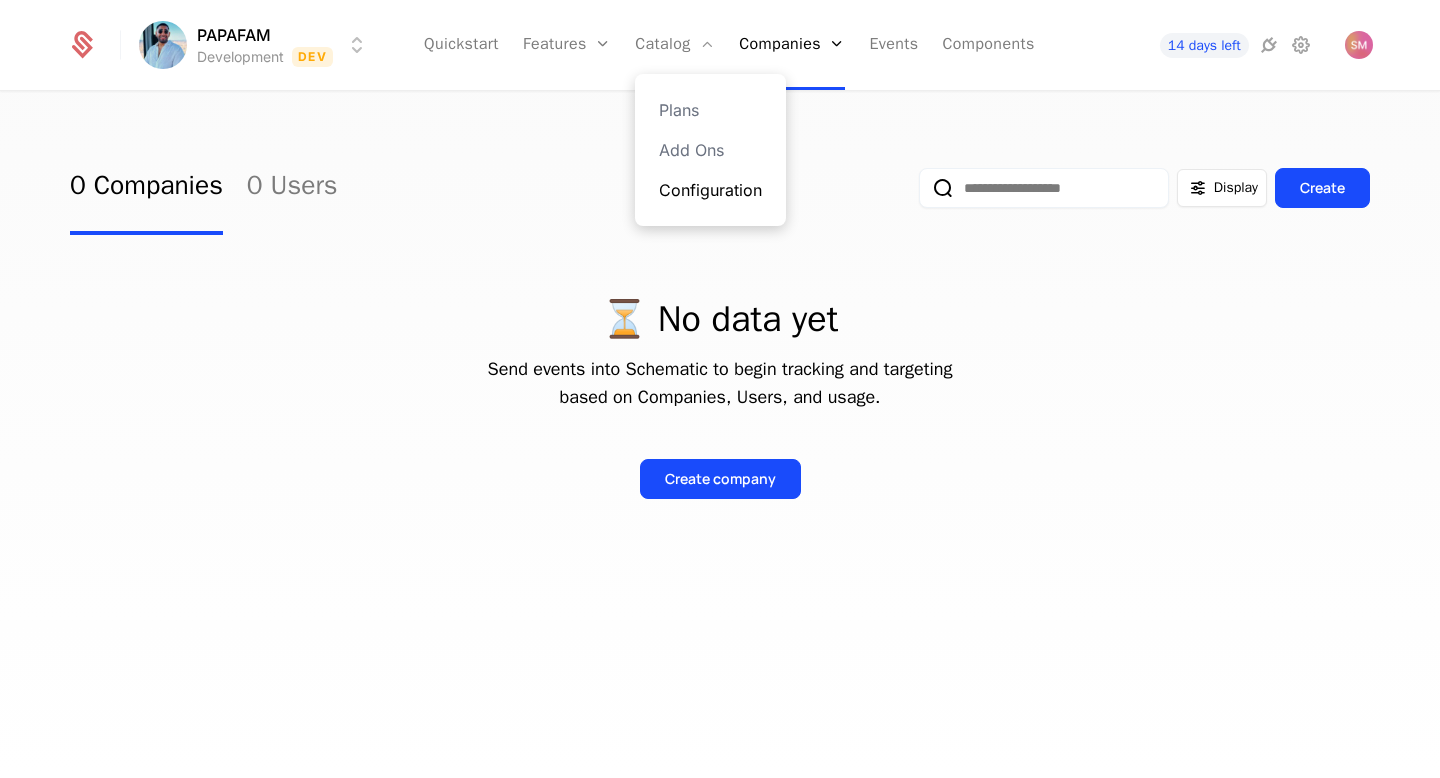 click on "Configuration" at bounding box center [710, 190] 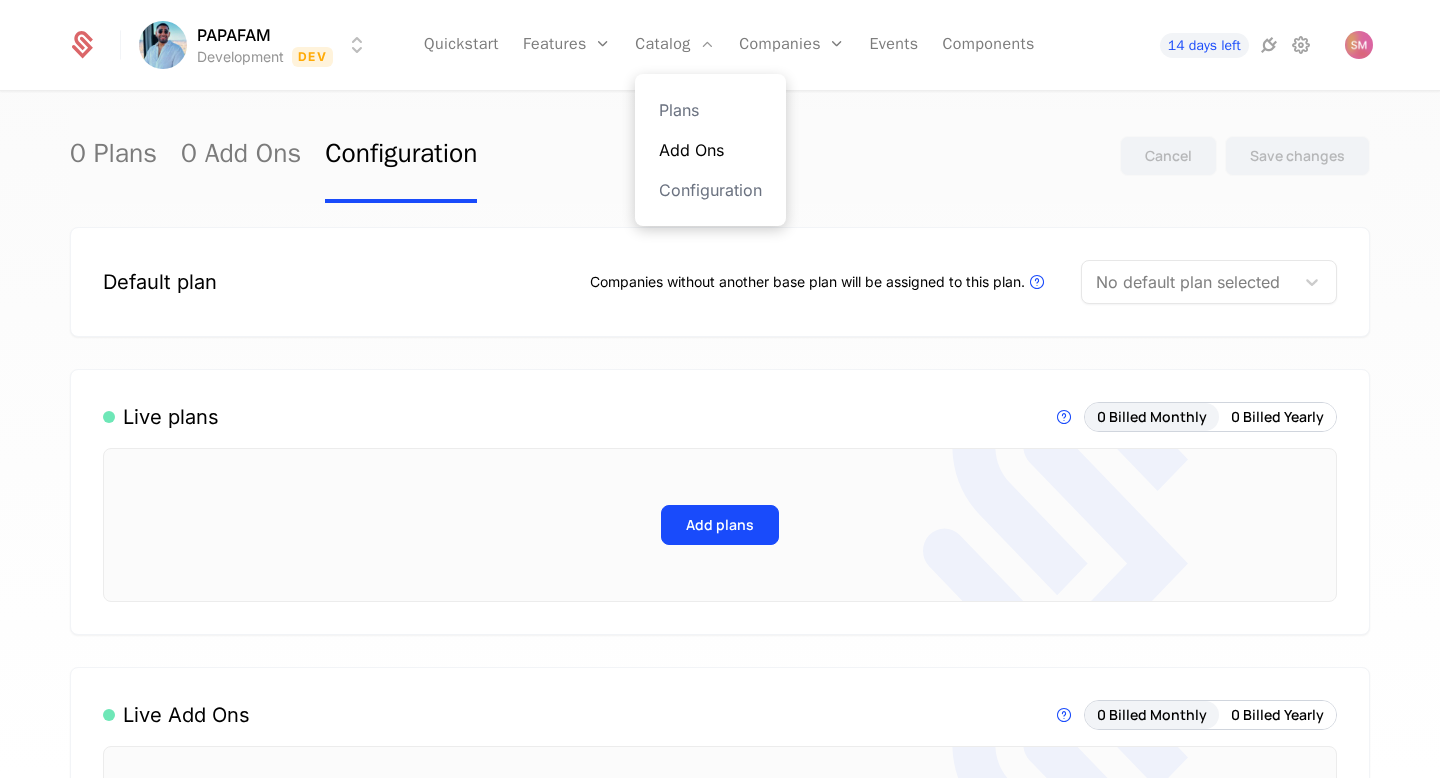 click on "Add Ons" at bounding box center [710, 150] 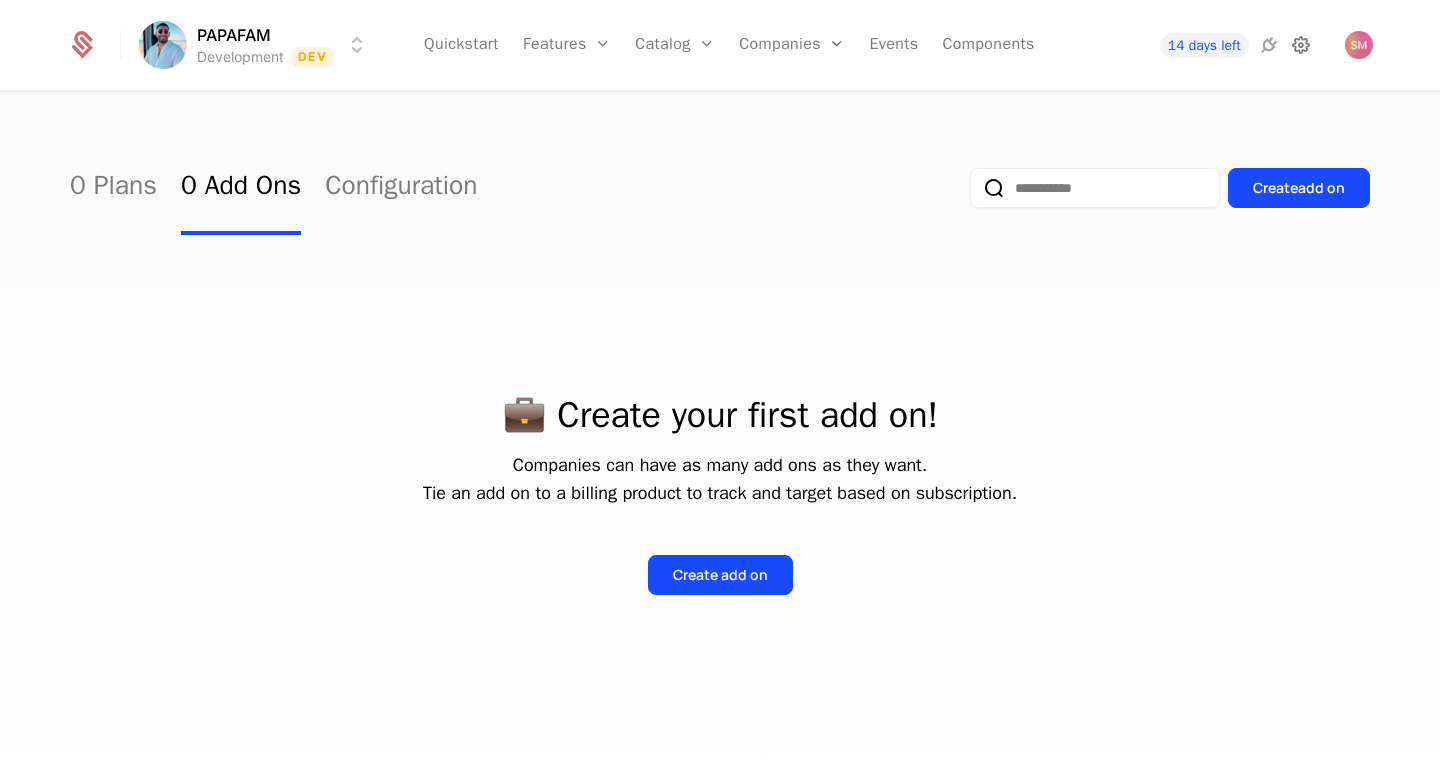 click at bounding box center [1301, 45] 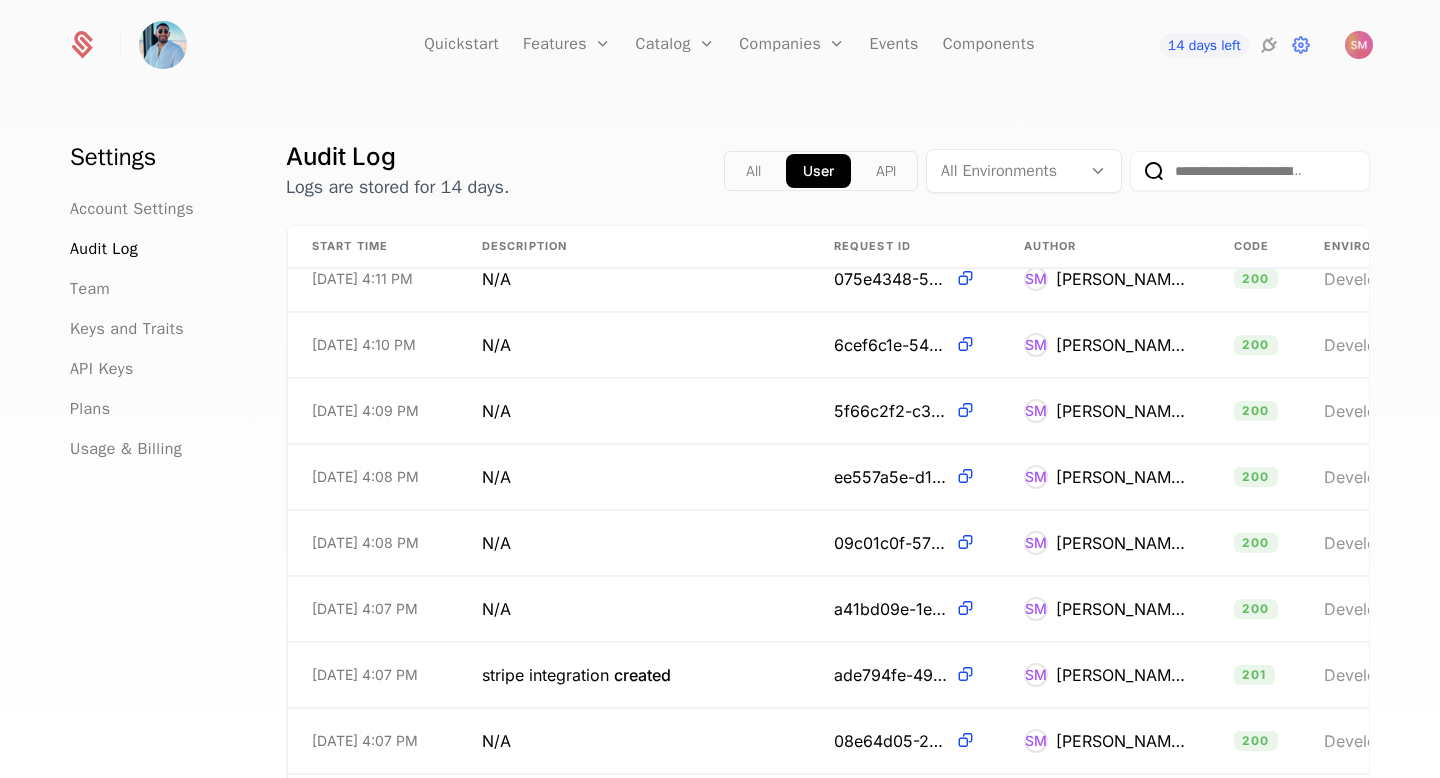 scroll, scrollTop: 0, scrollLeft: 0, axis: both 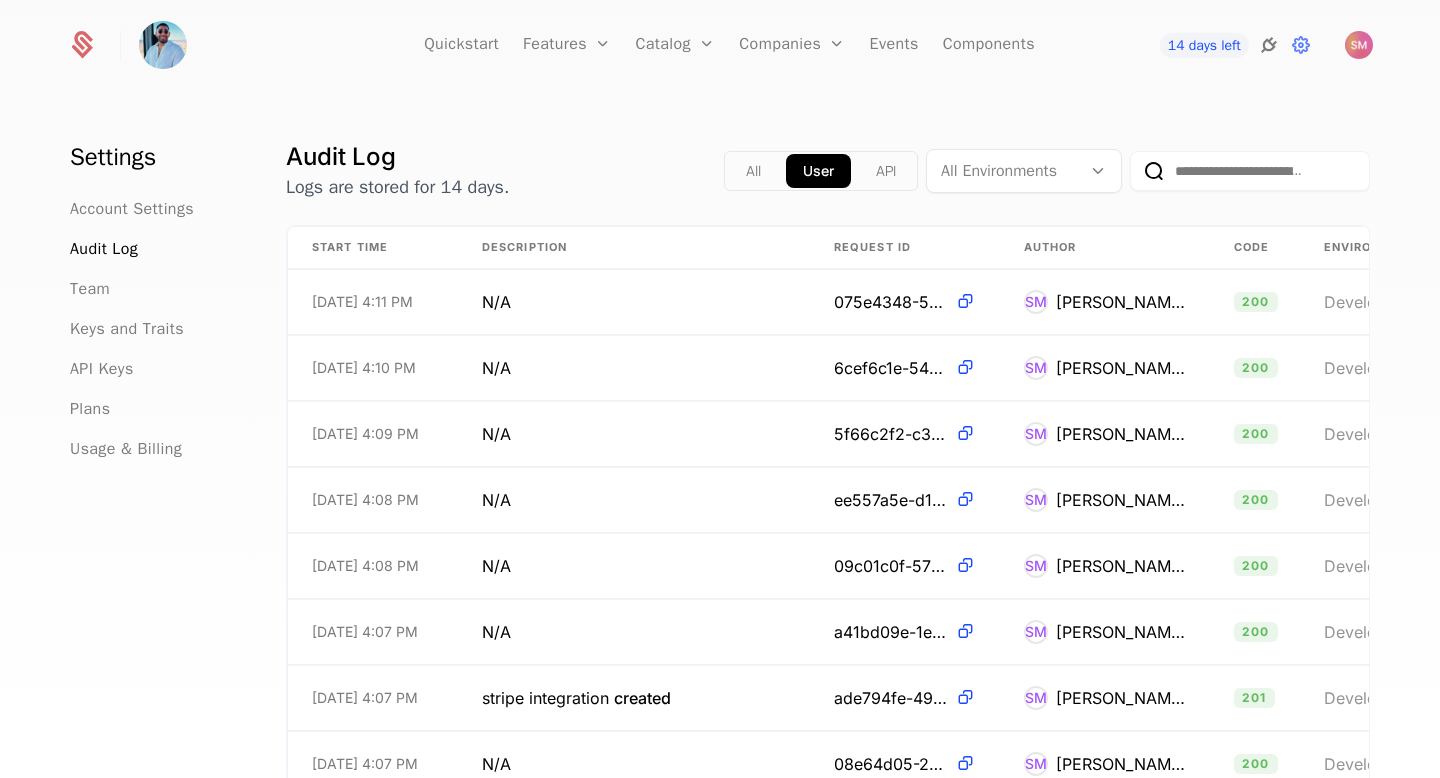 click at bounding box center (1269, 45) 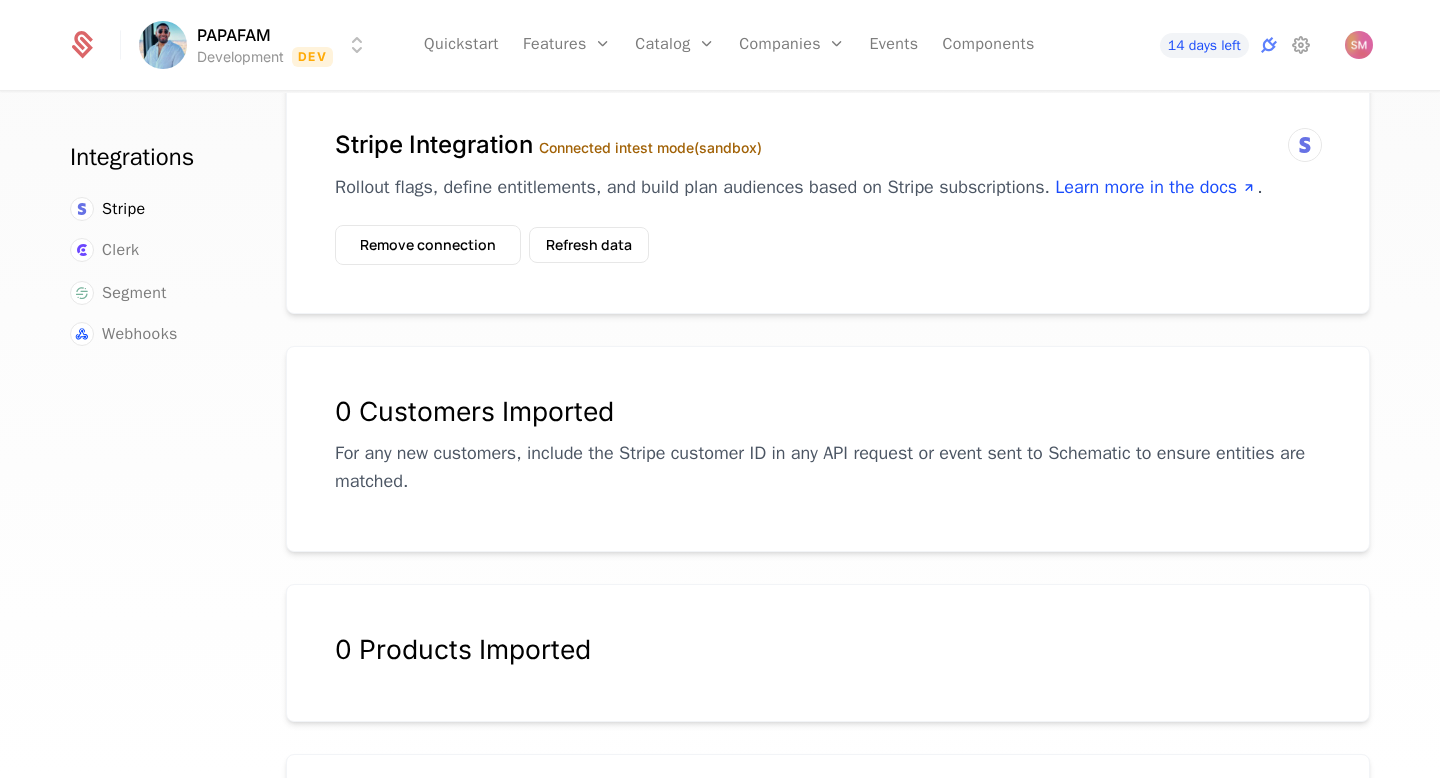 scroll, scrollTop: 0, scrollLeft: 0, axis: both 